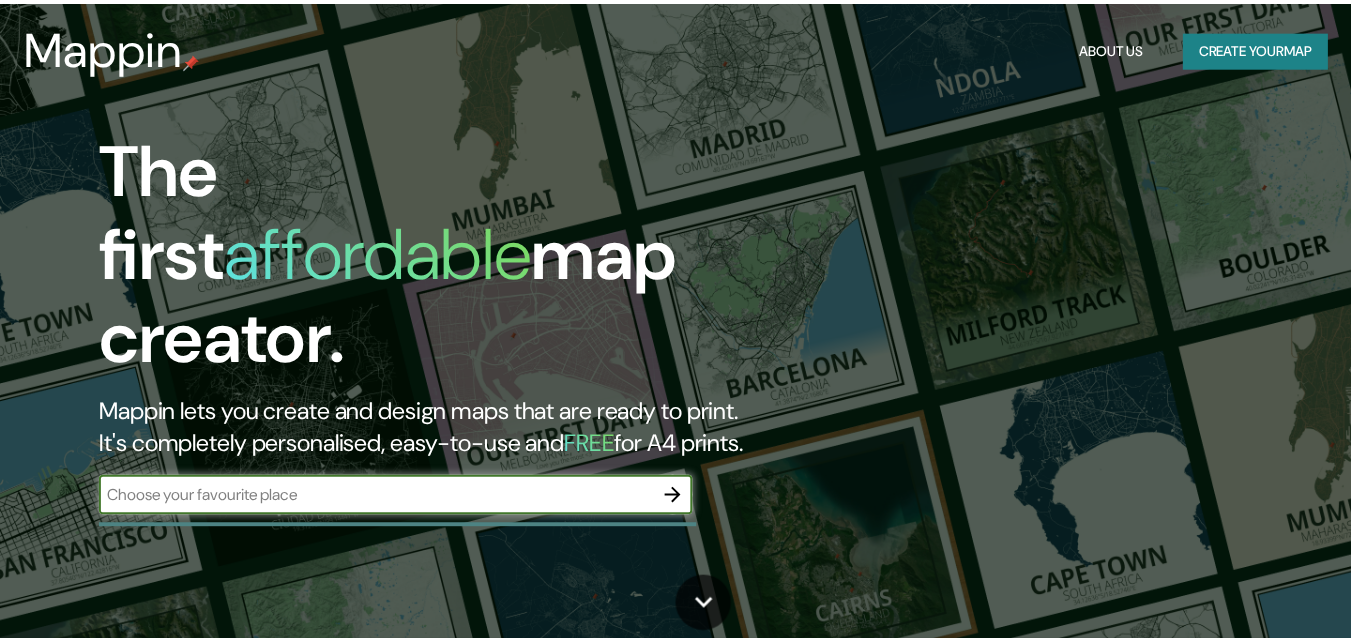 scroll, scrollTop: 0, scrollLeft: 0, axis: both 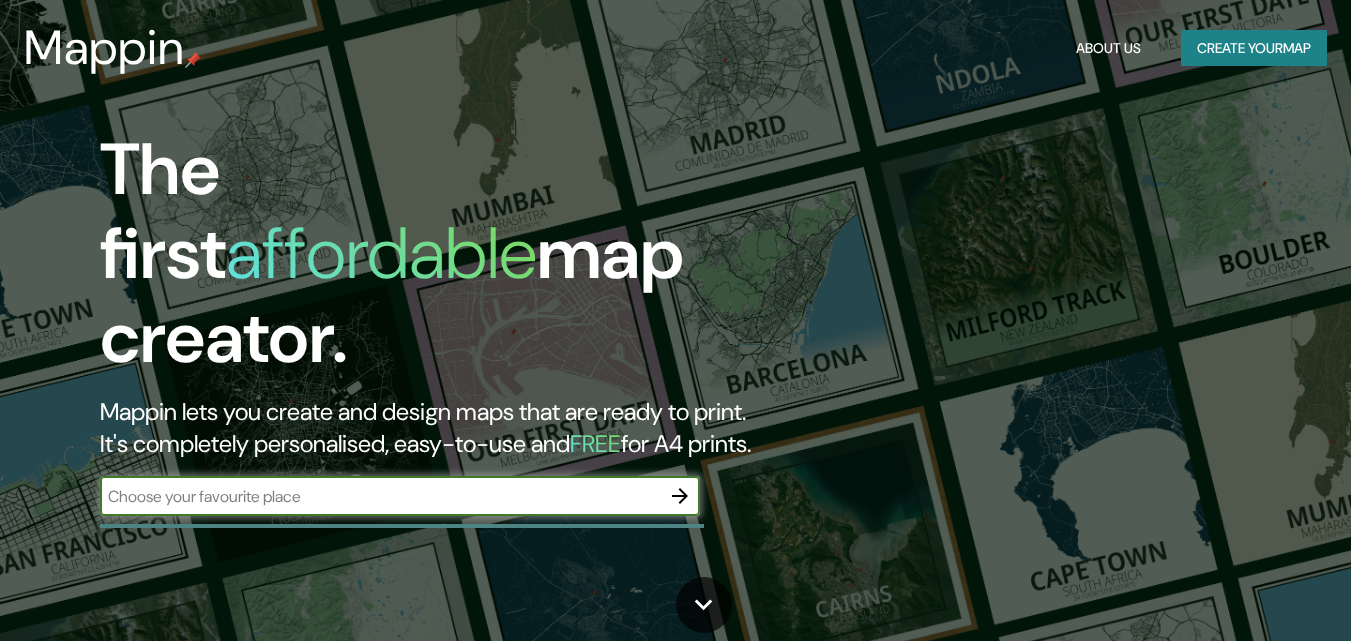 click 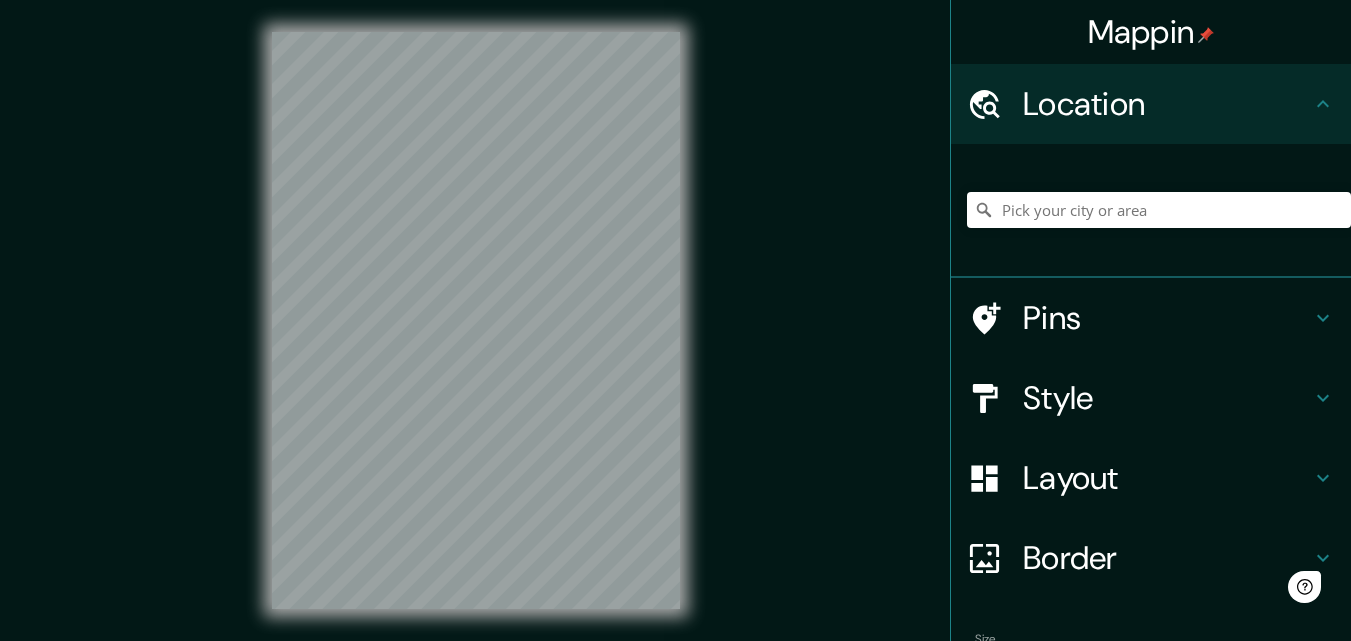 scroll, scrollTop: 0, scrollLeft: 0, axis: both 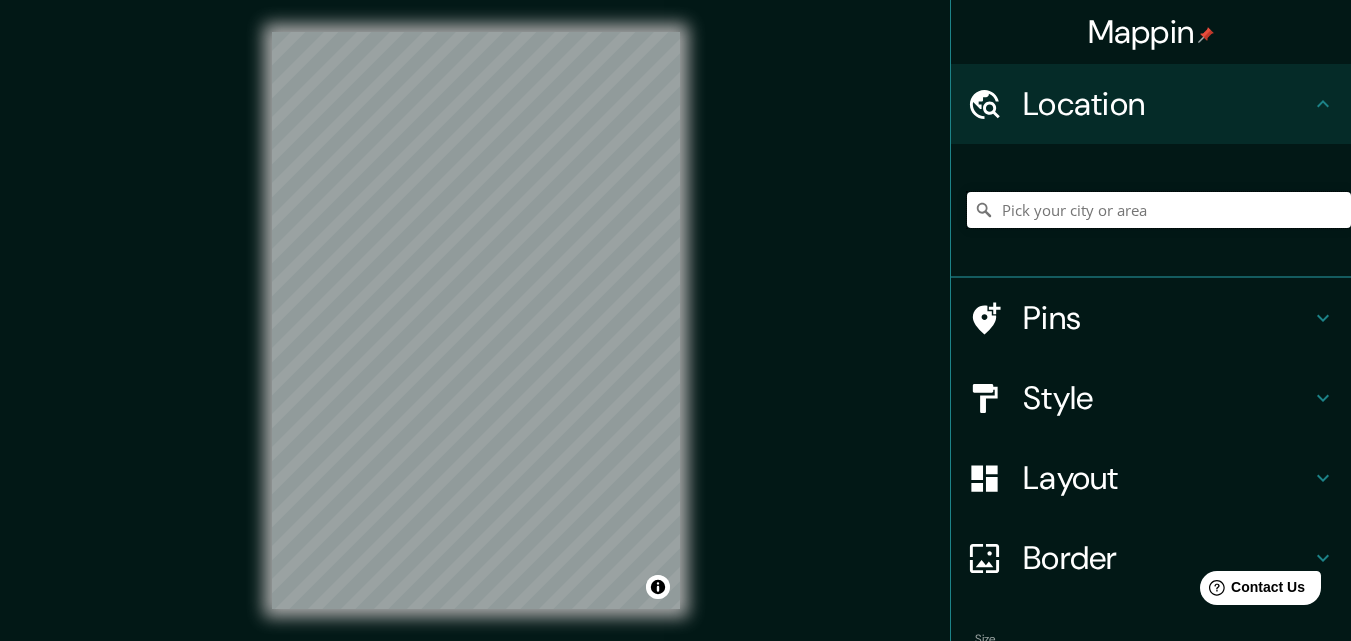 click at bounding box center [1159, 210] 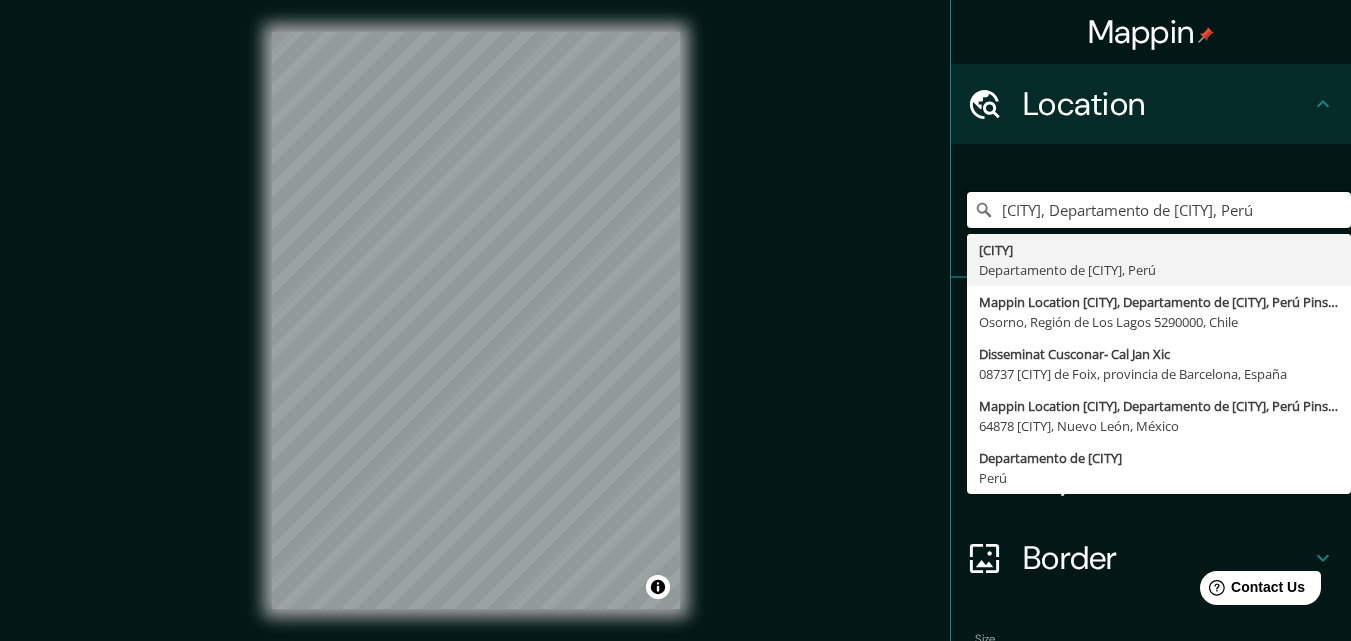 type on "[CITY], Departamento de [CITY], Perú" 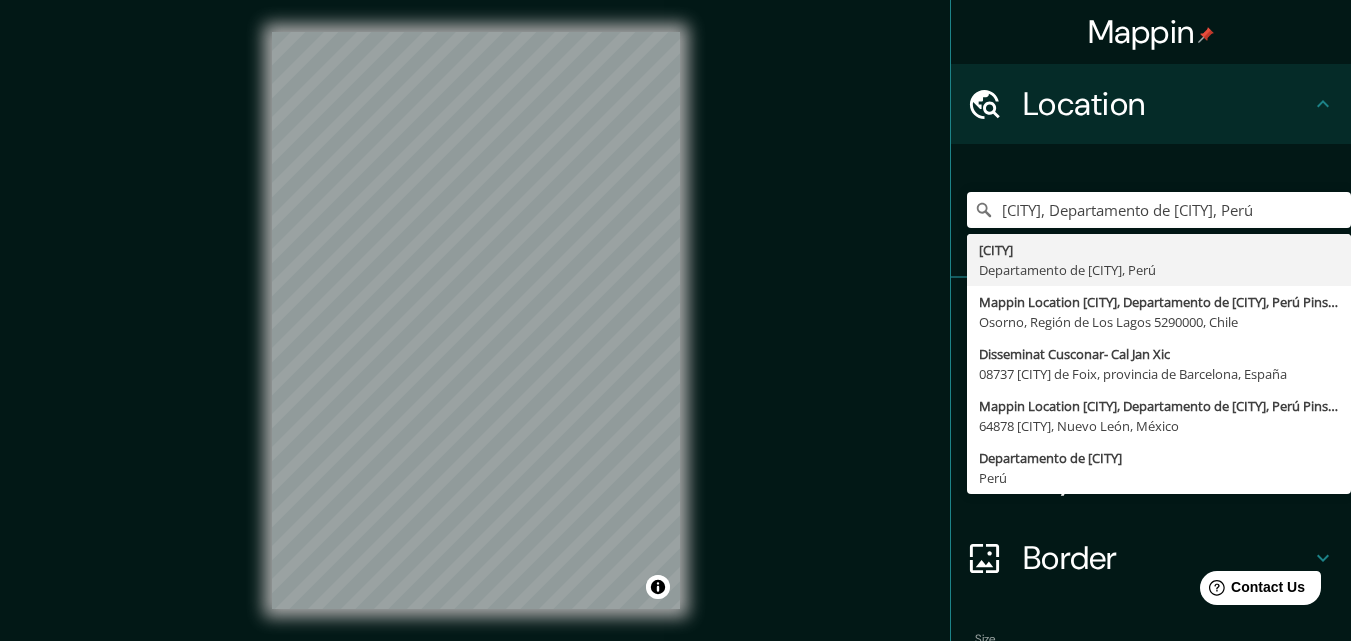 click on "[CITY], Departamento de [CITY], Perú [CITY]  Departamento de [CITY], Perú [CITY]  [CITY], Región de Los Lagos 5290000, Chile Disseminat [NAME]- Cal Jan Xic  08737 [CITY] de Foix, provincia de Barcelona, España [CITY]  64878 [CITY], Nuevo León, México Departamento de [CITY]  Perú" at bounding box center [1159, 210] 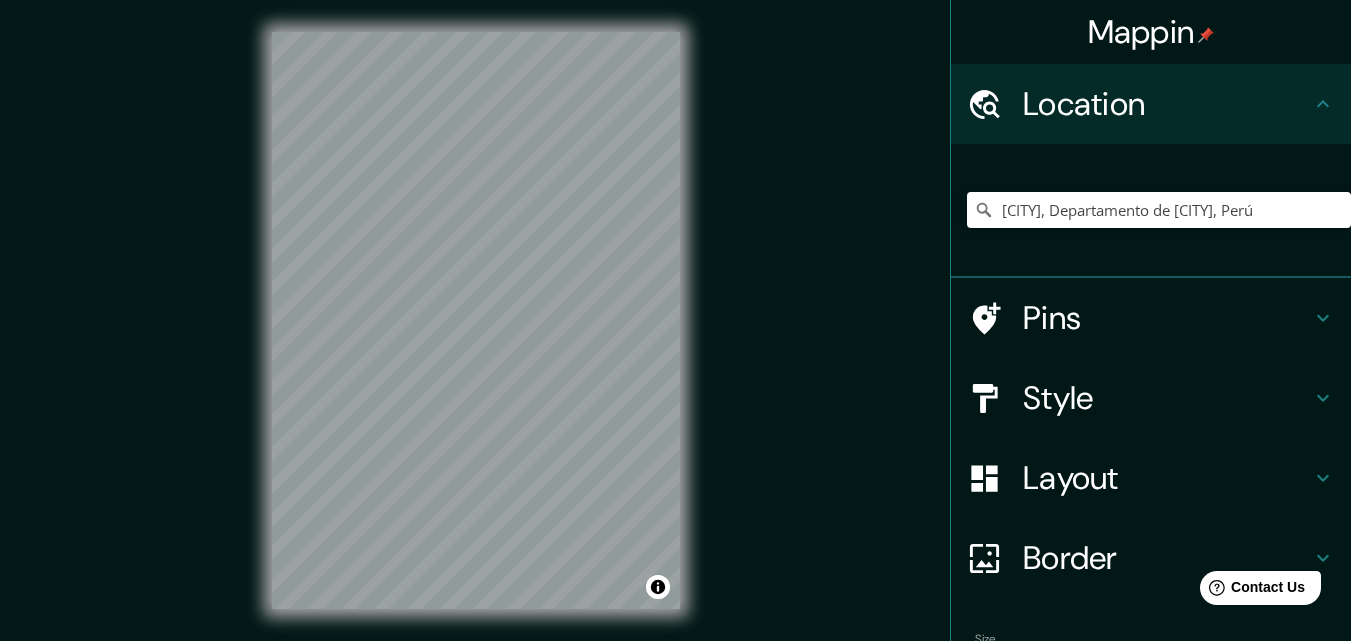 click on "Style" at bounding box center (1167, 398) 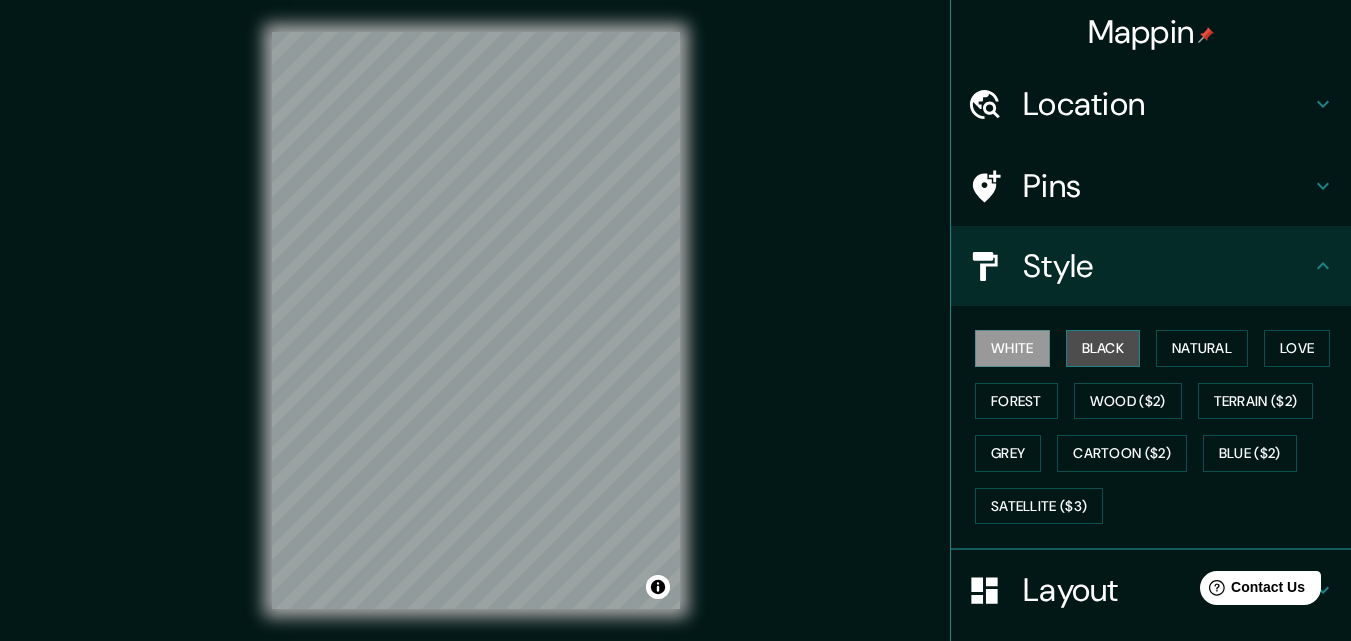 click on "Black" at bounding box center (1103, 348) 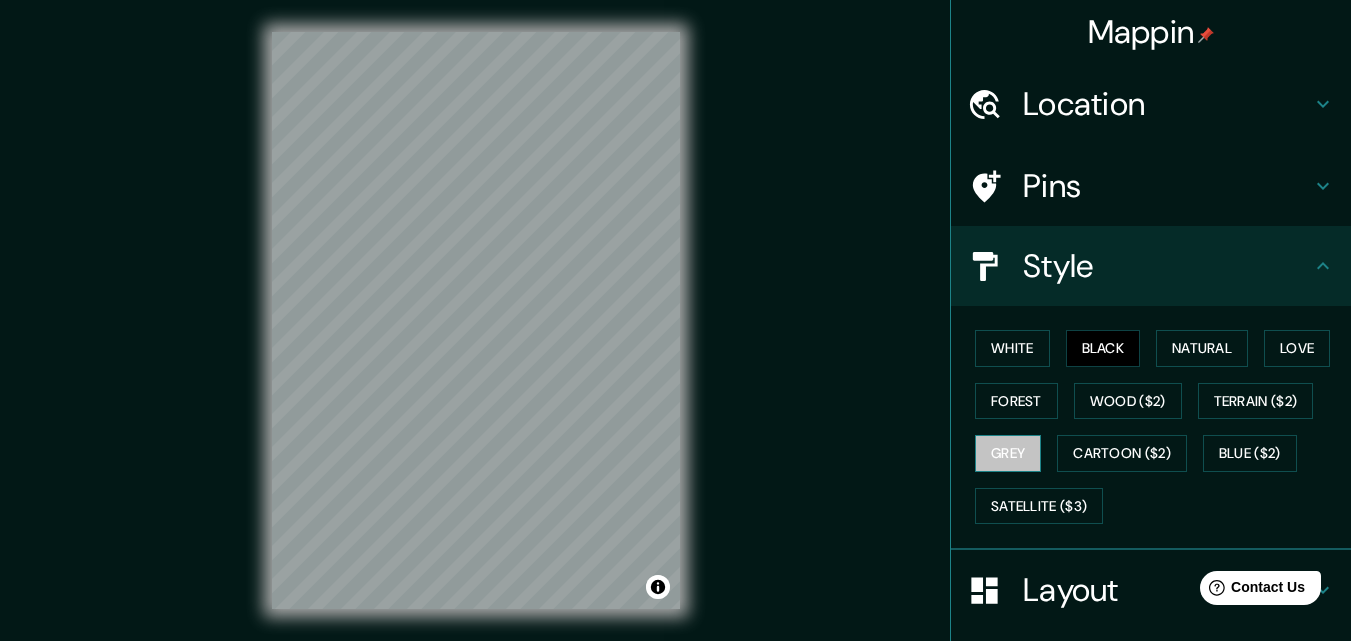 click on "Grey" at bounding box center (1008, 453) 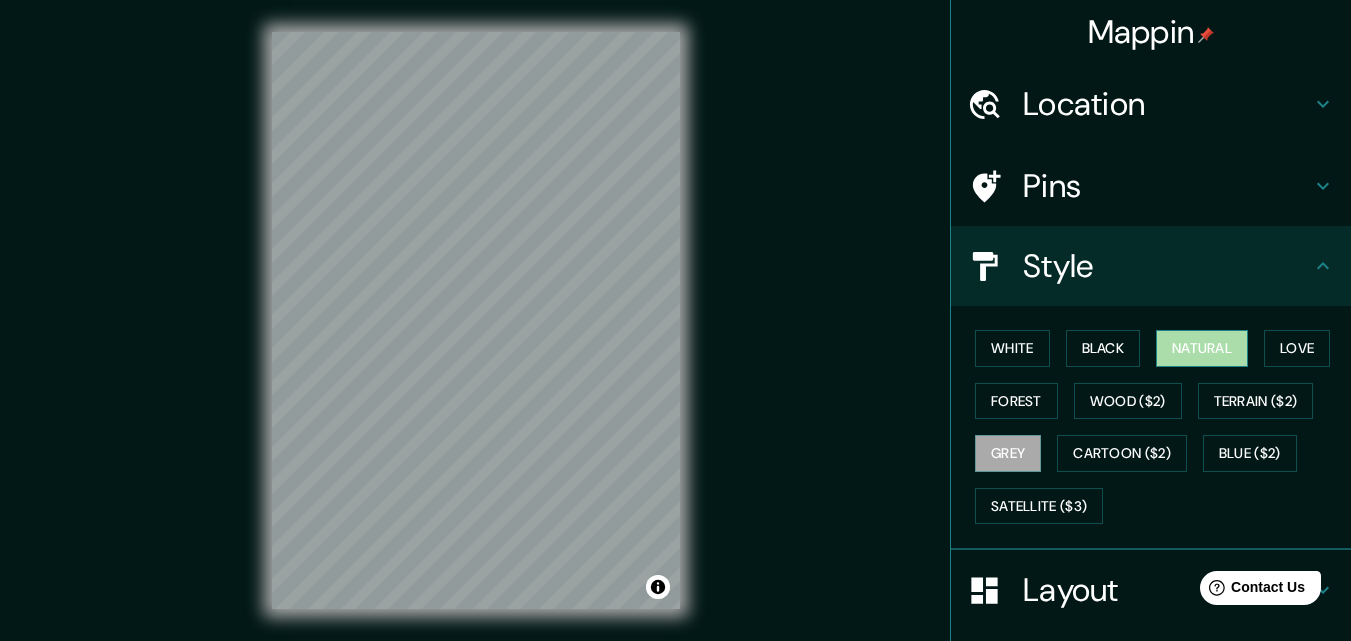 click on "Natural" at bounding box center (1202, 348) 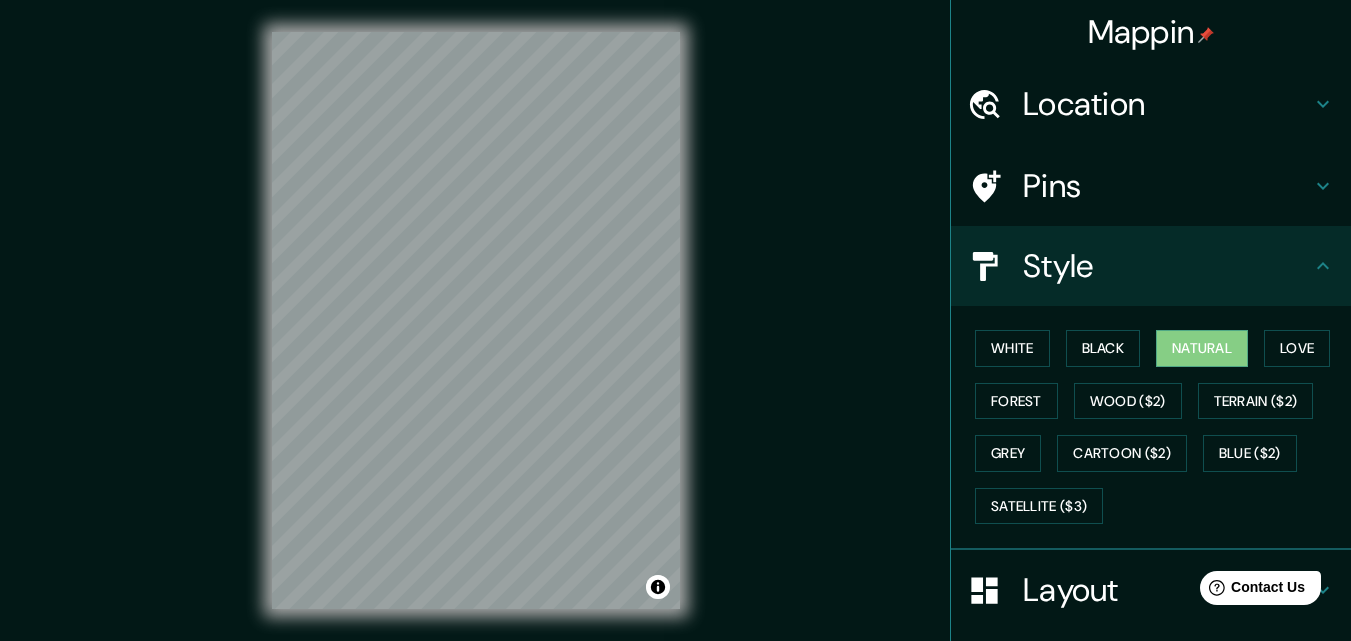 click on "White Black Natural Love Forest Wood ($2) Terrain ($2) Grey Cartoon ($2) Blue ($2) Satellite ($3)" at bounding box center [1159, 427] 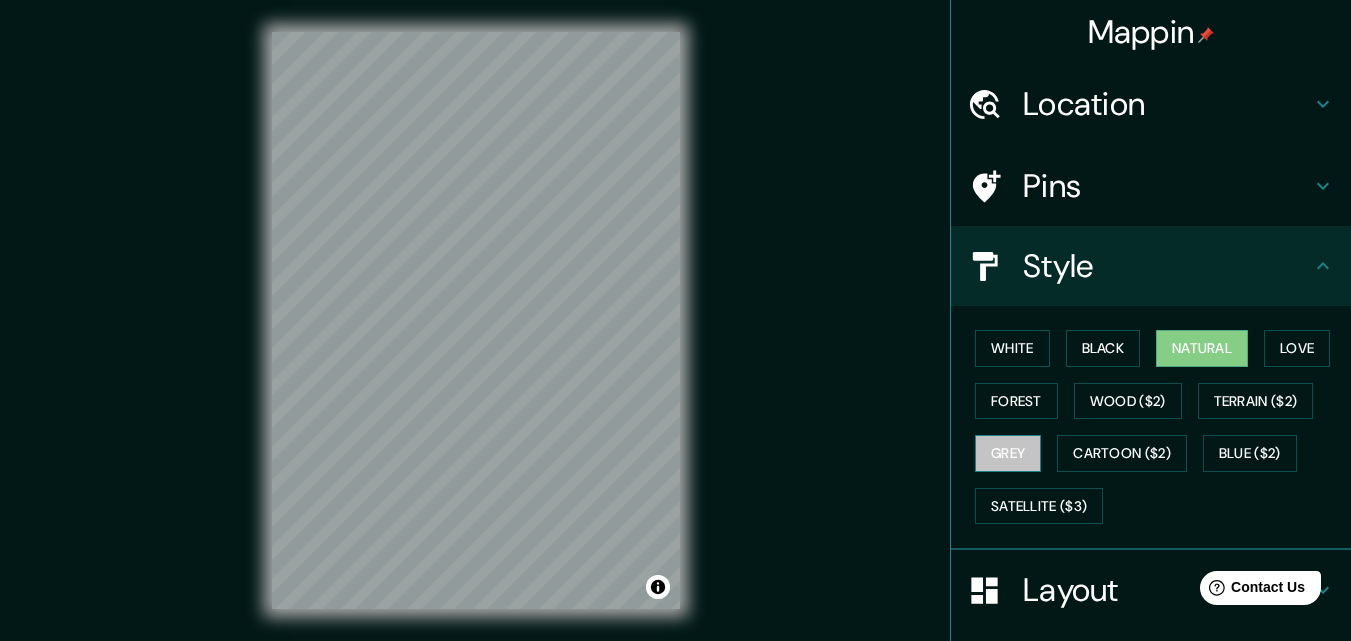 click on "Grey" at bounding box center (1008, 453) 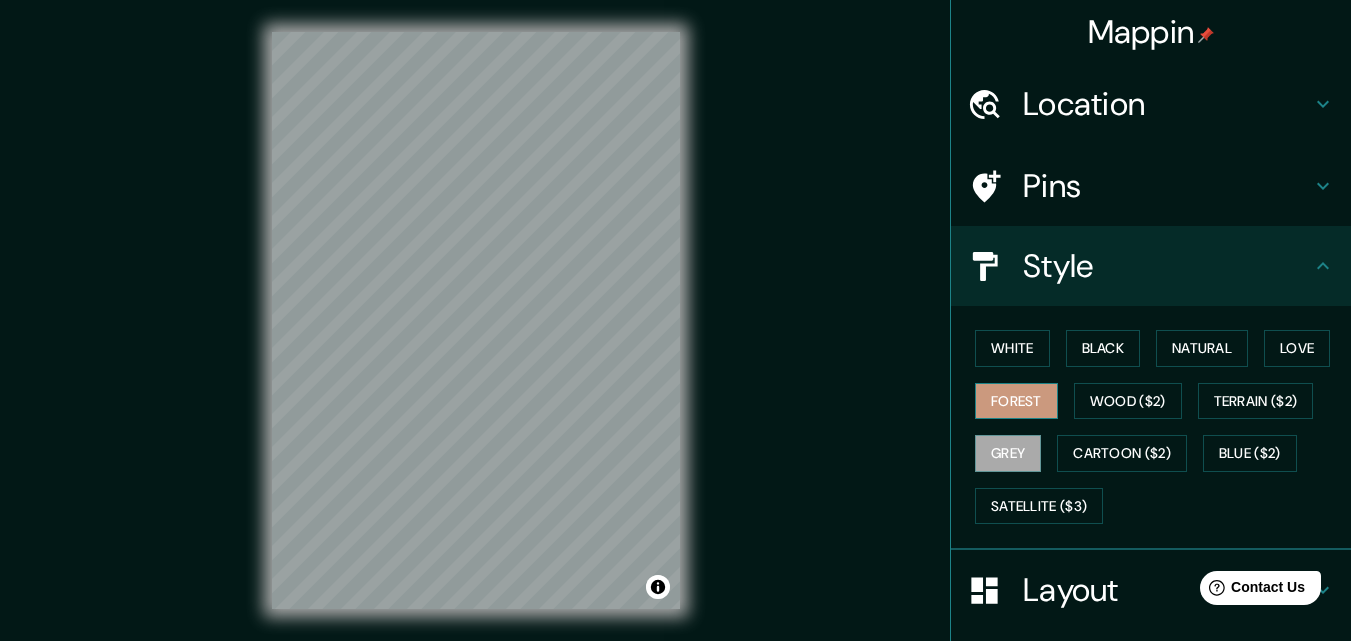 click on "Forest" at bounding box center [1016, 401] 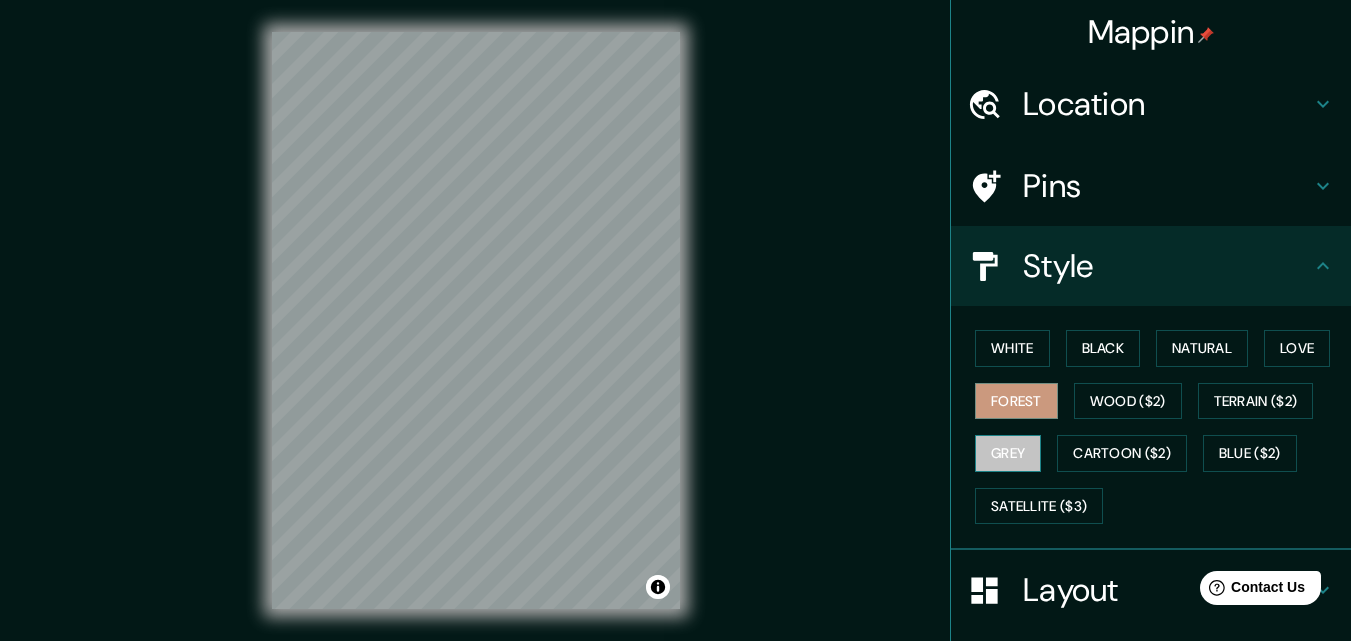 click on "Grey" at bounding box center [1008, 453] 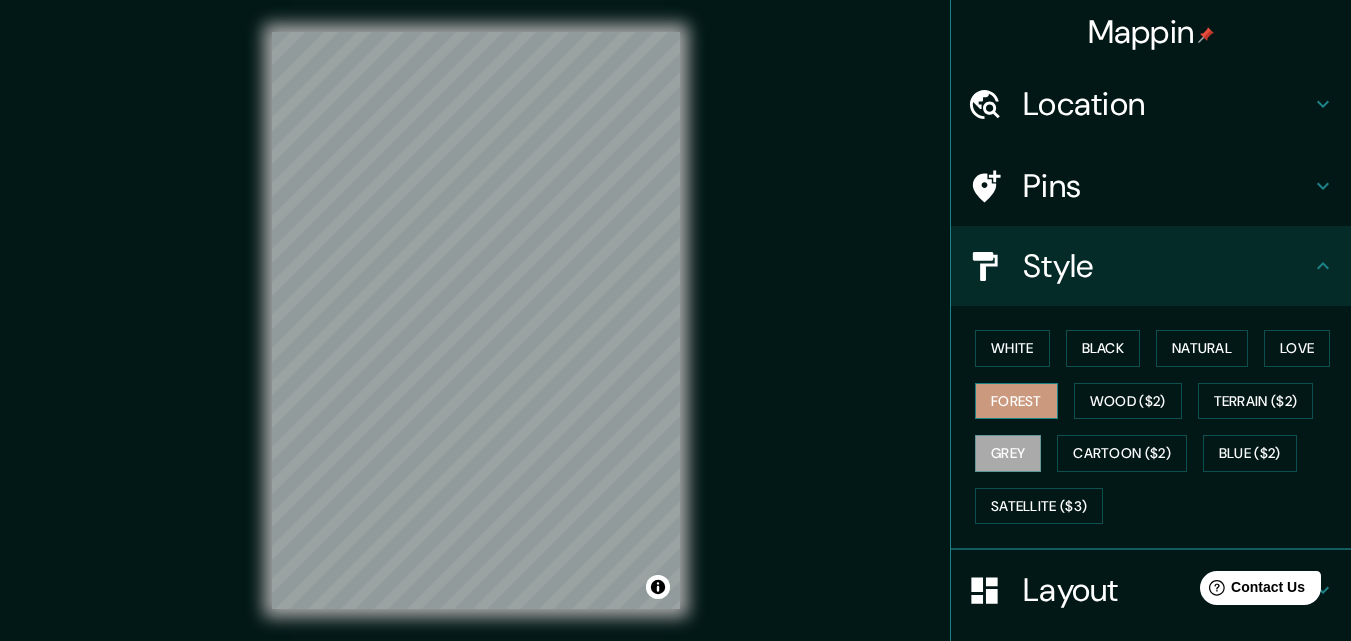 click on "Forest" at bounding box center [1016, 401] 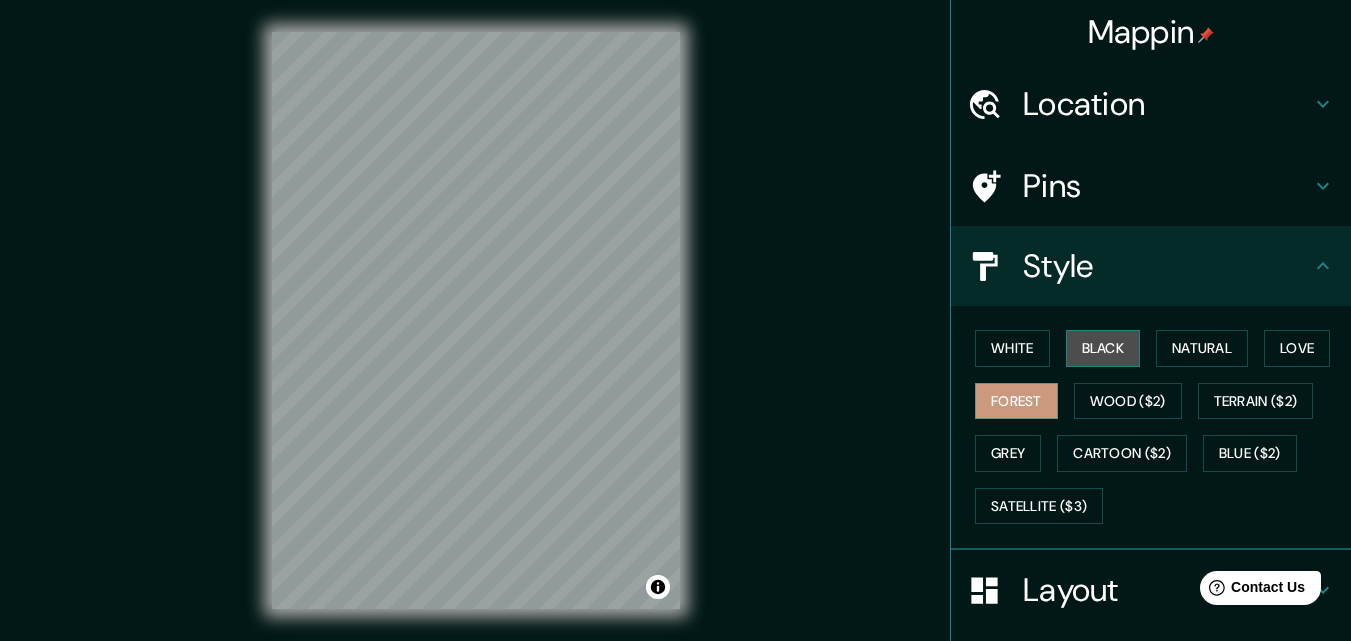 click on "Black" at bounding box center (1103, 348) 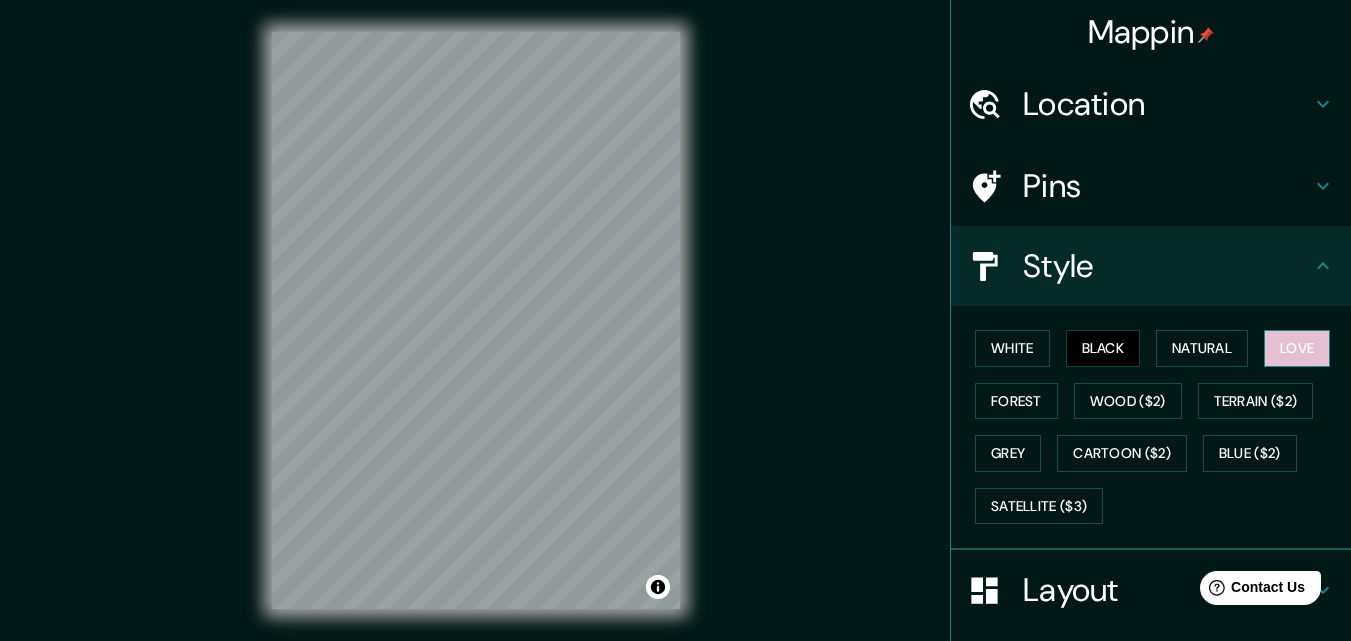 click on "Love" at bounding box center [1297, 348] 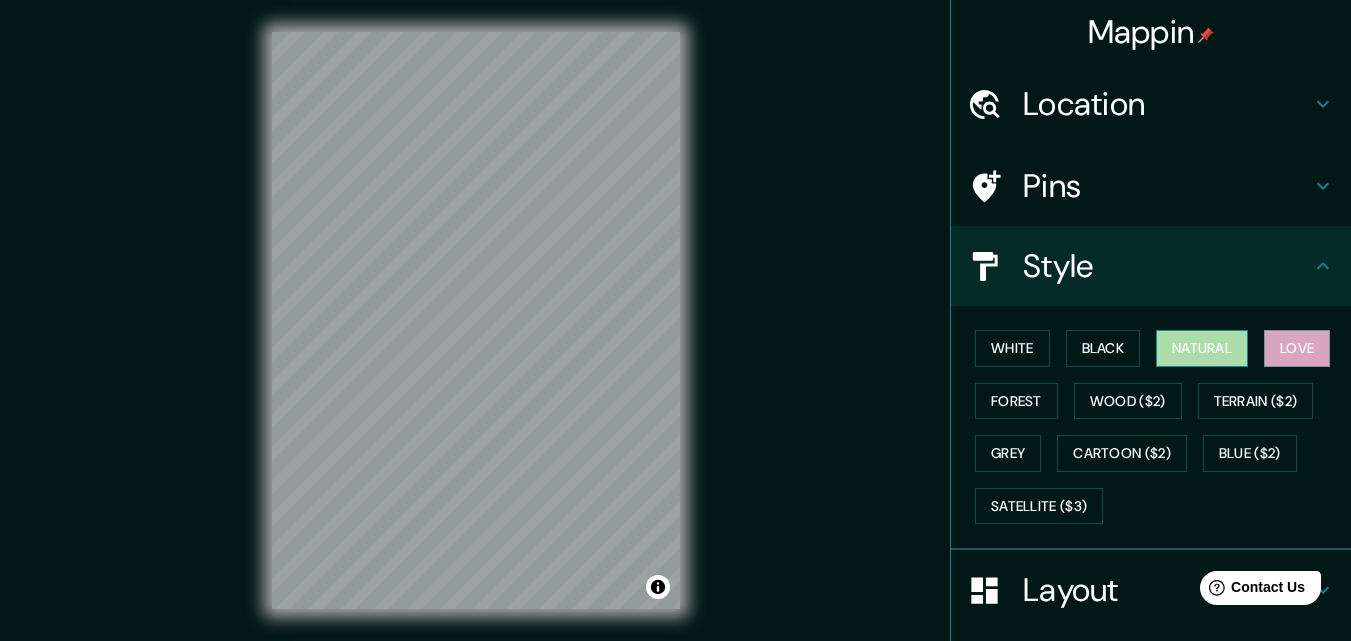 click on "Natural" at bounding box center [1202, 348] 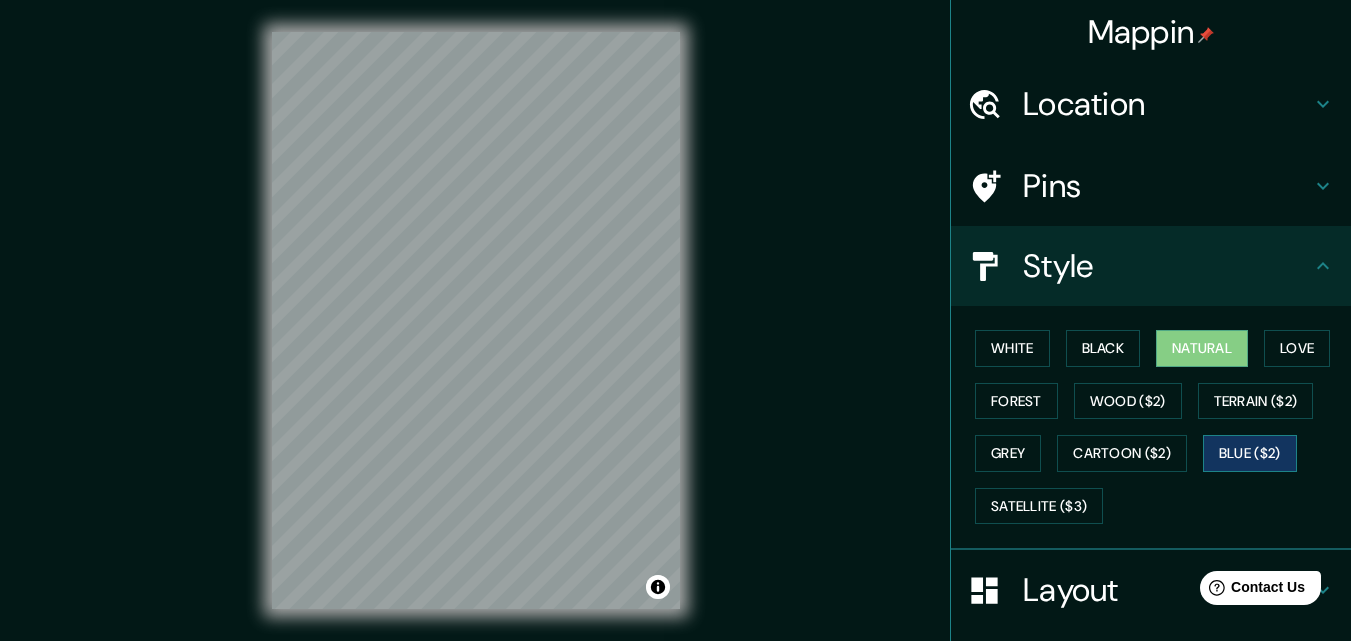 click on "Blue ($2)" at bounding box center [1250, 453] 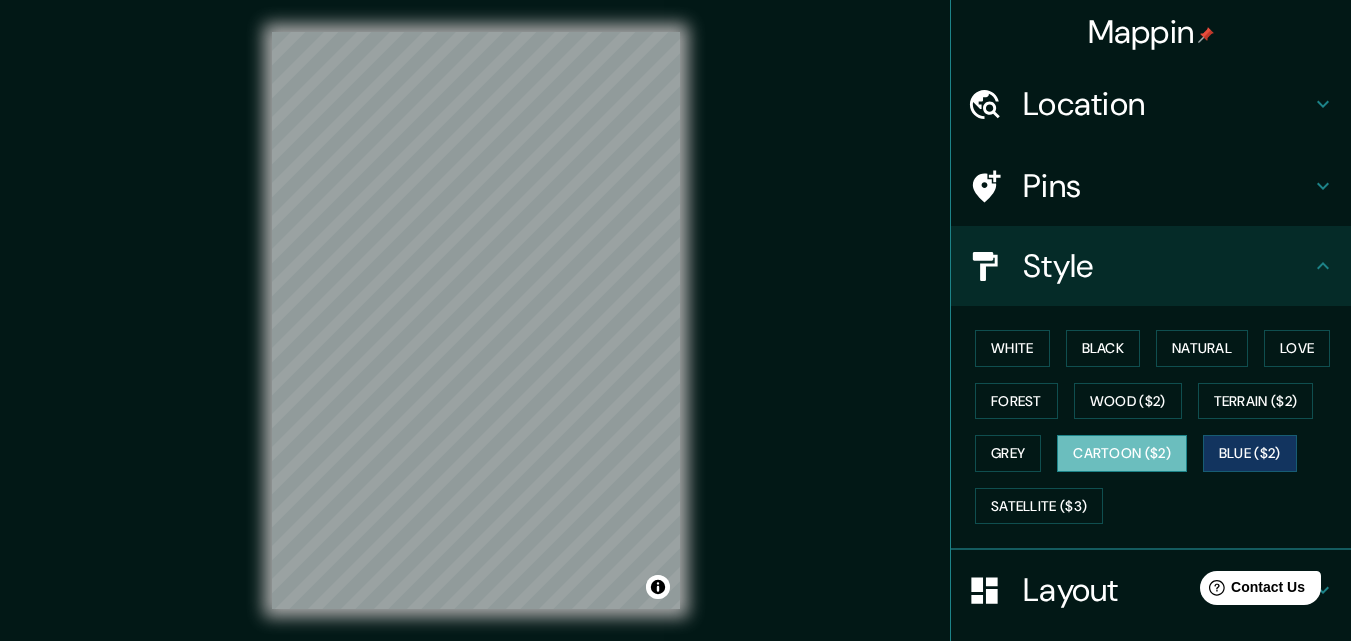 click on "Cartoon ($2)" at bounding box center (1122, 453) 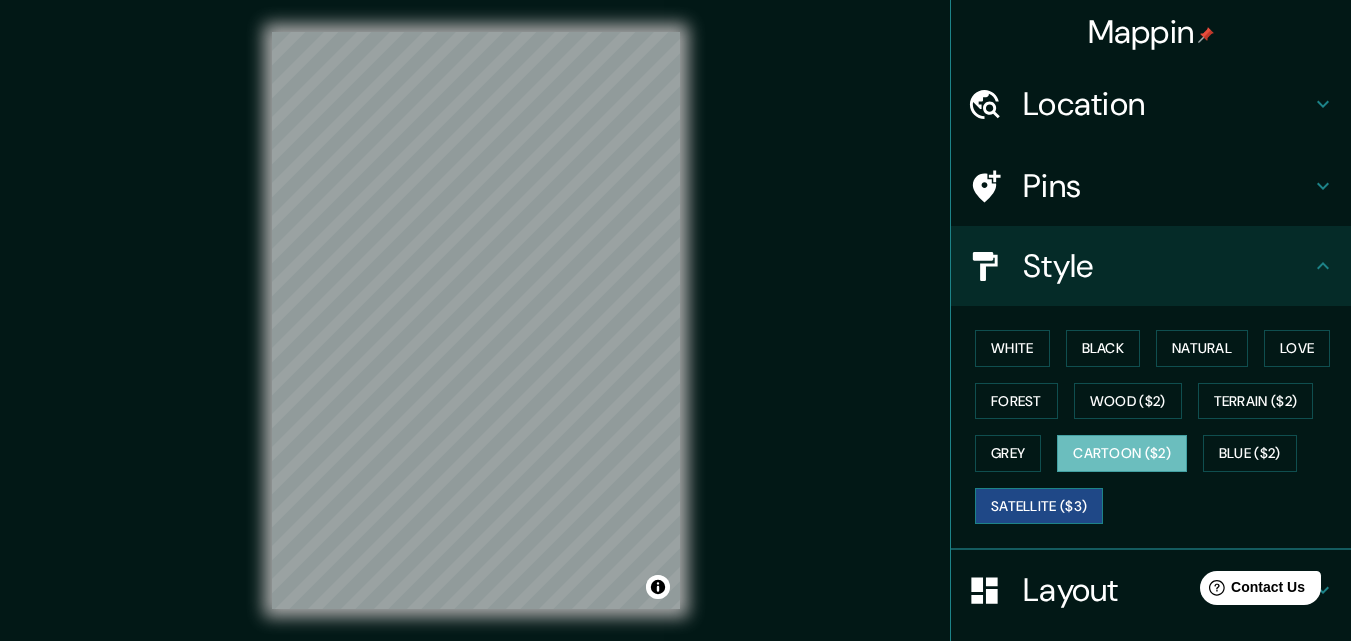 click on "Satellite ($3)" at bounding box center [1039, 506] 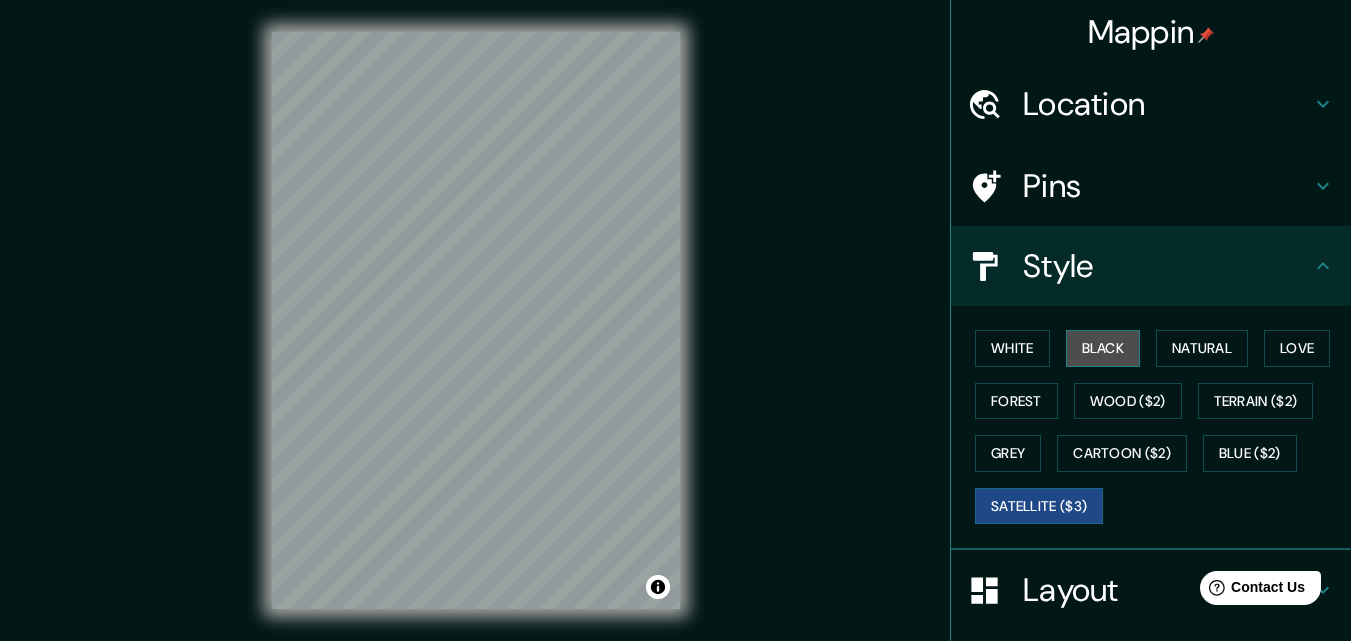 click on "Black" at bounding box center (1103, 348) 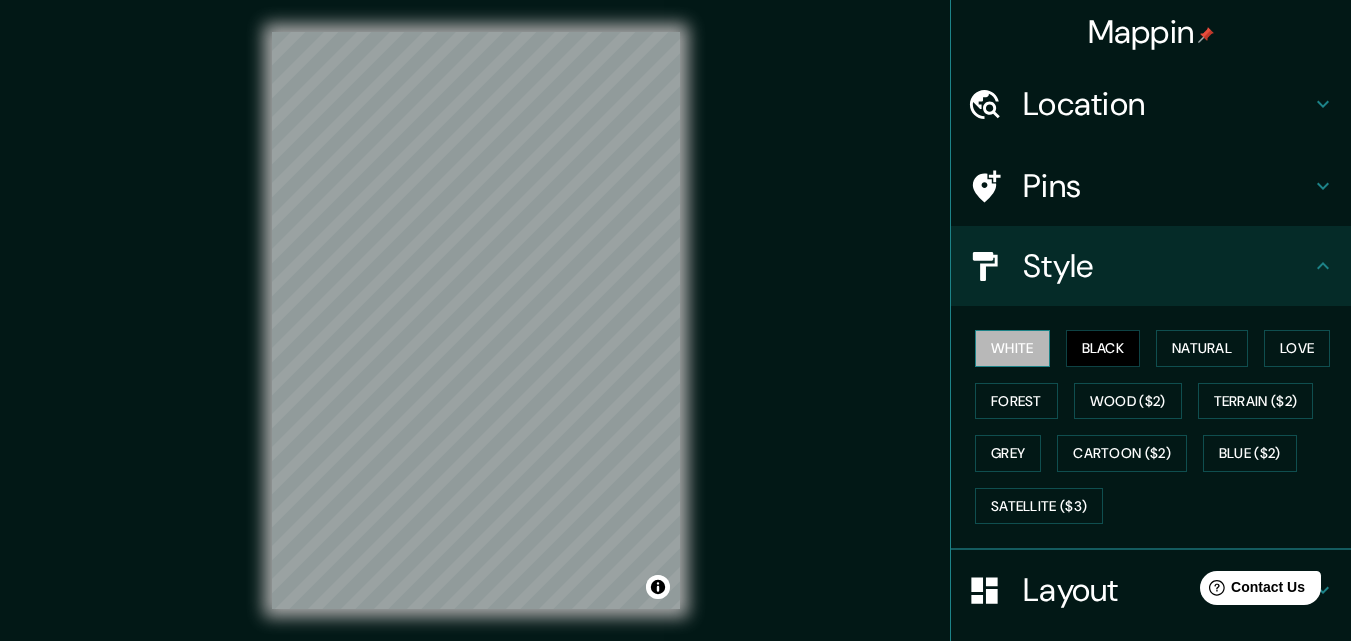 click on "White" at bounding box center [1012, 348] 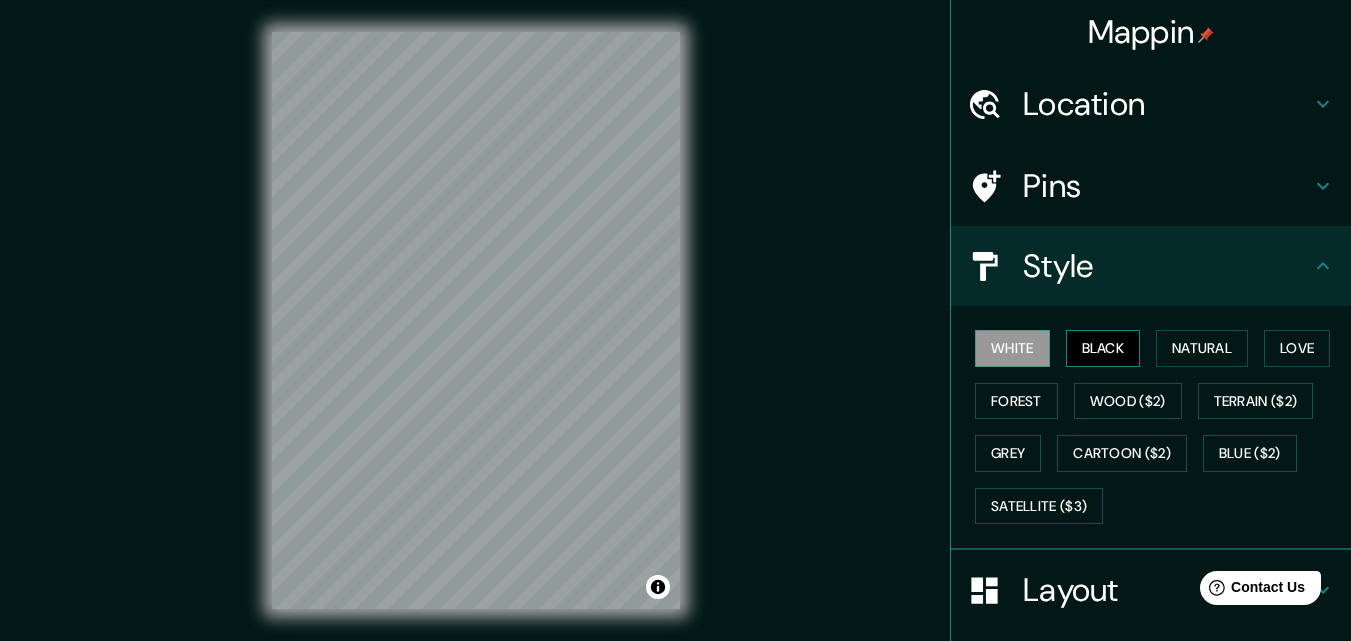 click on "Black" at bounding box center [1103, 348] 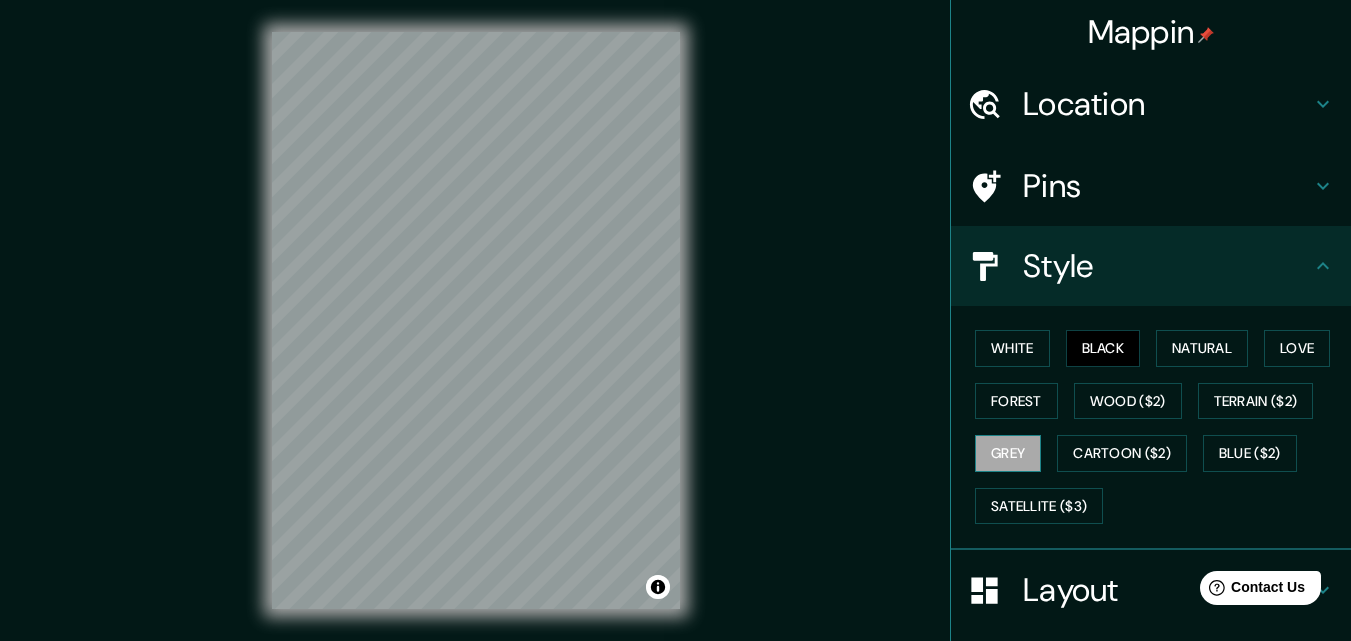 click on "Grey" at bounding box center [1008, 453] 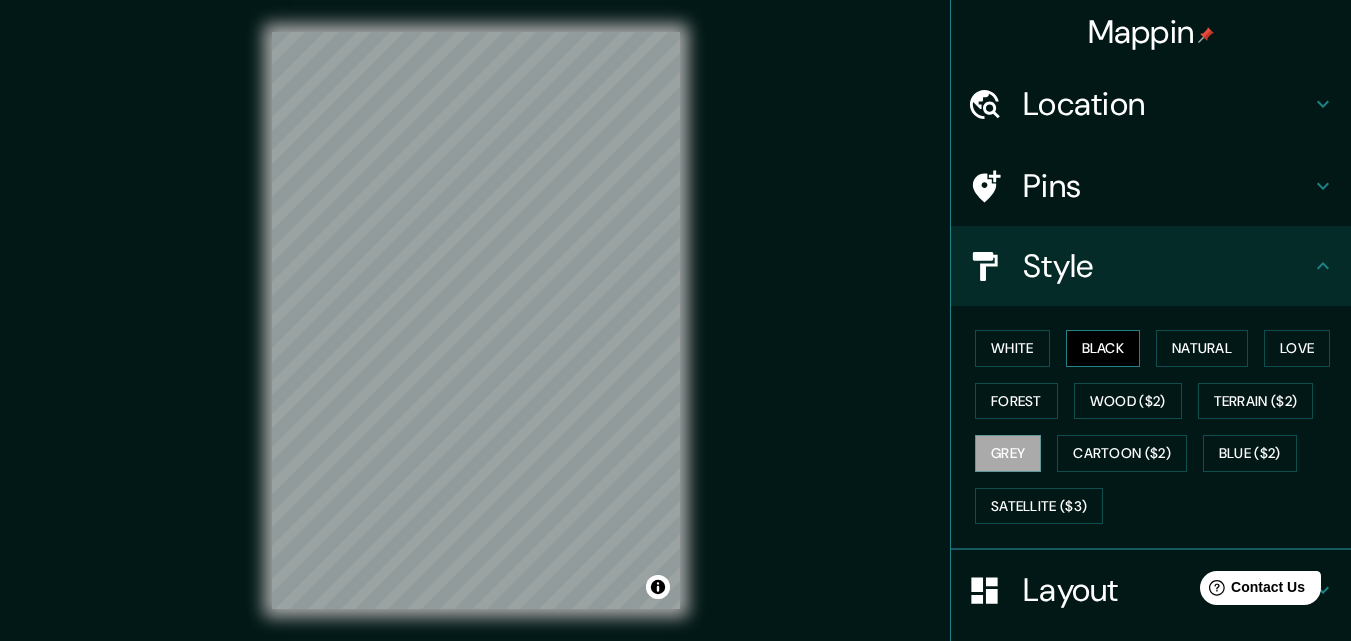 click on "Black" at bounding box center [1103, 348] 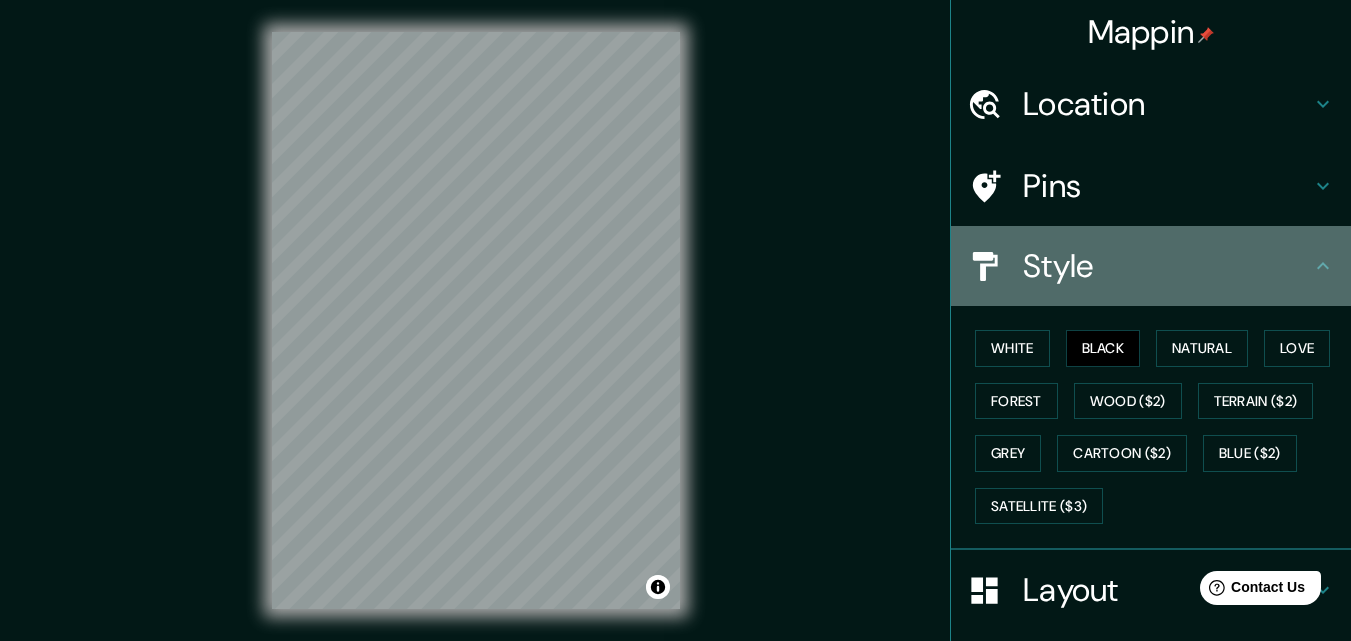 click on "Style" at bounding box center (1167, 266) 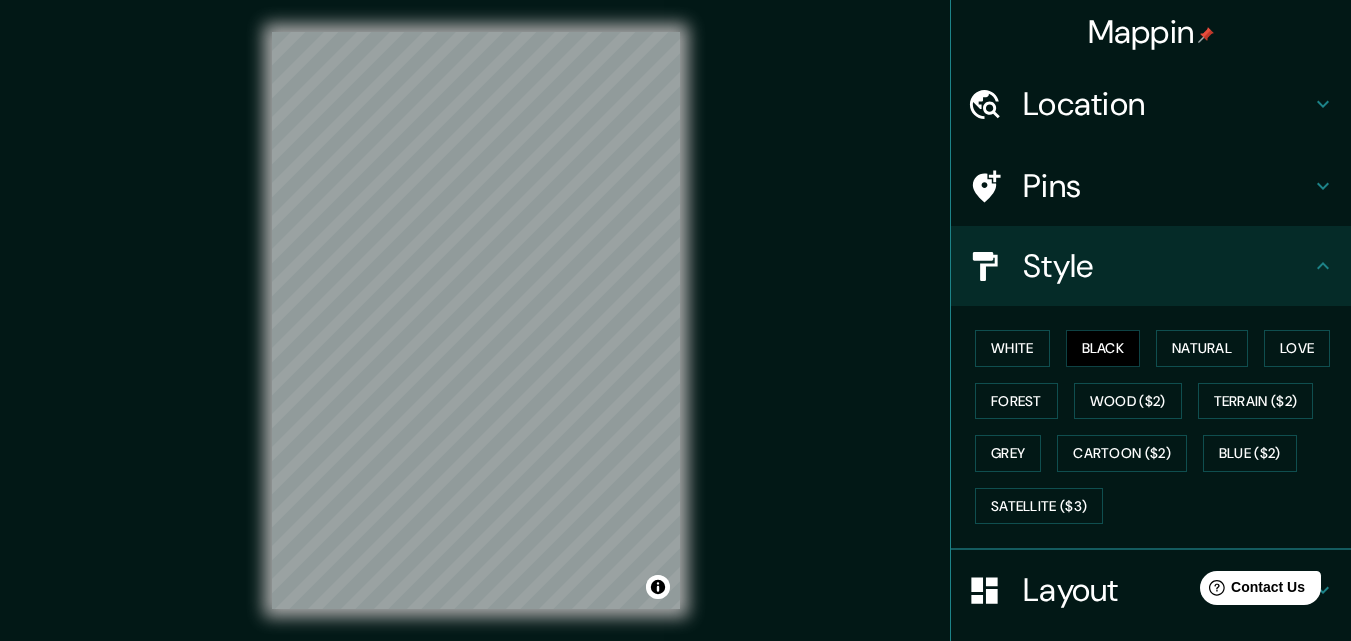 click 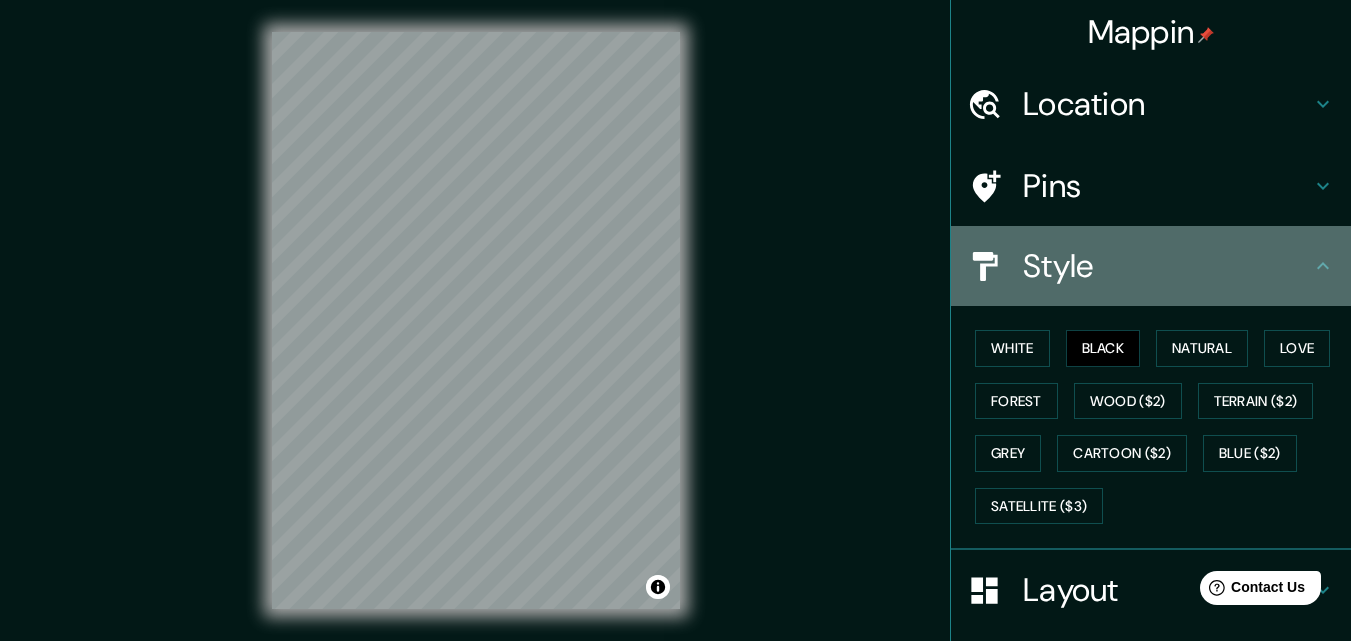 click on "Style" at bounding box center (1167, 266) 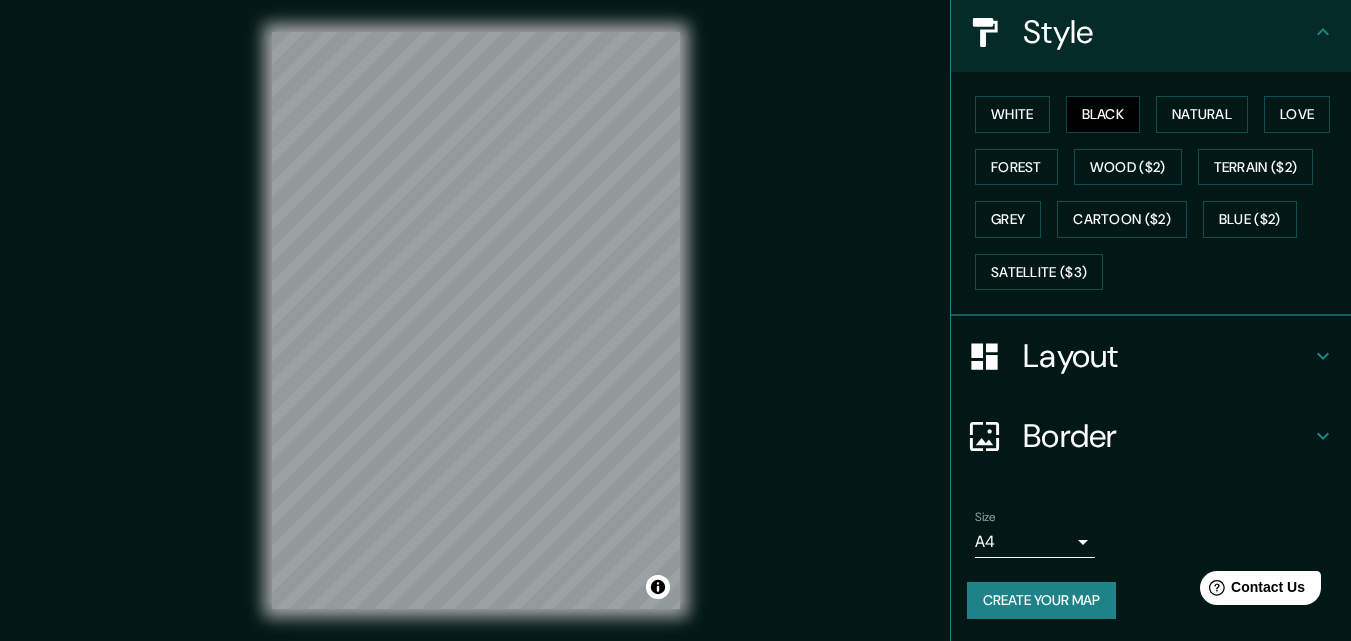 scroll, scrollTop: 236, scrollLeft: 0, axis: vertical 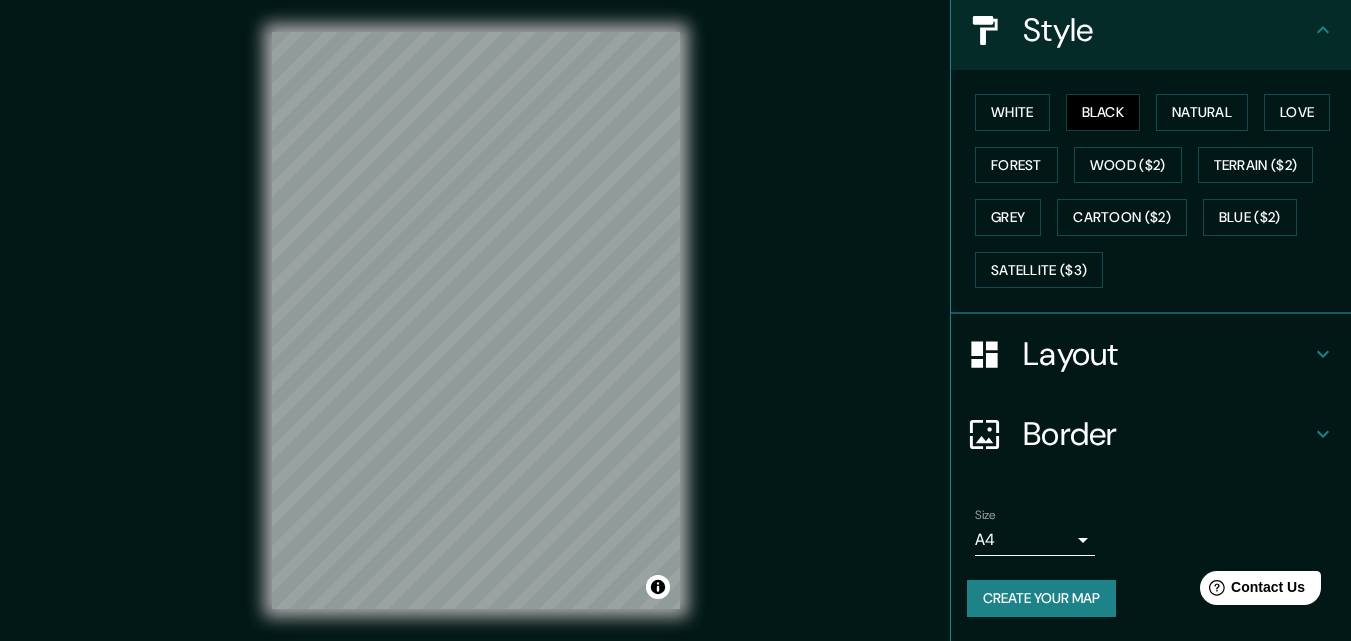 click on "Layout" at bounding box center (1167, 354) 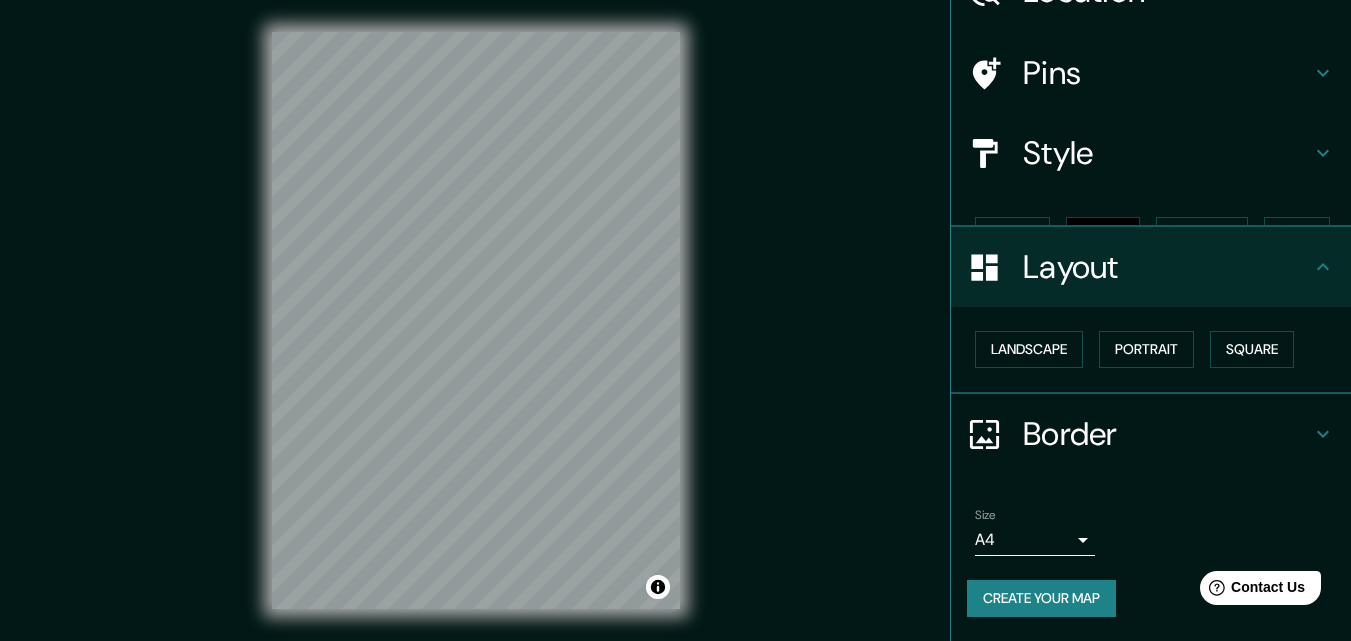 scroll, scrollTop: 78, scrollLeft: 0, axis: vertical 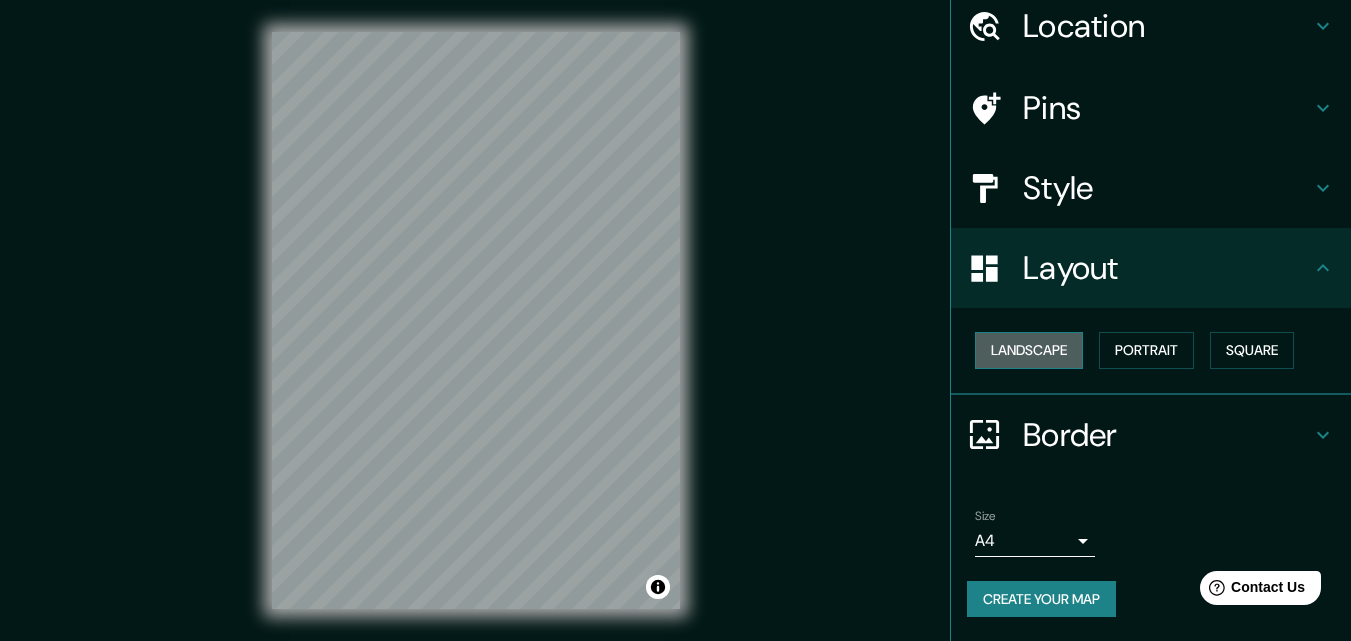 click on "Landscape" at bounding box center (1029, 350) 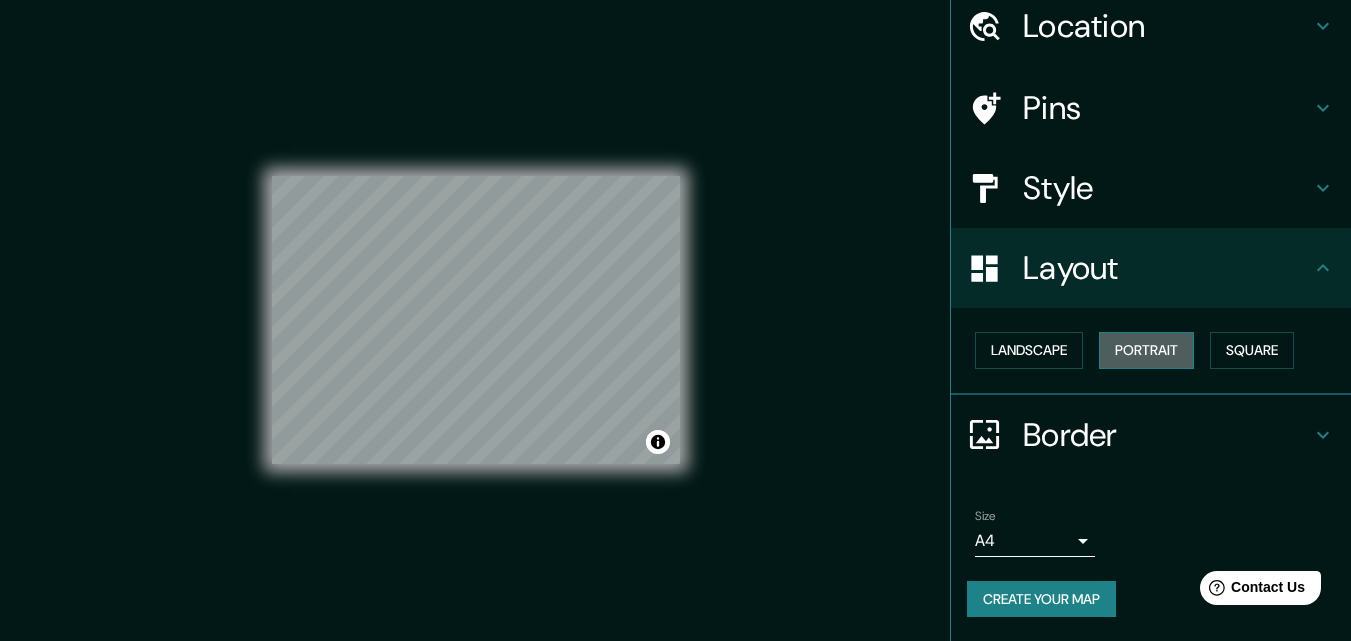 click on "Portrait" at bounding box center [1146, 350] 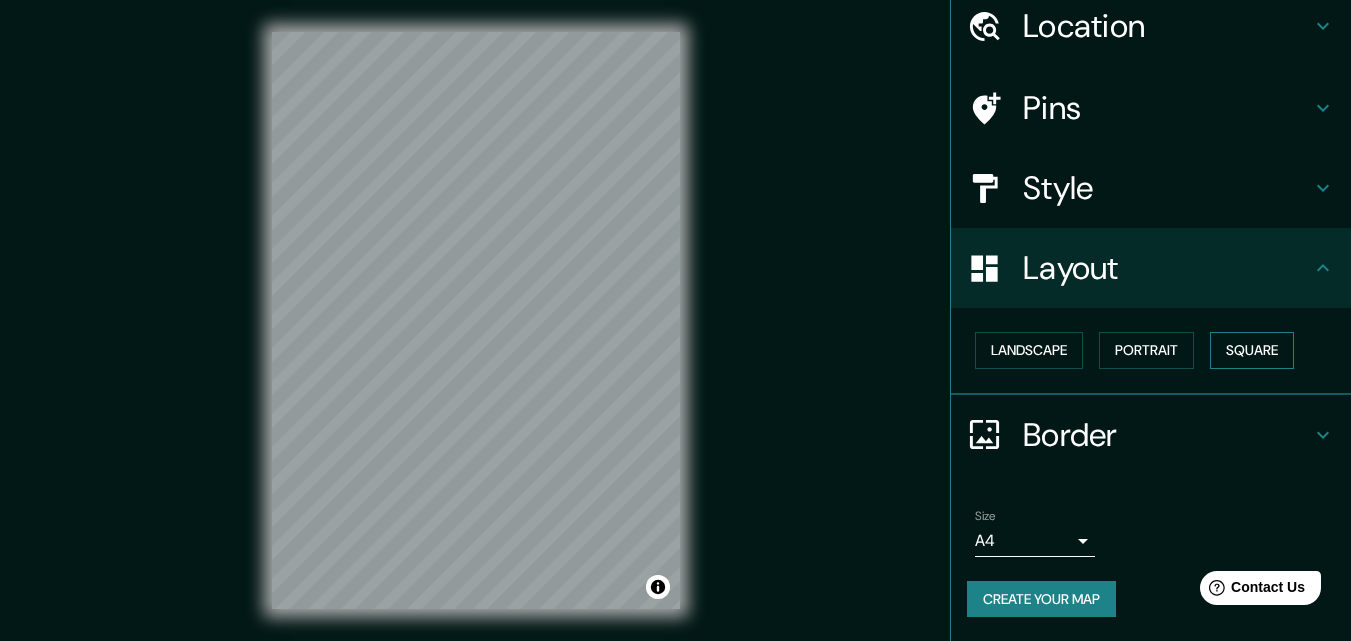 click on "Square" at bounding box center (1252, 350) 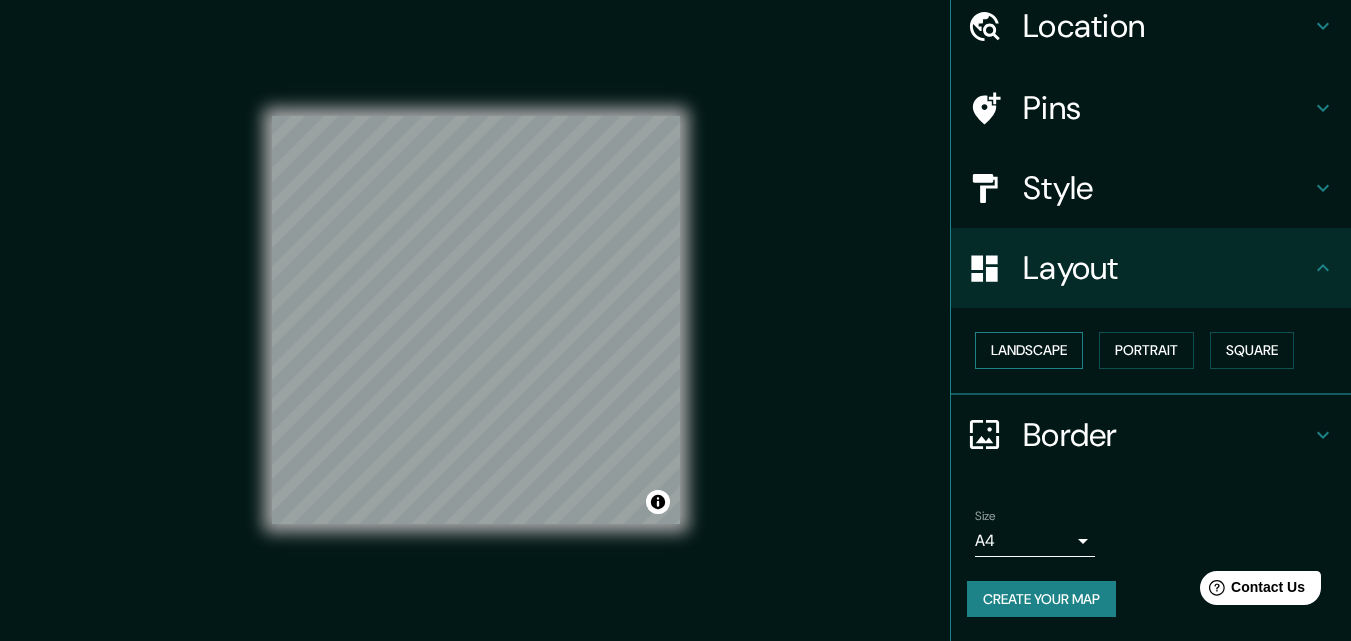 click on "Landscape" at bounding box center (1029, 350) 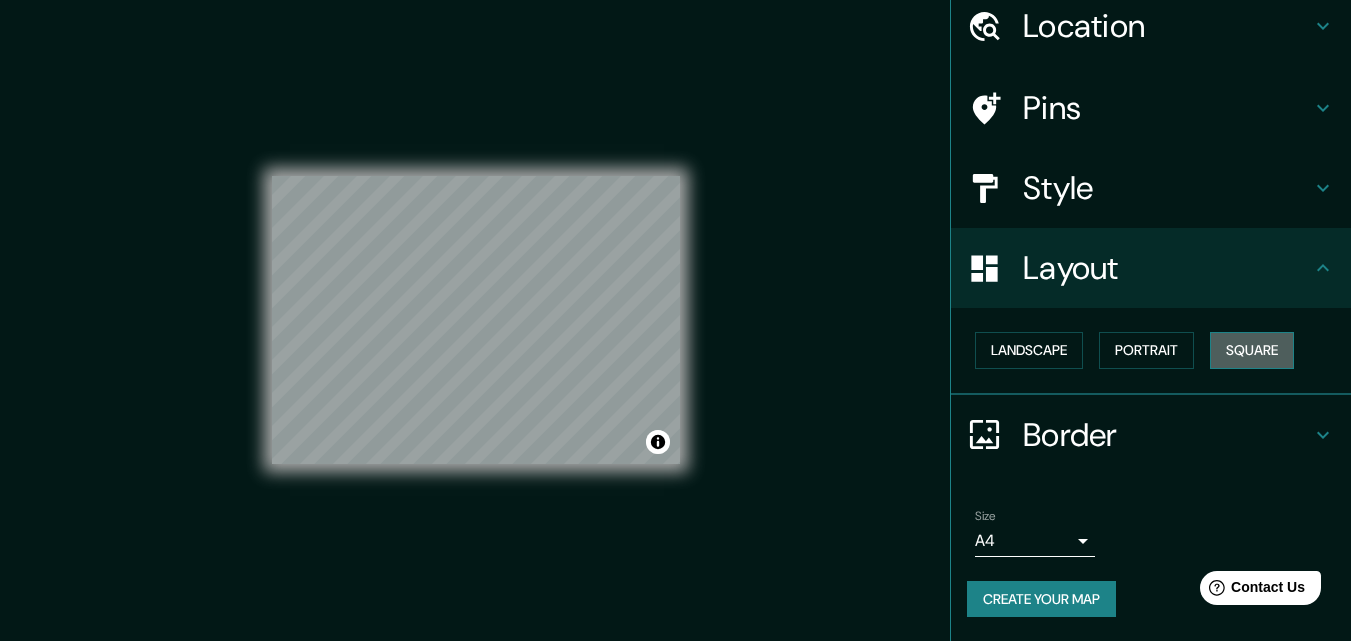 click on "Square" at bounding box center (1252, 350) 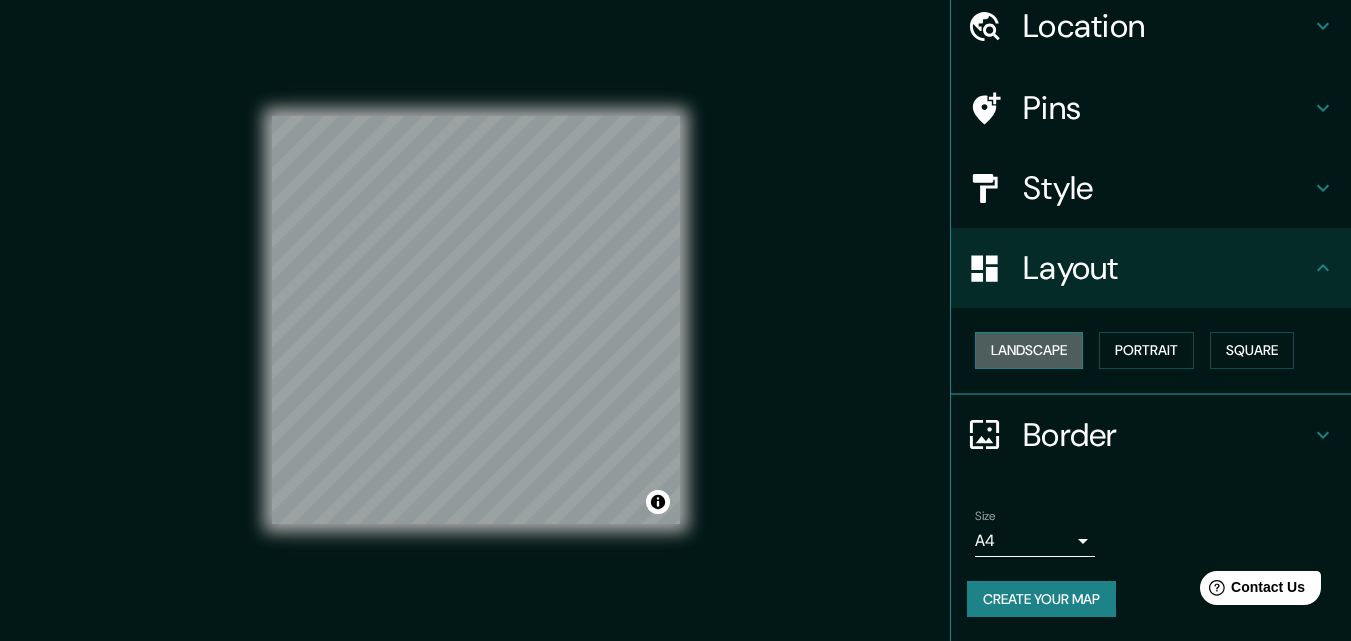 click on "Landscape" at bounding box center (1029, 350) 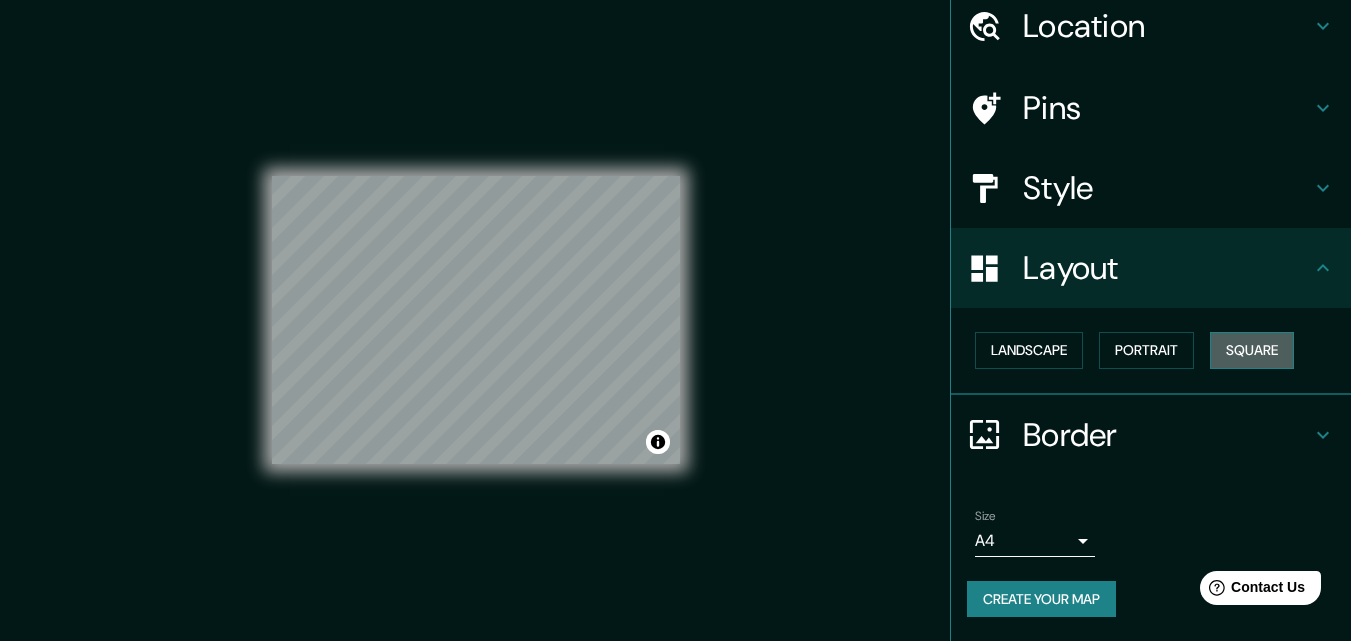 click on "Square" at bounding box center [1252, 350] 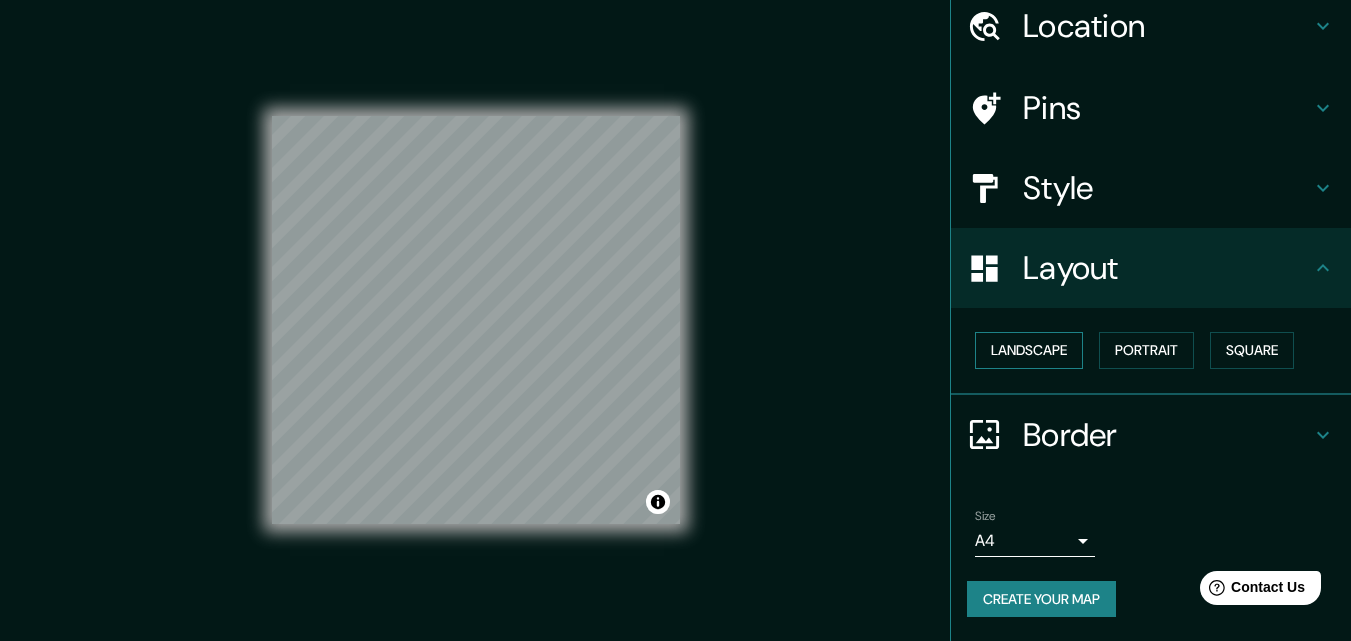 click on "Landscape" at bounding box center (1029, 350) 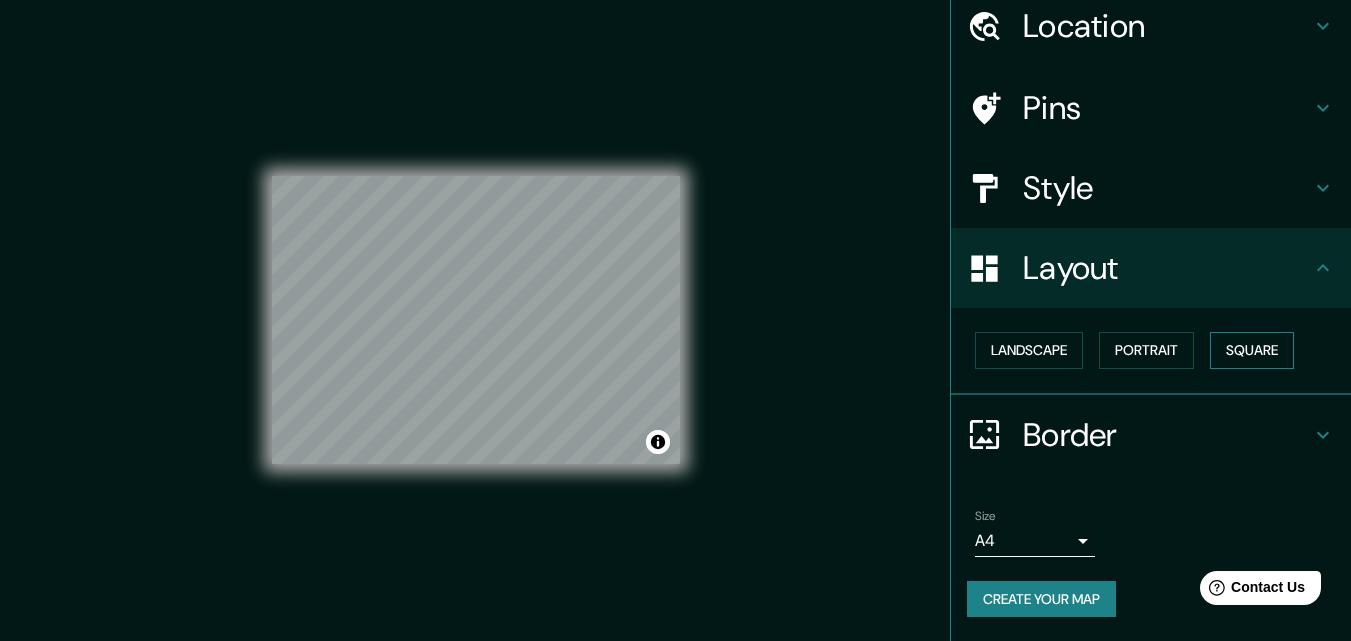 click on "Square" at bounding box center (1252, 350) 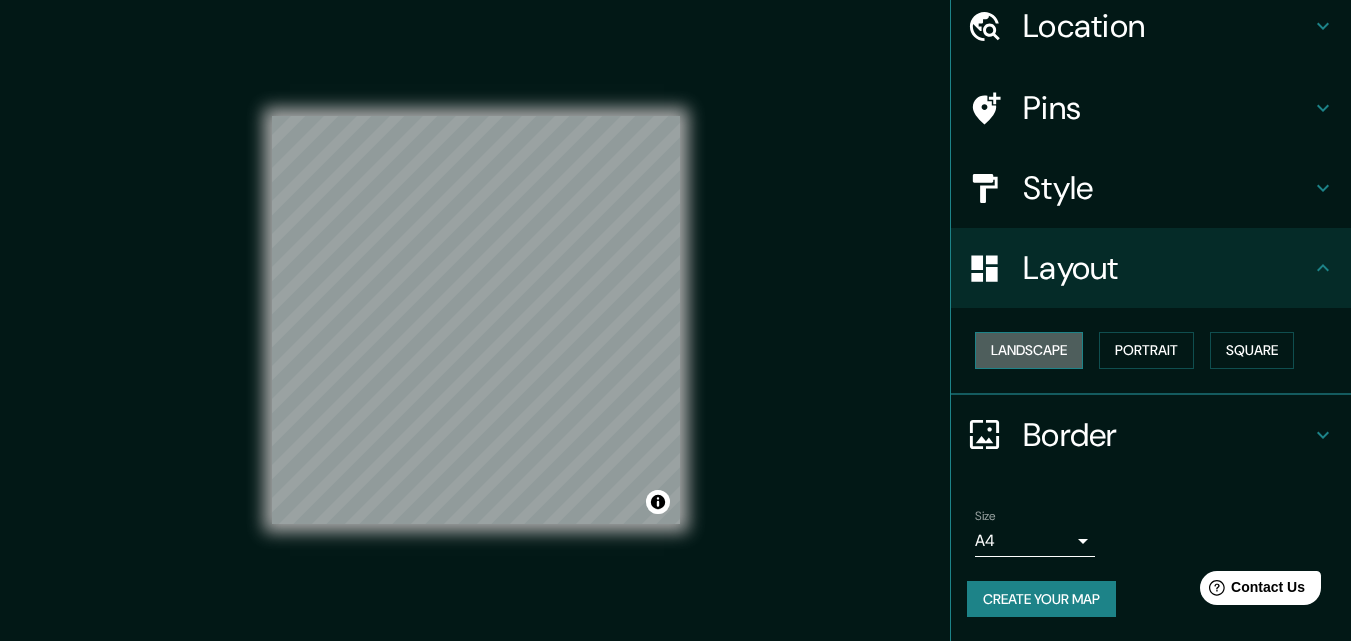 click on "Landscape" at bounding box center [1029, 350] 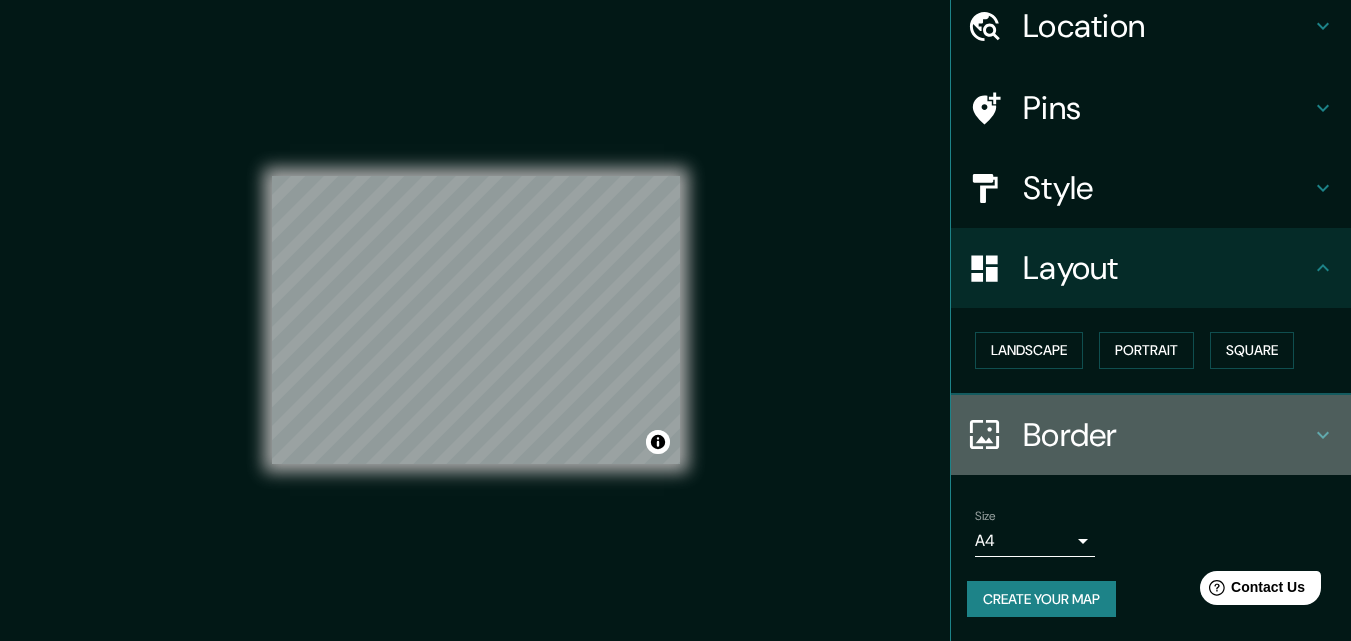 click on "Border" at bounding box center [1167, 435] 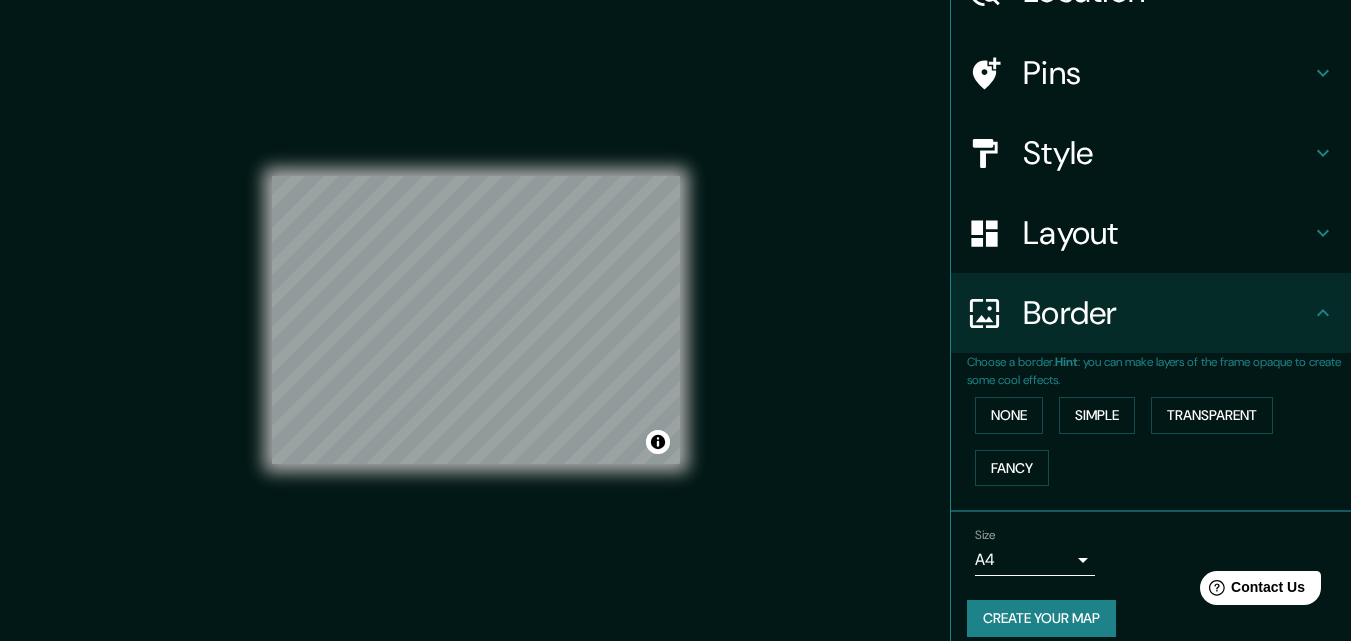 scroll, scrollTop: 133, scrollLeft: 0, axis: vertical 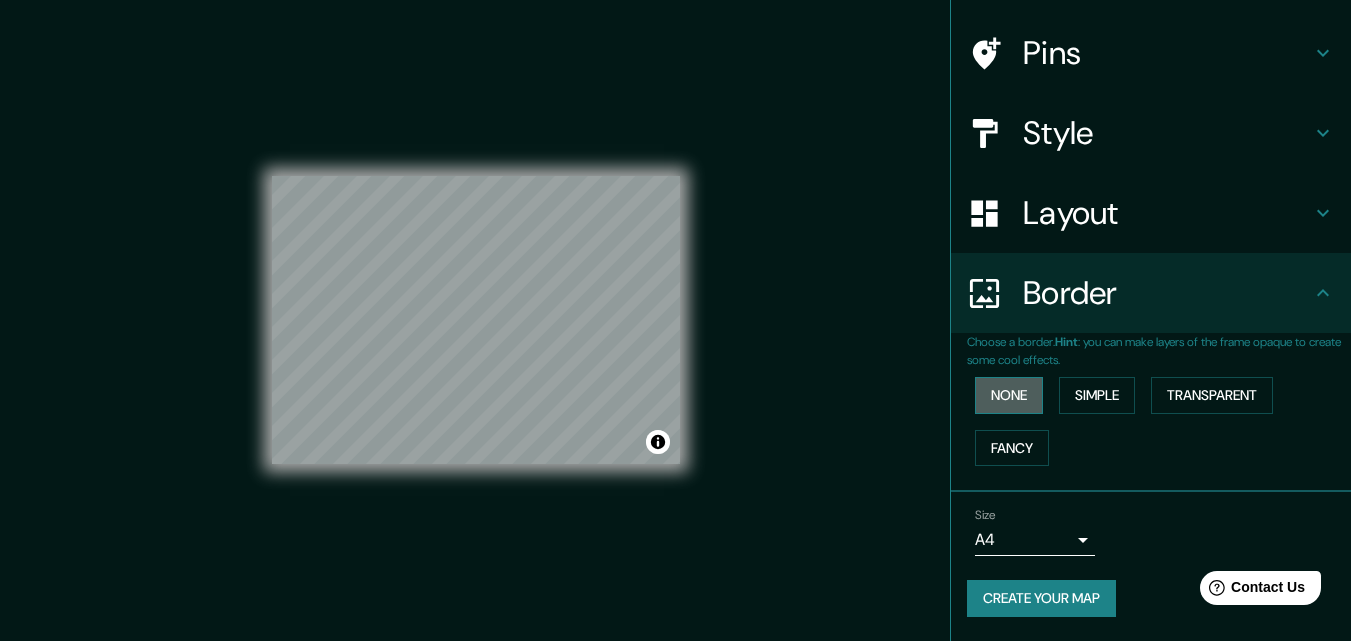 click on "None" at bounding box center [1009, 395] 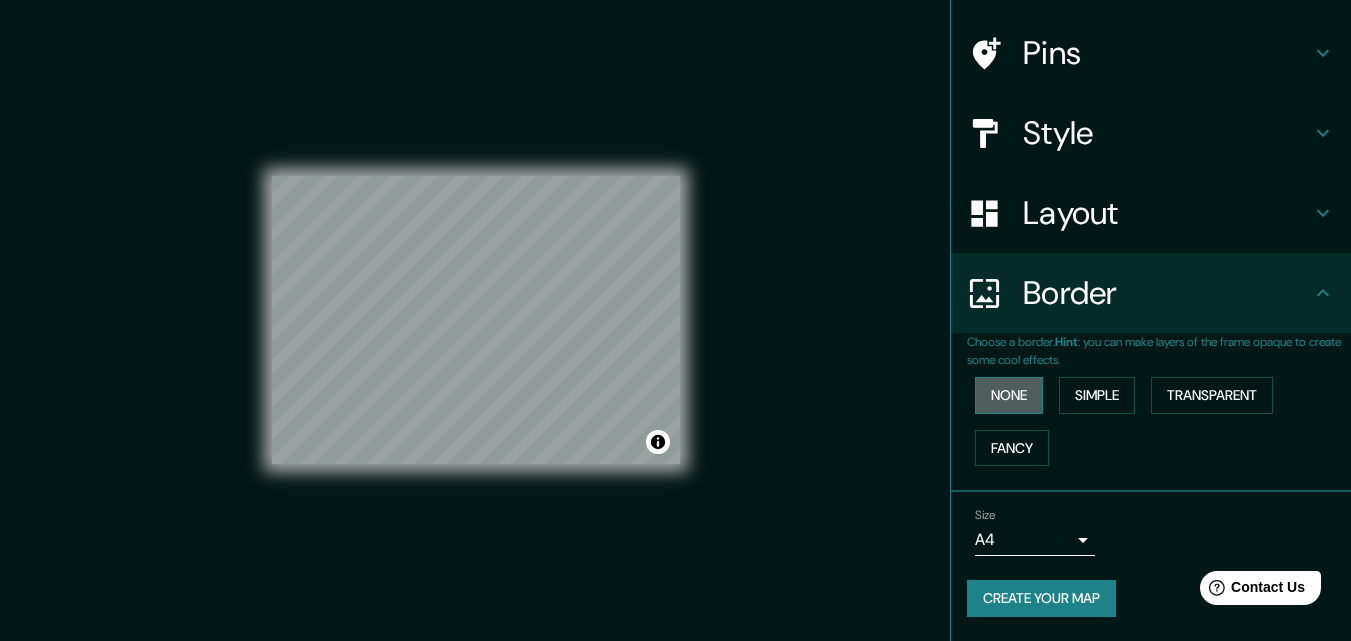 click on "None" at bounding box center (1009, 395) 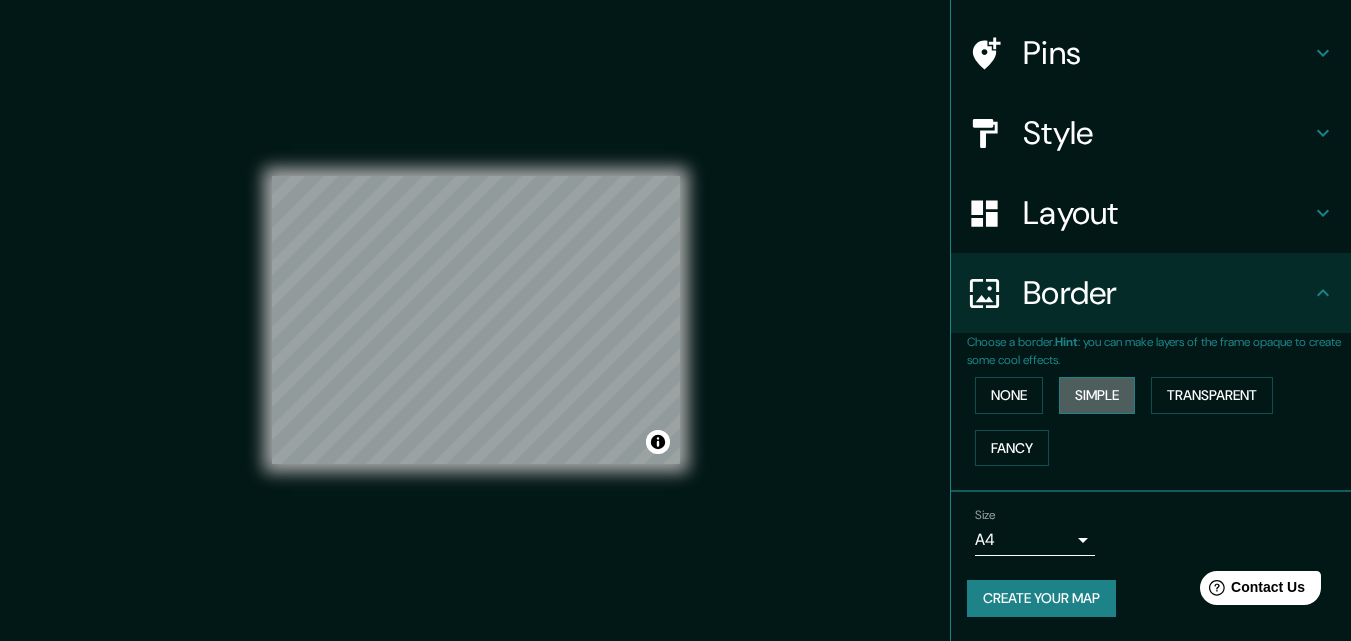 click on "Simple" at bounding box center (1097, 395) 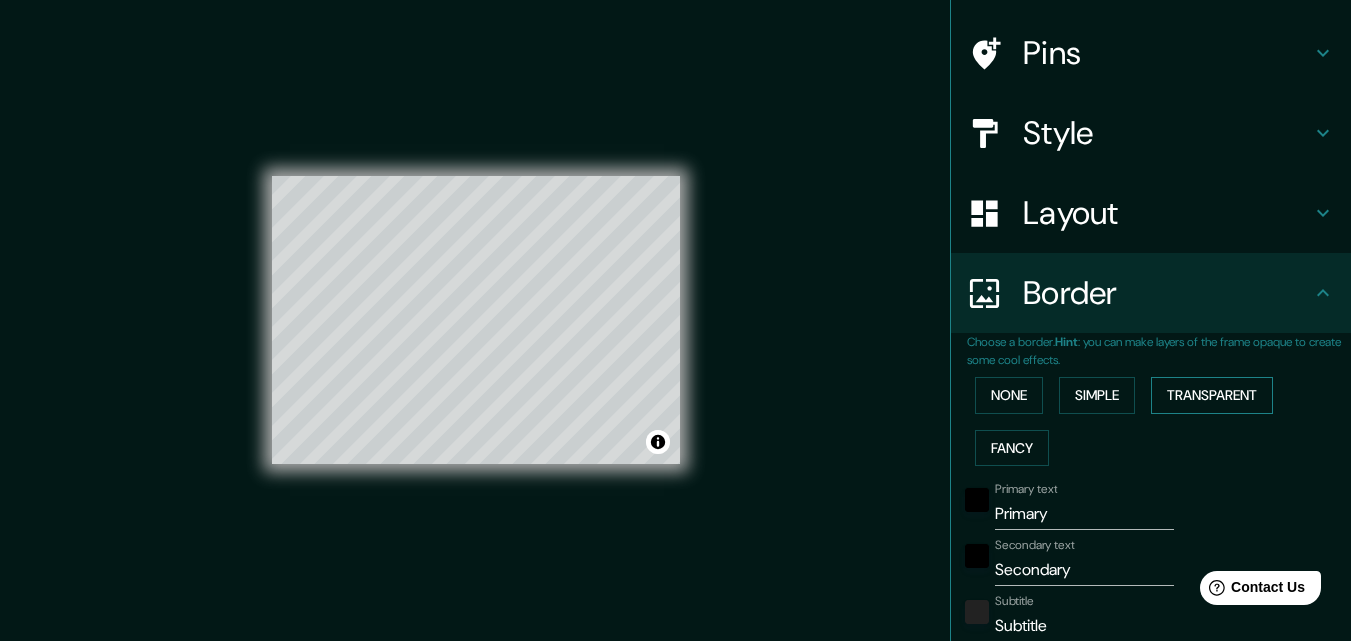 click on "Transparent" at bounding box center [1212, 395] 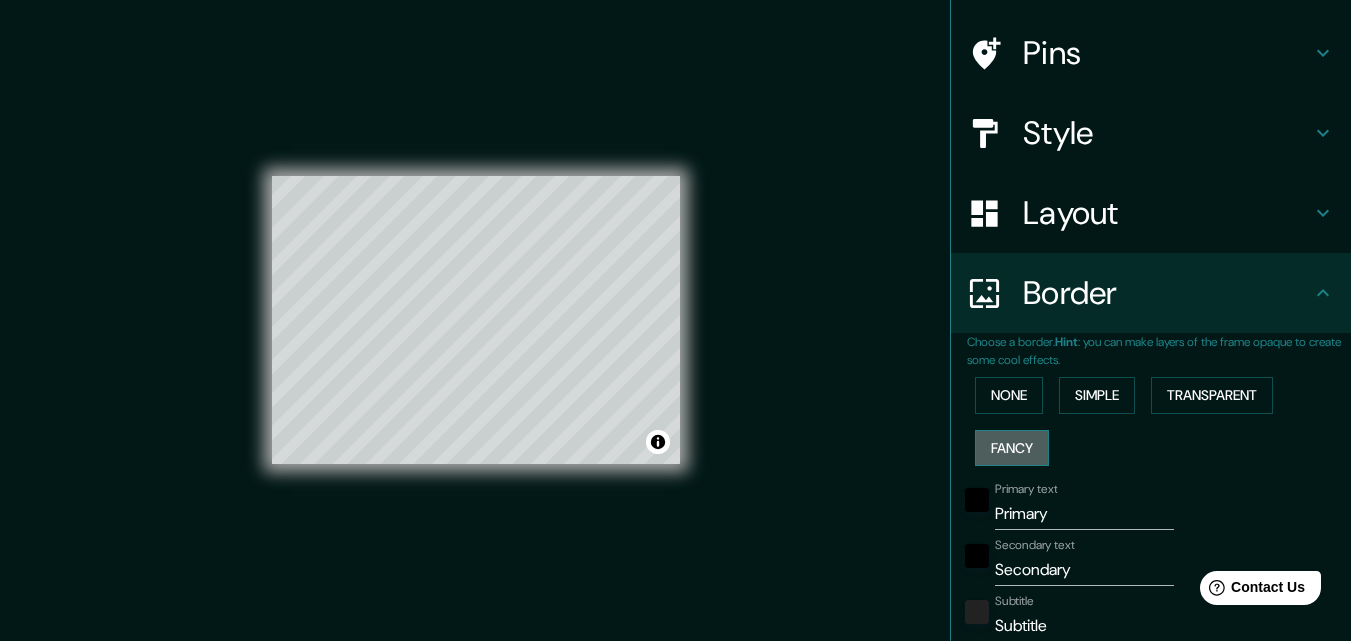 click on "Fancy" at bounding box center [1012, 448] 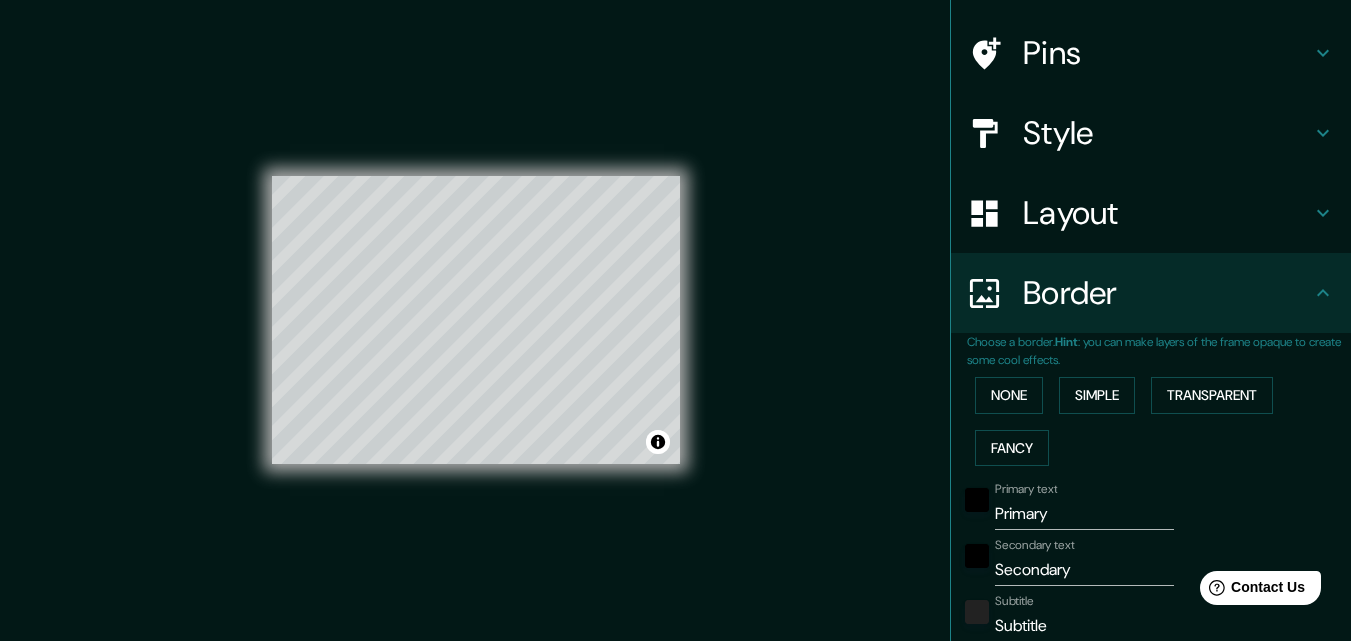 click on "Choose a border.  Hint : you can make layers of the frame opaque to create some cool effects. None Simple Transparent Fancy Primary text Primary Secondary text Secondary Subtitle Subtitle Add frame layer" at bounding box center (1151, 647) 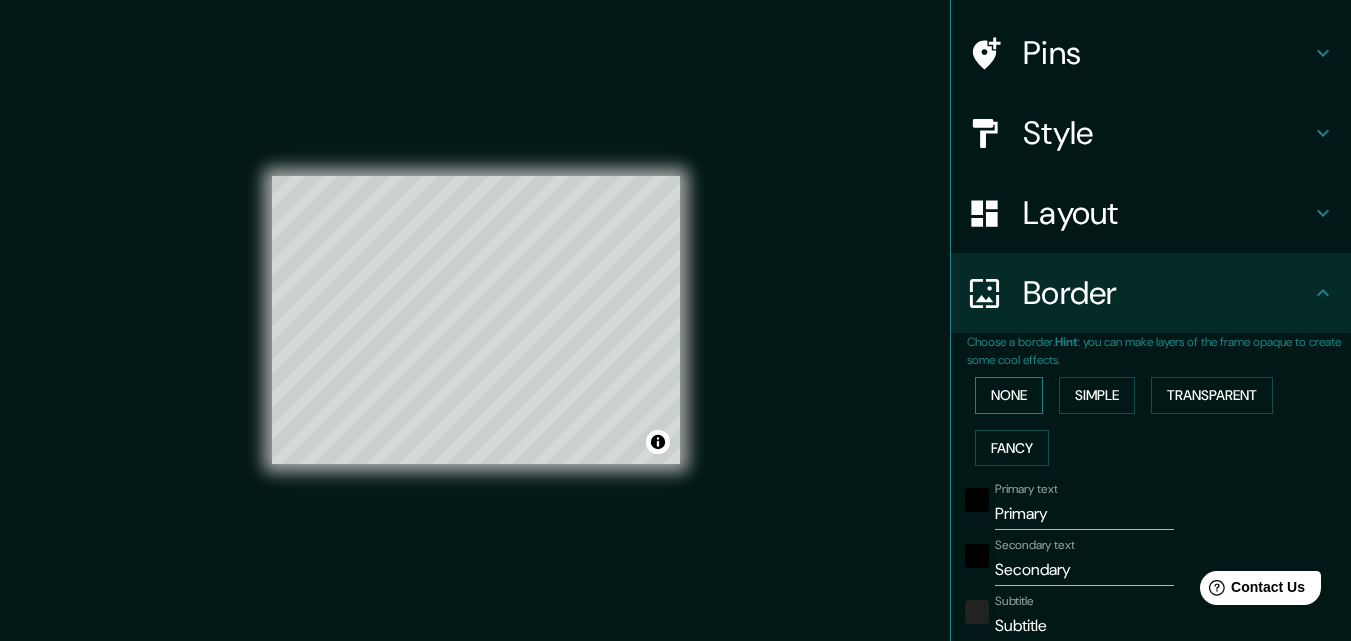 click on "None" at bounding box center (1009, 395) 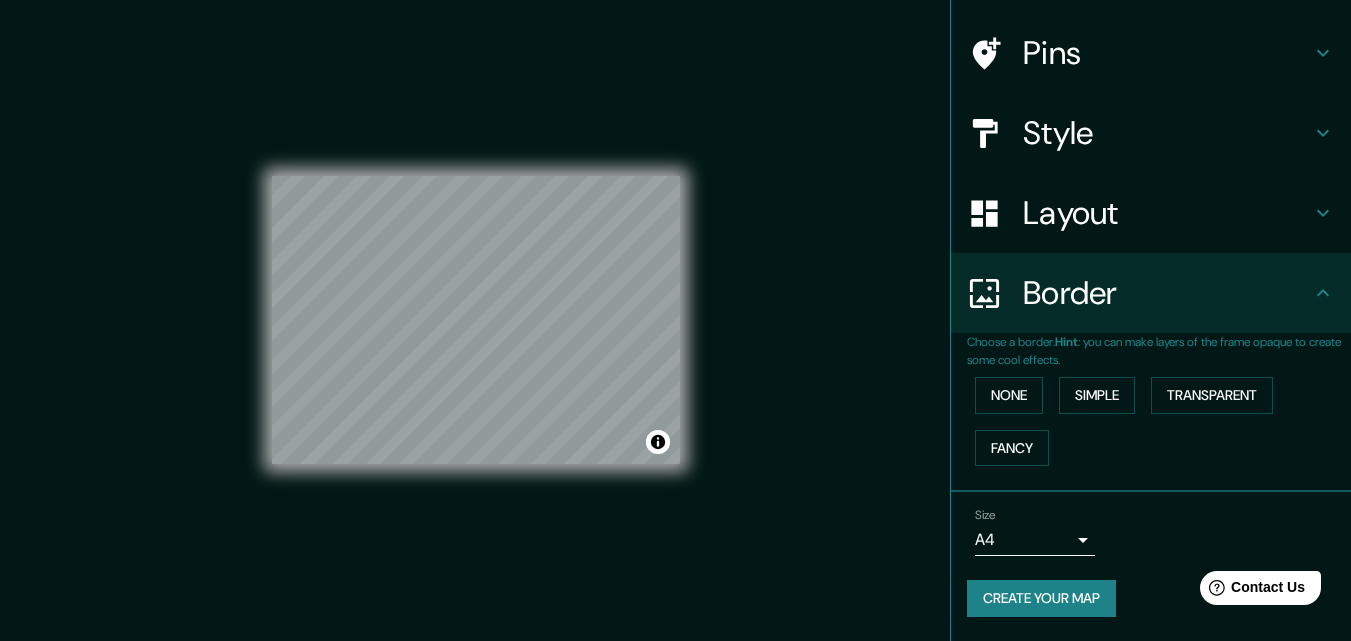 scroll, scrollTop: 32, scrollLeft: 0, axis: vertical 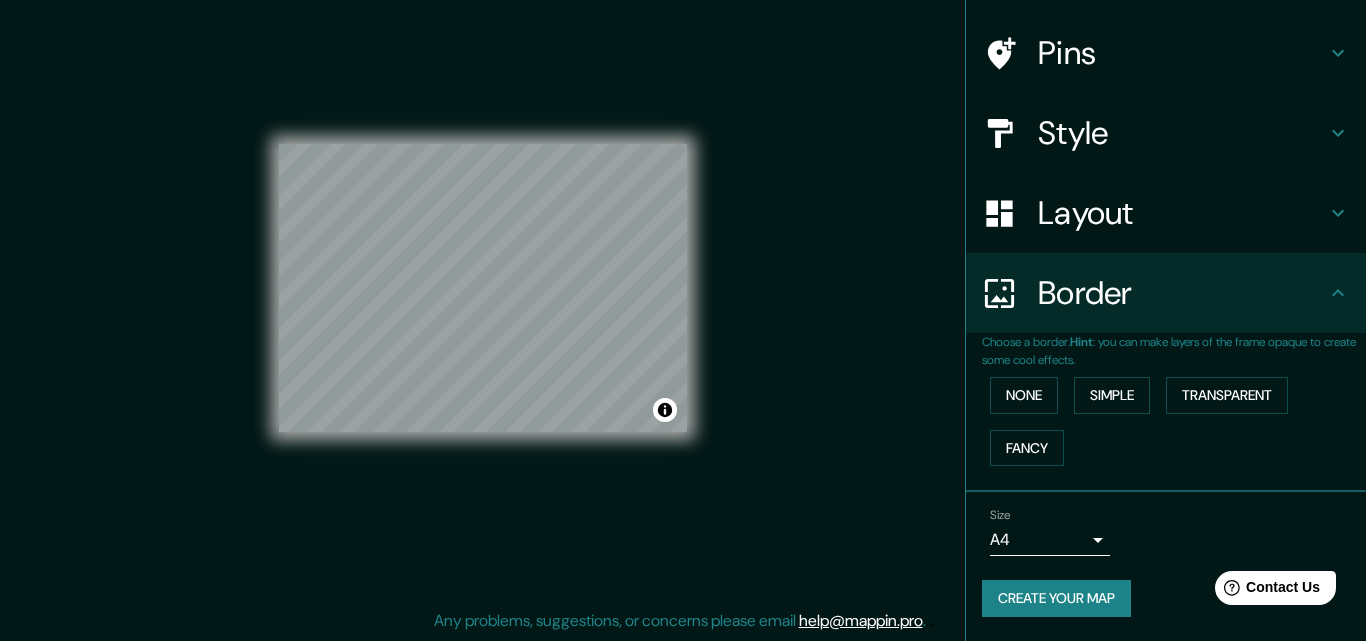 click on "Mappin Location Cusco, Departamento de Cusco, Perú Cusco  Departamento de Cusco, Perú Cuzco  Osorno, Región de Los Lagos 5290000, Chile Disseminat Cusconar- Cal Jan Xic  08737 Torrelles de Foix, provincia de Barcelona, España Cuzco  64878 Monterrey, Nuevo León, México Departamento de Cusco  Perú Pins Style Layout Border Choose a border.  Hint : you can make layers of the frame opaque to create some cool effects. None Simple Transparent Fancy Size A4 single Create your map © Mapbox   © OpenStreetMap   Improve this map Any problems, suggestions, or concerns please email    help@mappin.pro . . ." at bounding box center [683, 288] 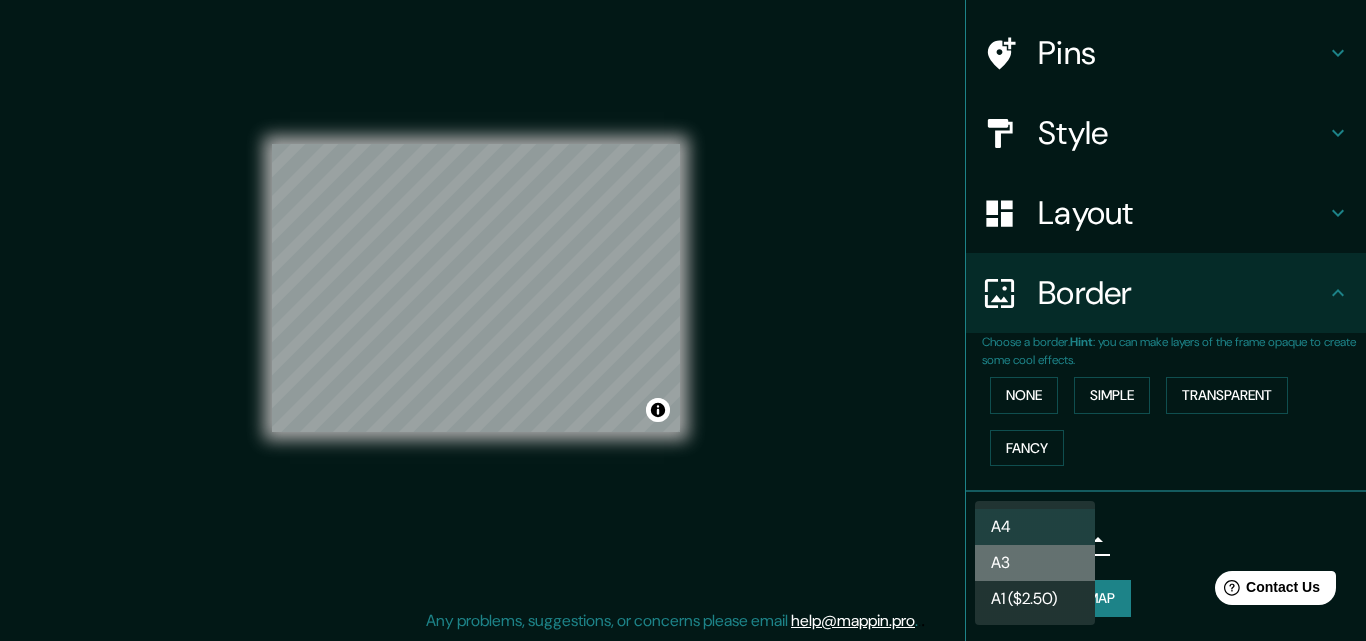 click on "A3" at bounding box center [1035, 563] 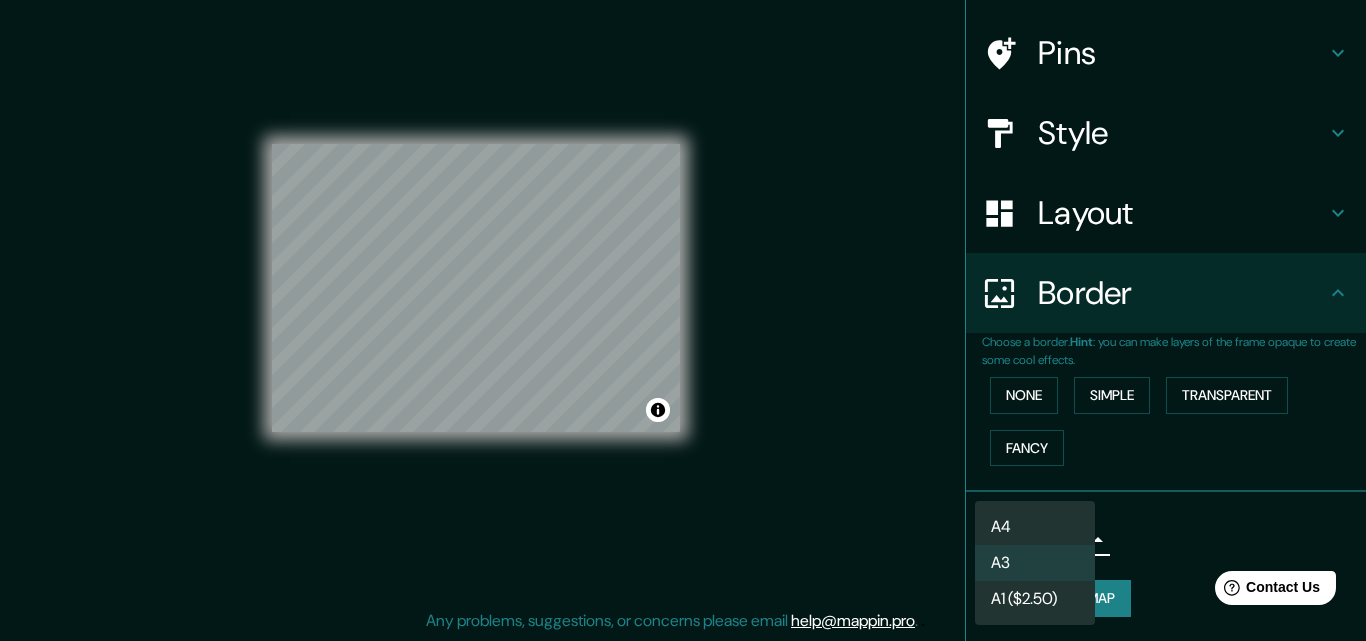click on "Mappin Location Cusco, Departamento de Cusco, Perú Cusco  Departamento de Cusco, Perú Cuzco  Osorno, Región de Los Lagos 5290000, Chile Disseminat Cusconar- Cal Jan Xic  08737 Torrelles de Foix, provincia de Barcelona, España Cuzco  64878 Monterrey, Nuevo León, México Departamento de Cusco  Perú Pins Style Layout Border Choose a border.  Hint : you can make layers of the frame opaque to create some cool effects. None Simple Transparent Fancy Size A3 a4 Create your map © Mapbox   © OpenStreetMap   Improve this map Any problems, suggestions, or concerns please email    help@mappin.pro . . . A4 A3 A1 ($2.50)" at bounding box center (683, 288) 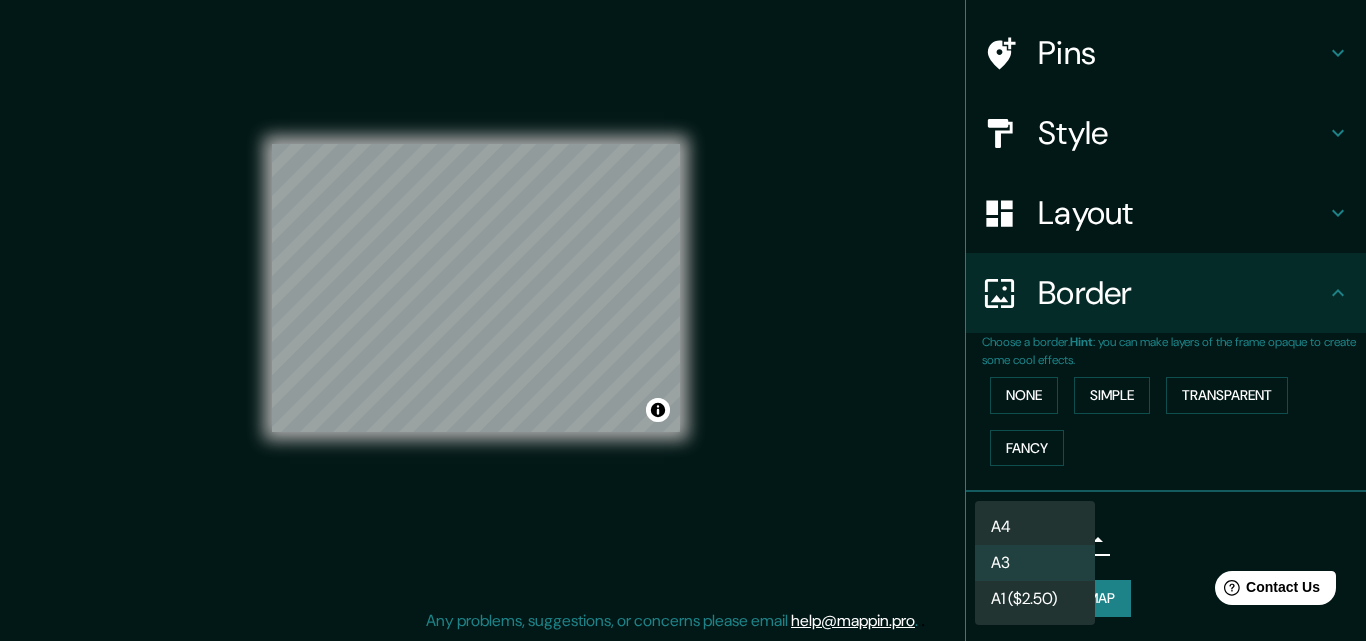 click on "A3" at bounding box center [1035, 563] 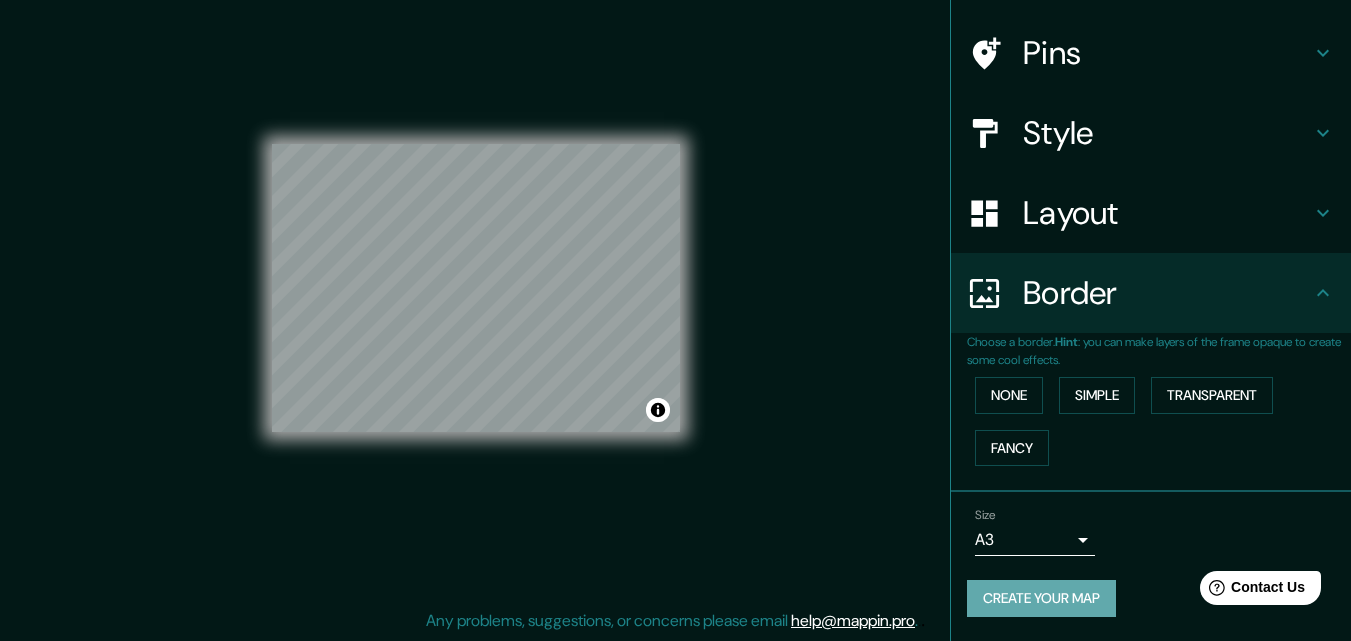 click on "Create your map" at bounding box center [1041, 598] 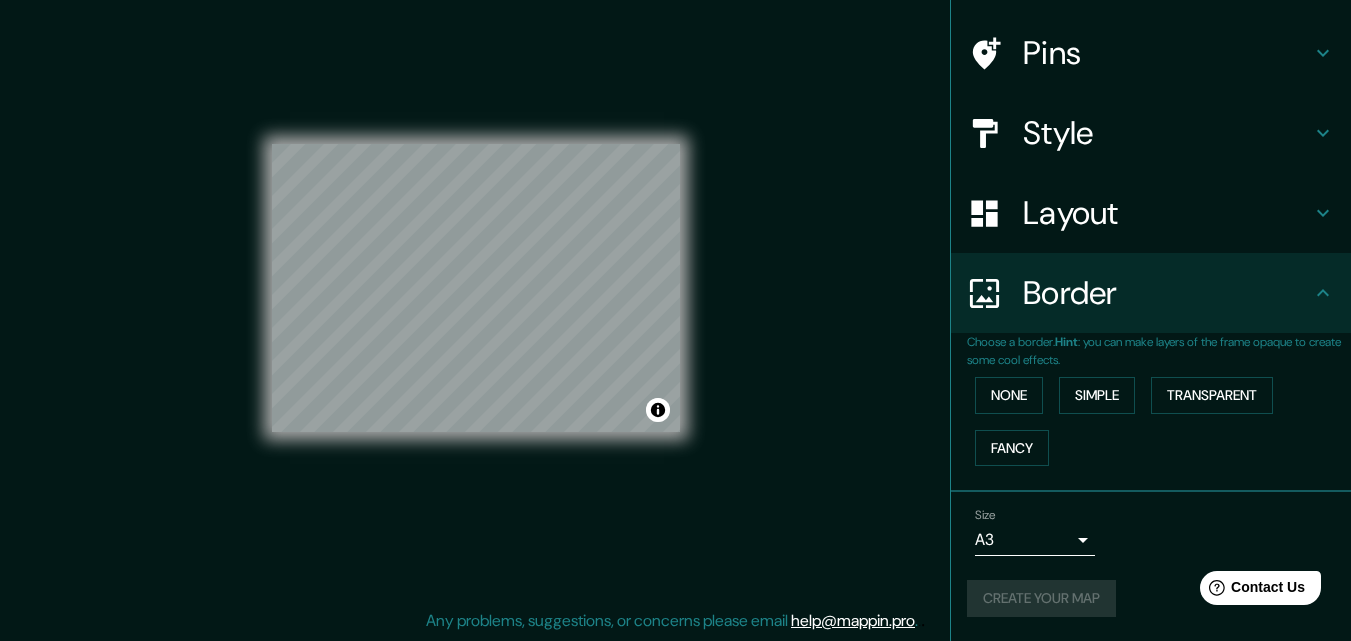 click on "Create your map" at bounding box center [1151, 598] 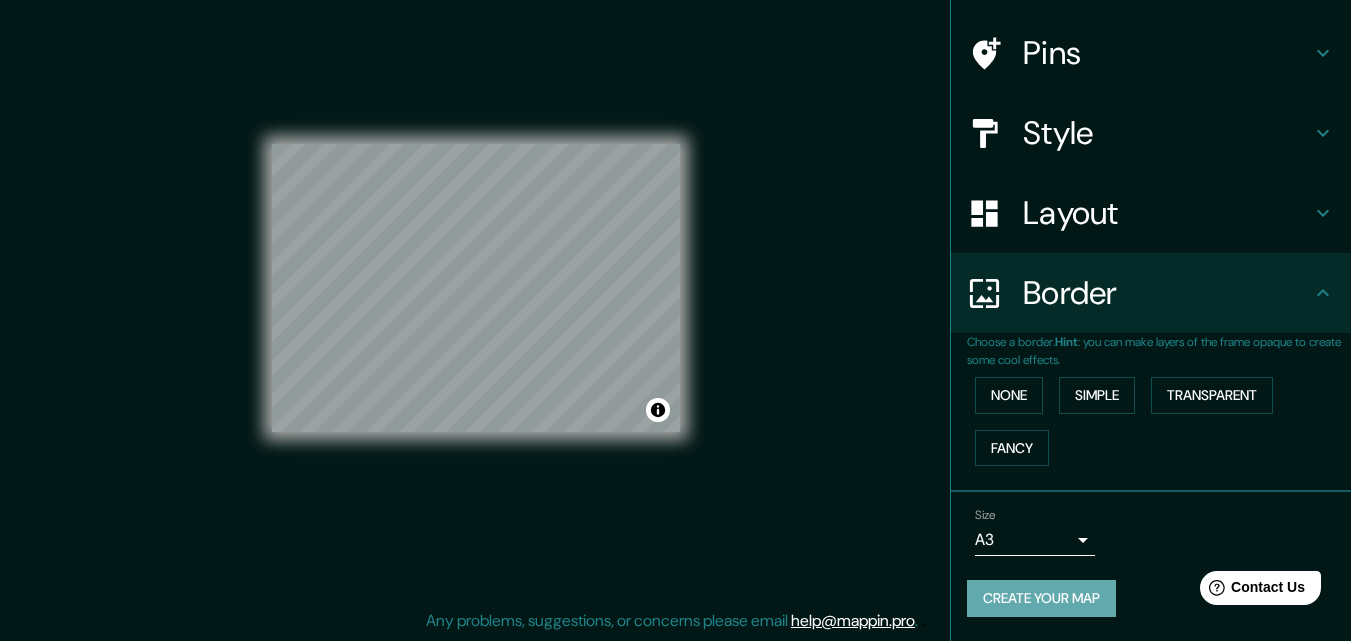 click on "Create your map" at bounding box center [1041, 598] 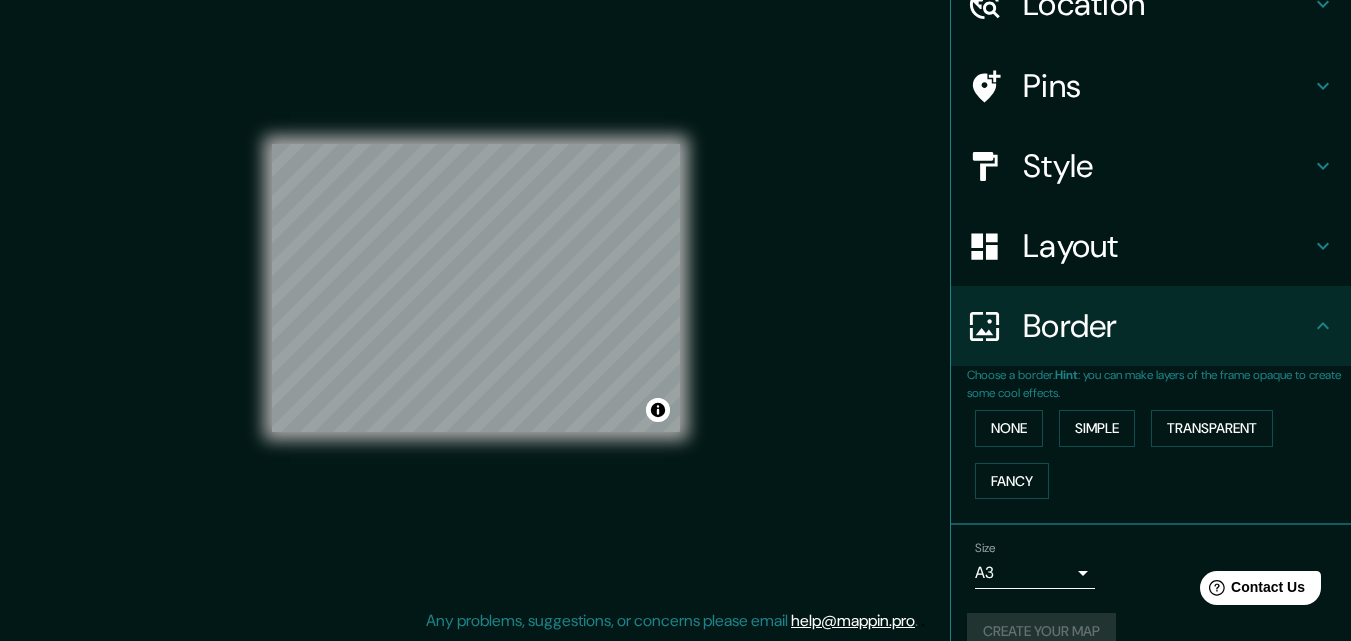 scroll, scrollTop: 133, scrollLeft: 0, axis: vertical 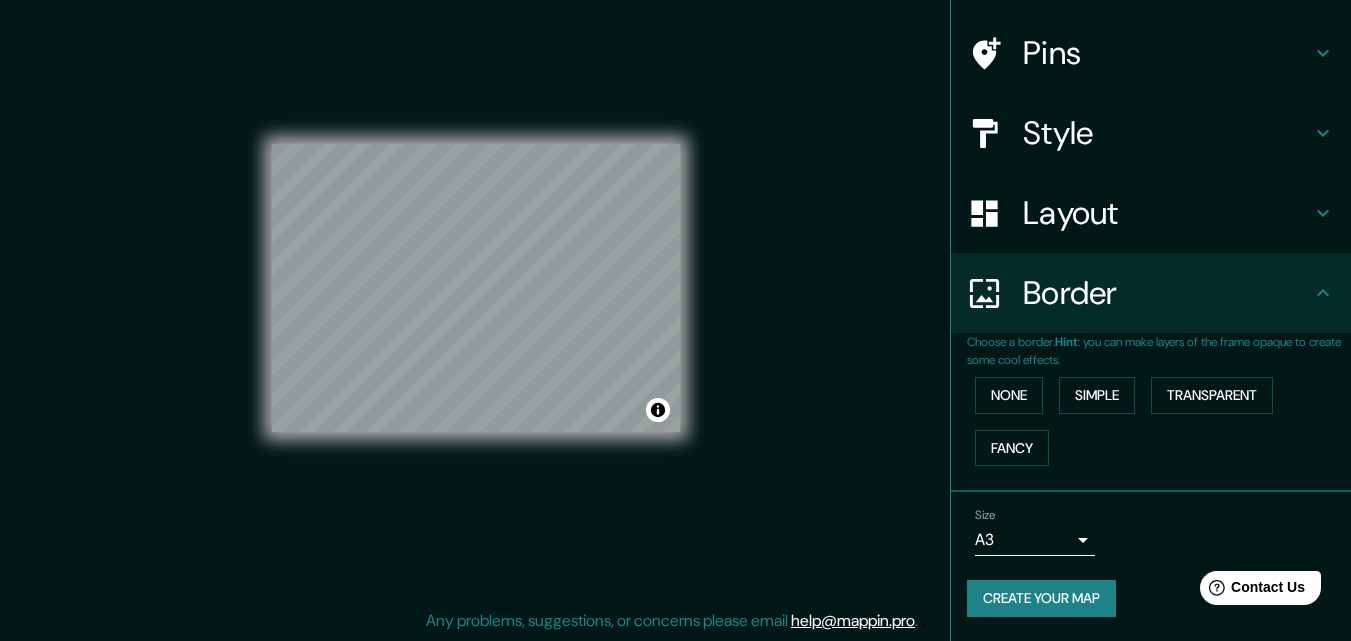 click on "Create your map" at bounding box center (1041, 598) 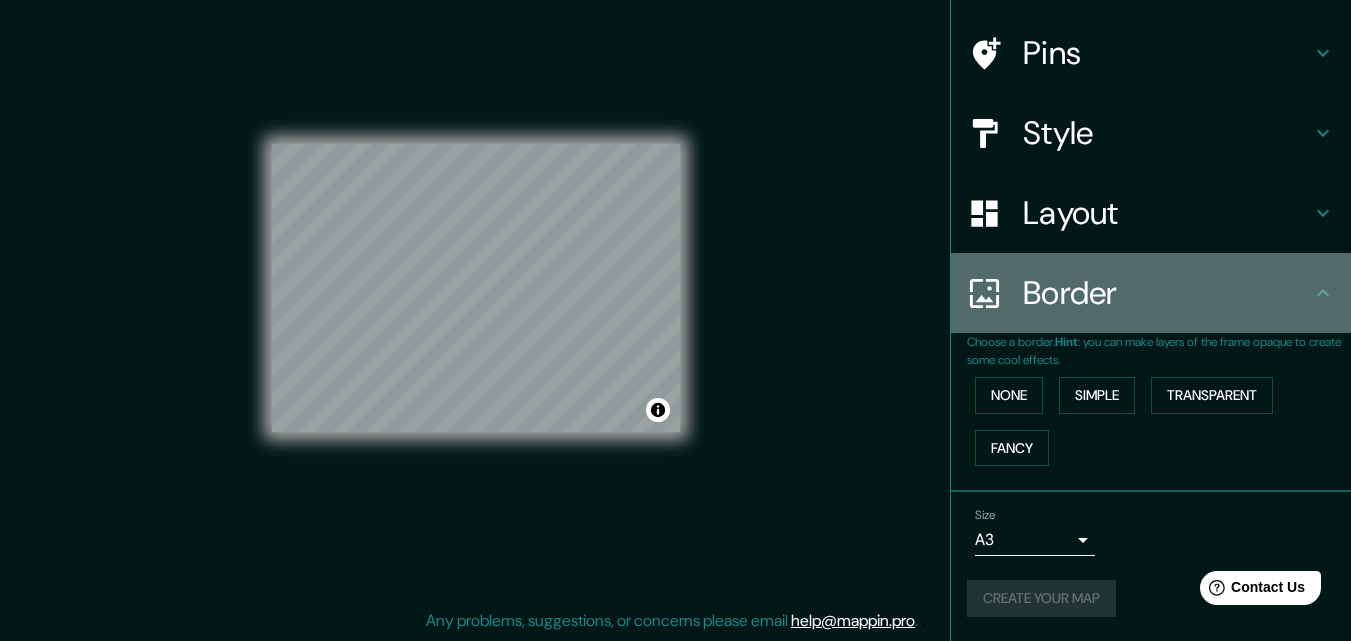 click on "Border" at bounding box center (1167, 293) 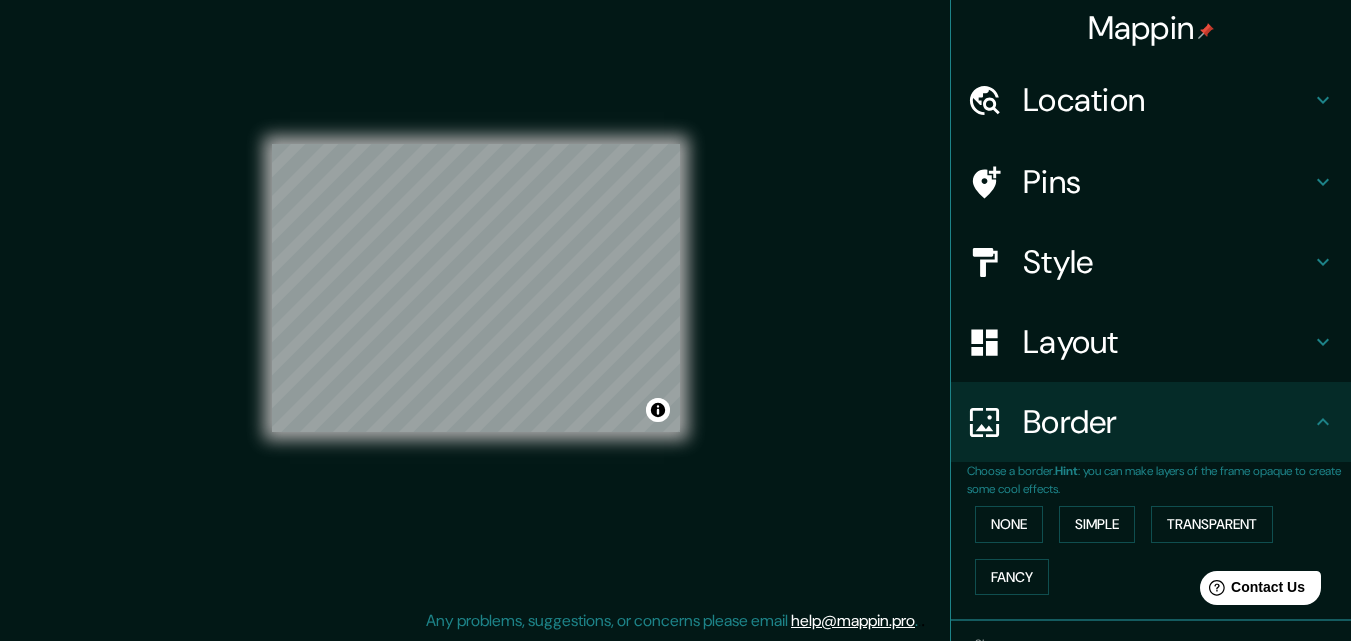 scroll, scrollTop: 0, scrollLeft: 0, axis: both 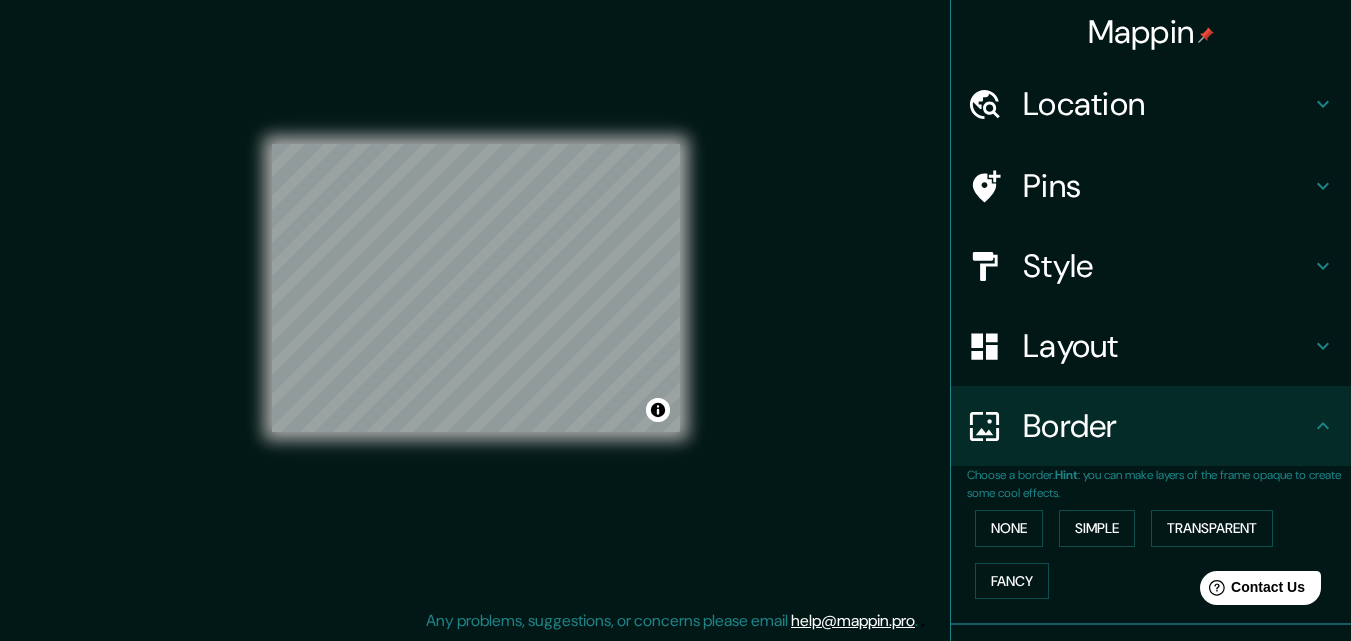 click on "Pins" at bounding box center (1151, 186) 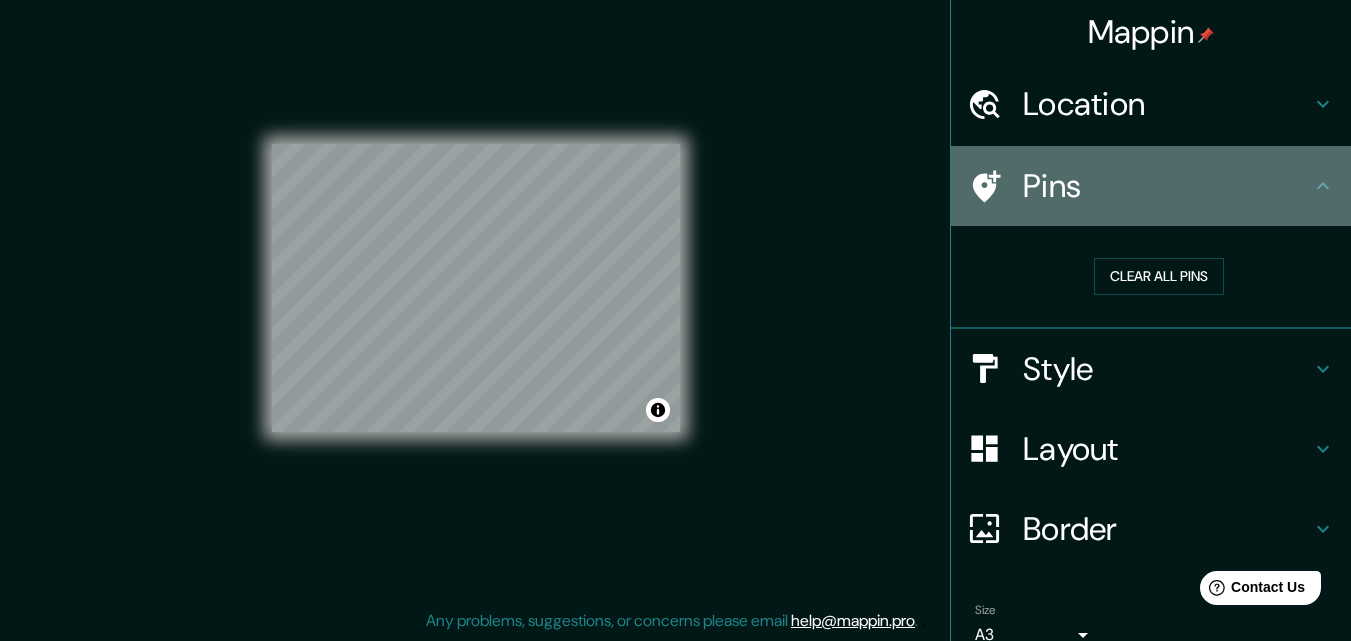 click on "Pins" at bounding box center (1167, 186) 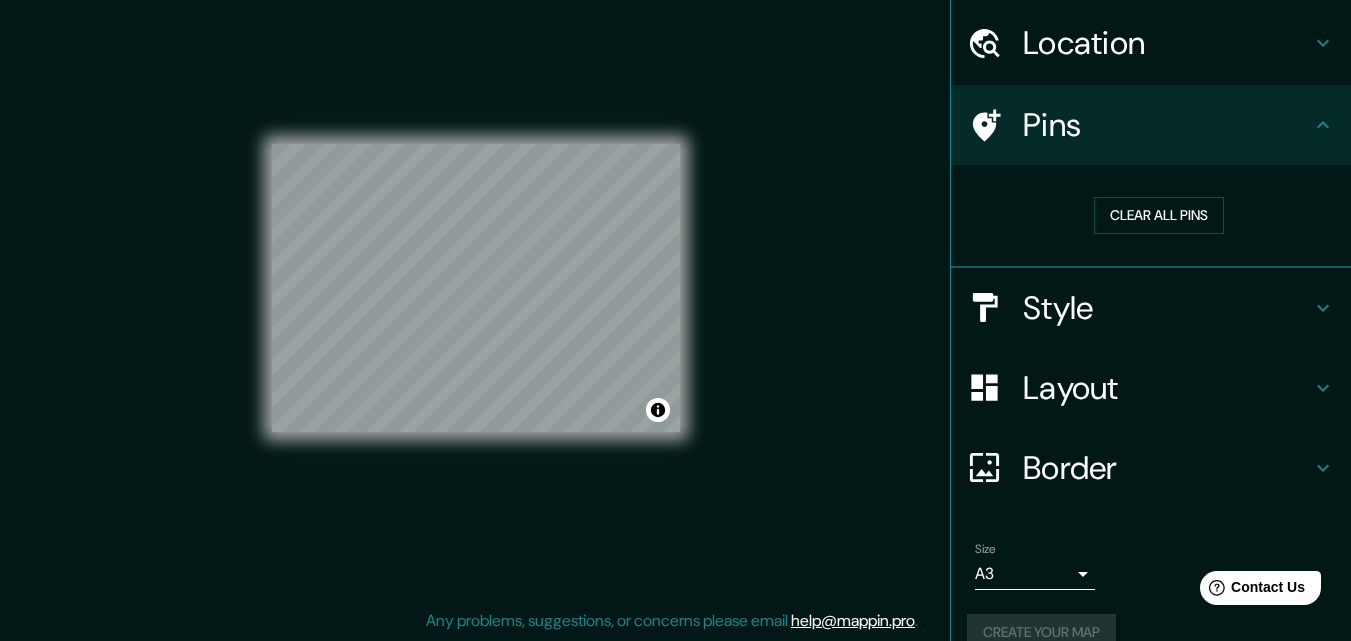 scroll, scrollTop: 94, scrollLeft: 0, axis: vertical 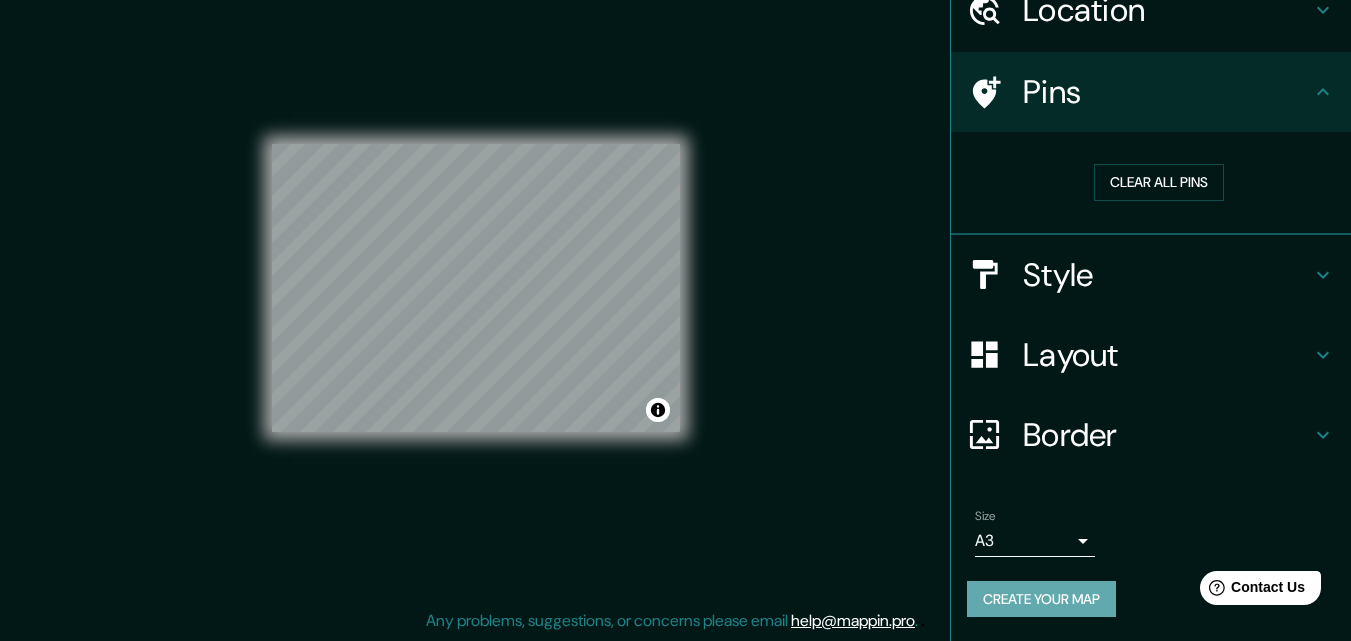 click on "Create your map" at bounding box center [1041, 599] 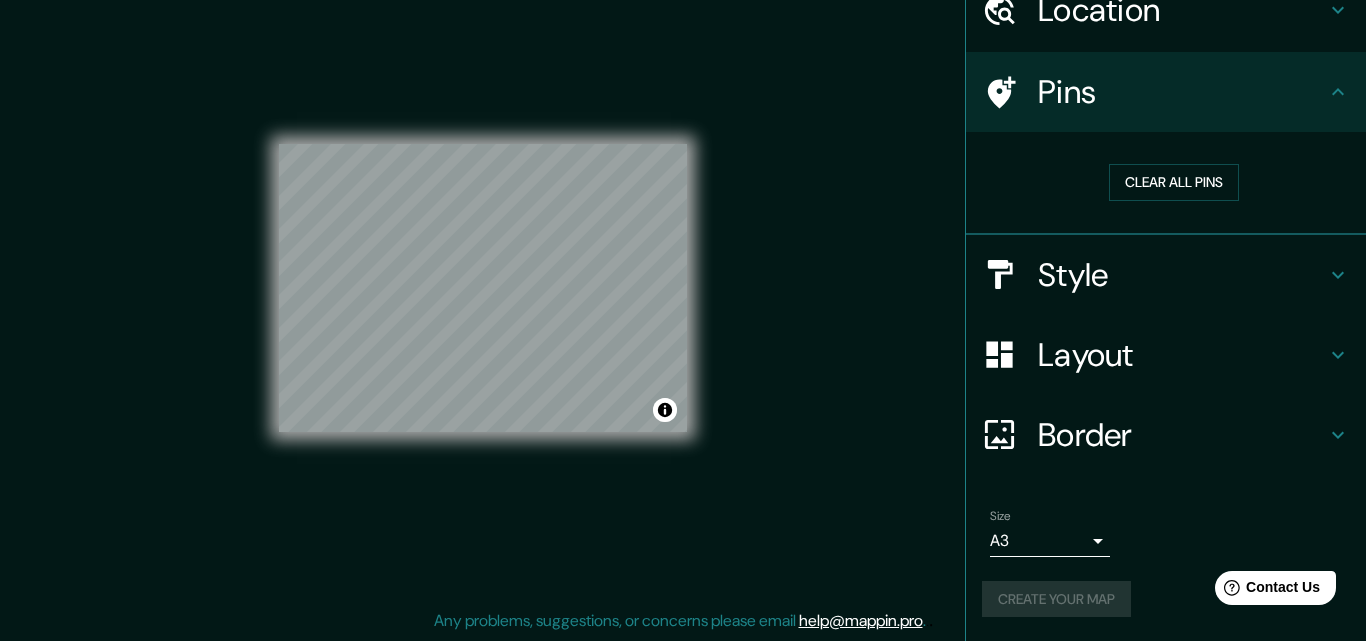 click on "Mappin Location Cusco, Departamento de Cusco, Perú Cusco  Departamento de Cusco, Perú Cuzco  Osorno, Región de Los Lagos 5290000, Chile Disseminat Cusconar- Cal Jan Xic  08737 Torrelles de Foix, provincia de Barcelona, España Cuzco  64878 Monterrey, Nuevo León, México Departamento de Cusco  Perú Pins Clear all pins Style Layout Border Choose a border.  Hint : you can make layers of the frame opaque to create some cool effects. None Simple Transparent Fancy Size A3 a4 Create your map © Mapbox   © OpenStreetMap   Improve this map Any problems, suggestions, or concerns please email    help@mappin.pro . . ." at bounding box center [683, 288] 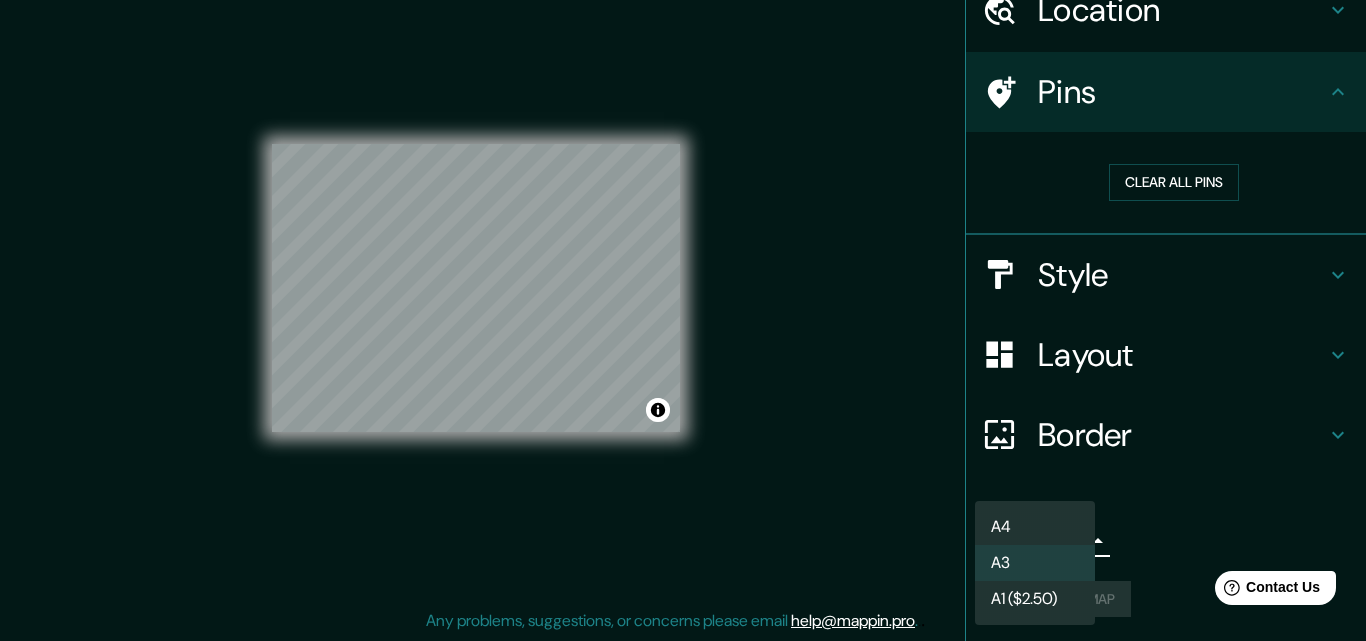 click on "A4" at bounding box center (1035, 527) 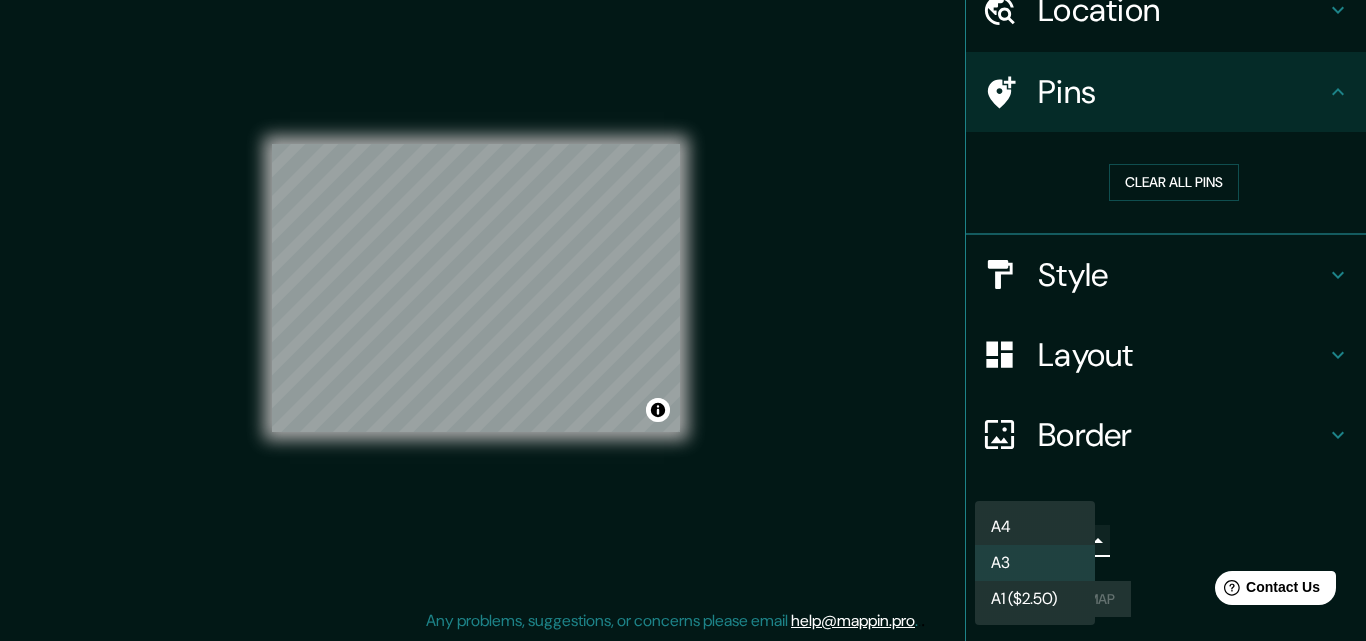 type on "single" 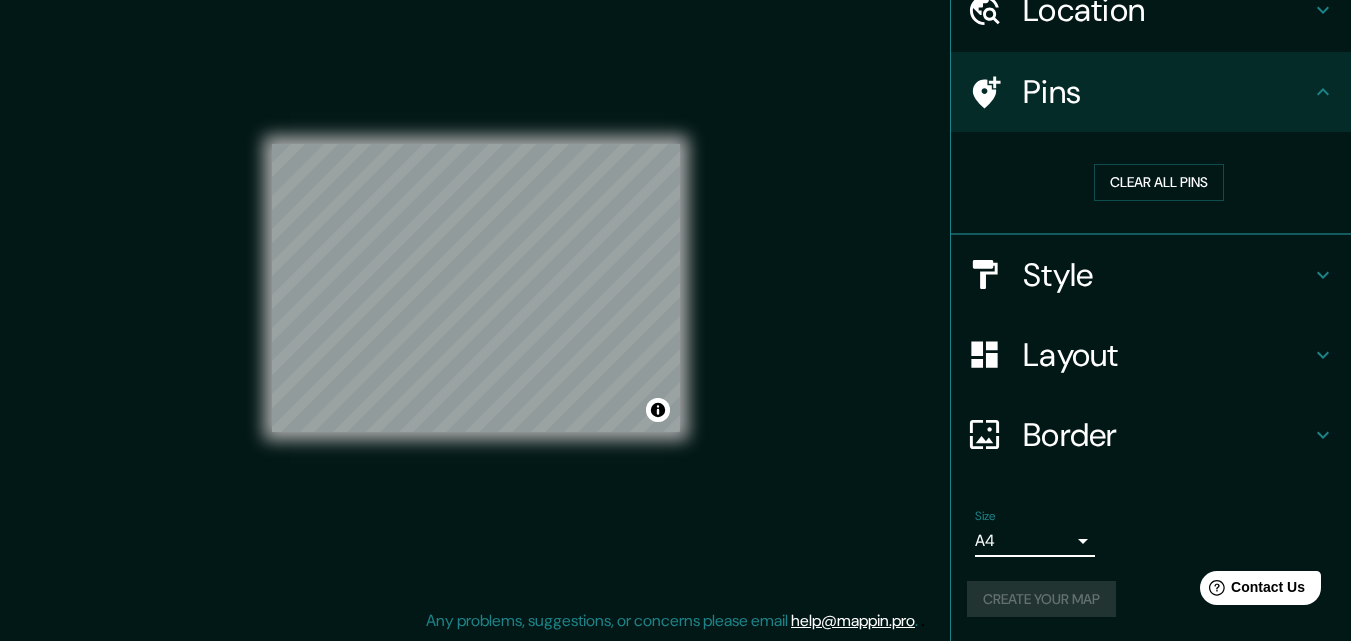 click on "Create your map" at bounding box center (1151, 599) 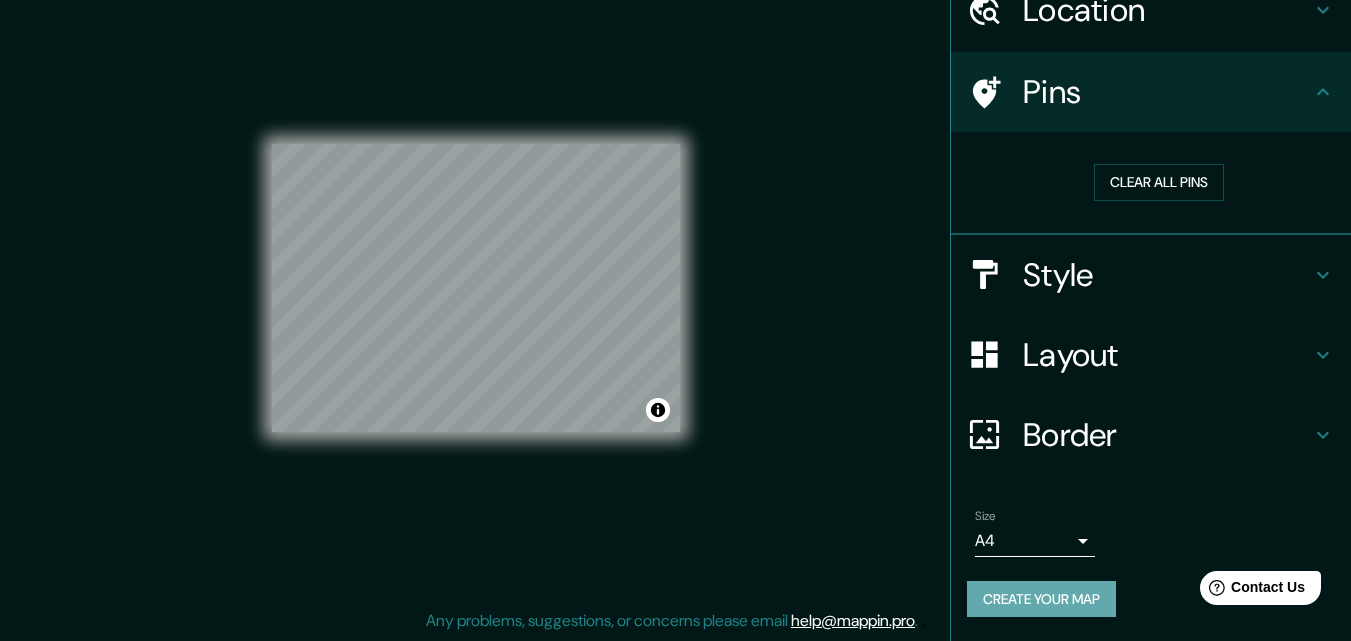 click on "Create your map" at bounding box center (1041, 599) 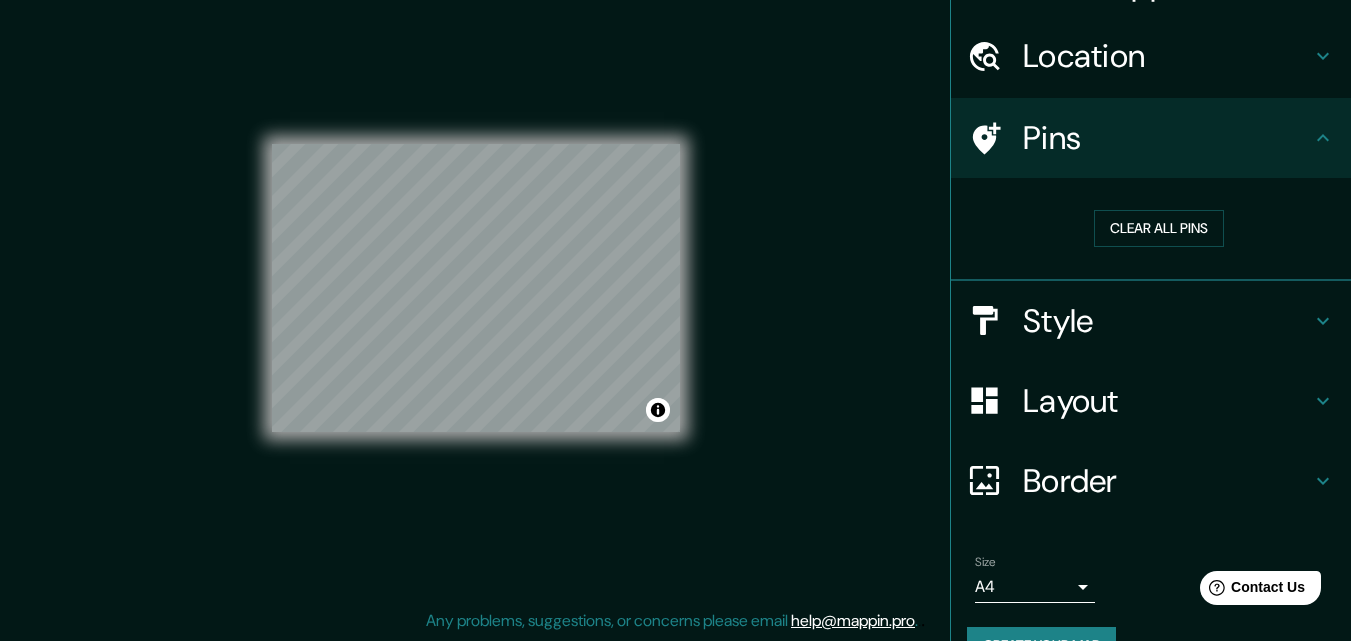 scroll, scrollTop: 94, scrollLeft: 0, axis: vertical 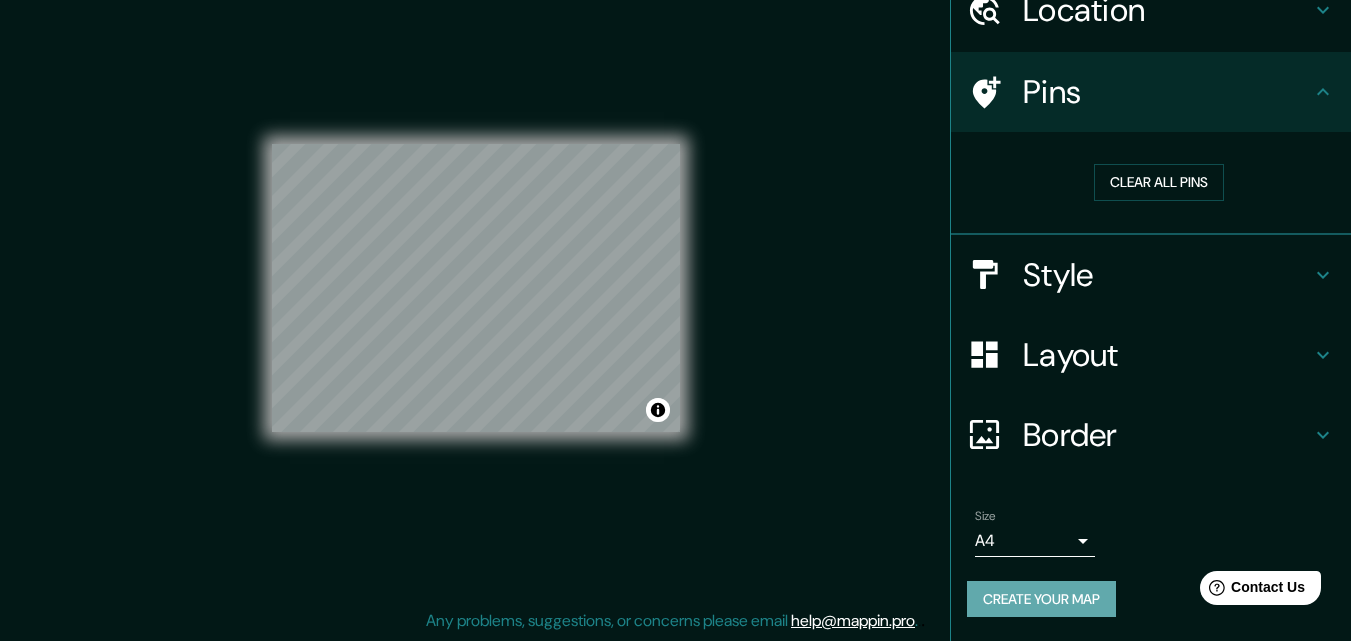 click on "Create your map" at bounding box center (1041, 599) 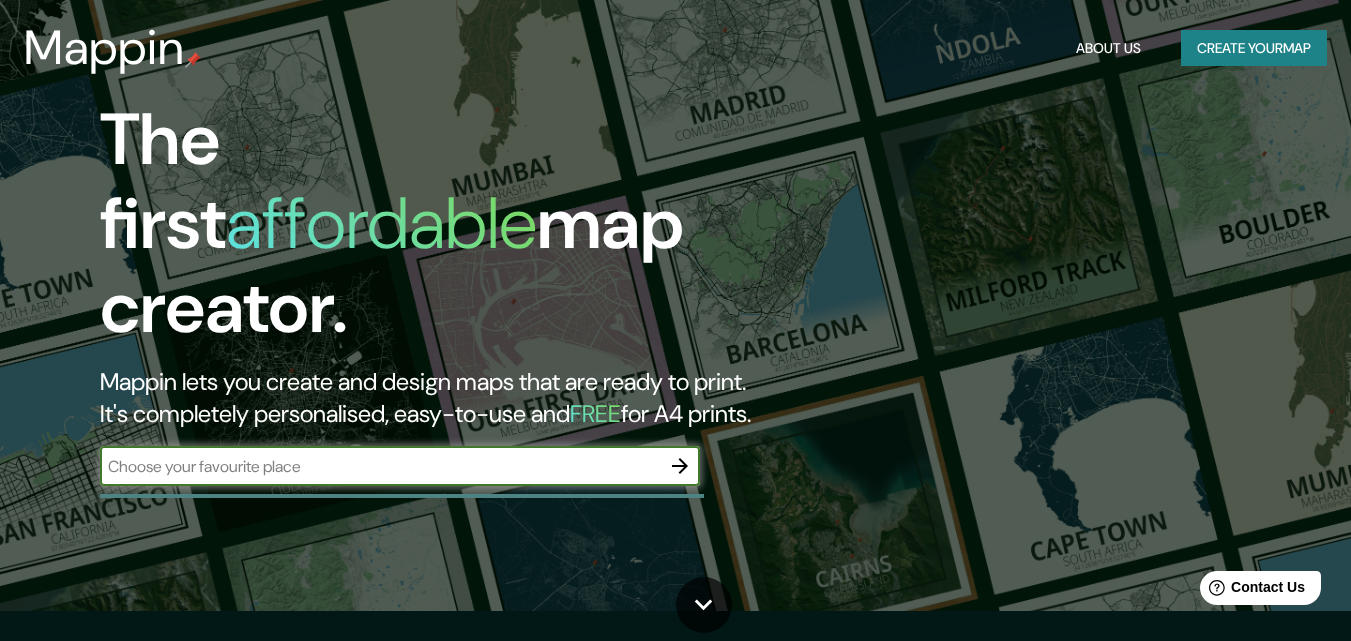 scroll, scrollTop: 0, scrollLeft: 0, axis: both 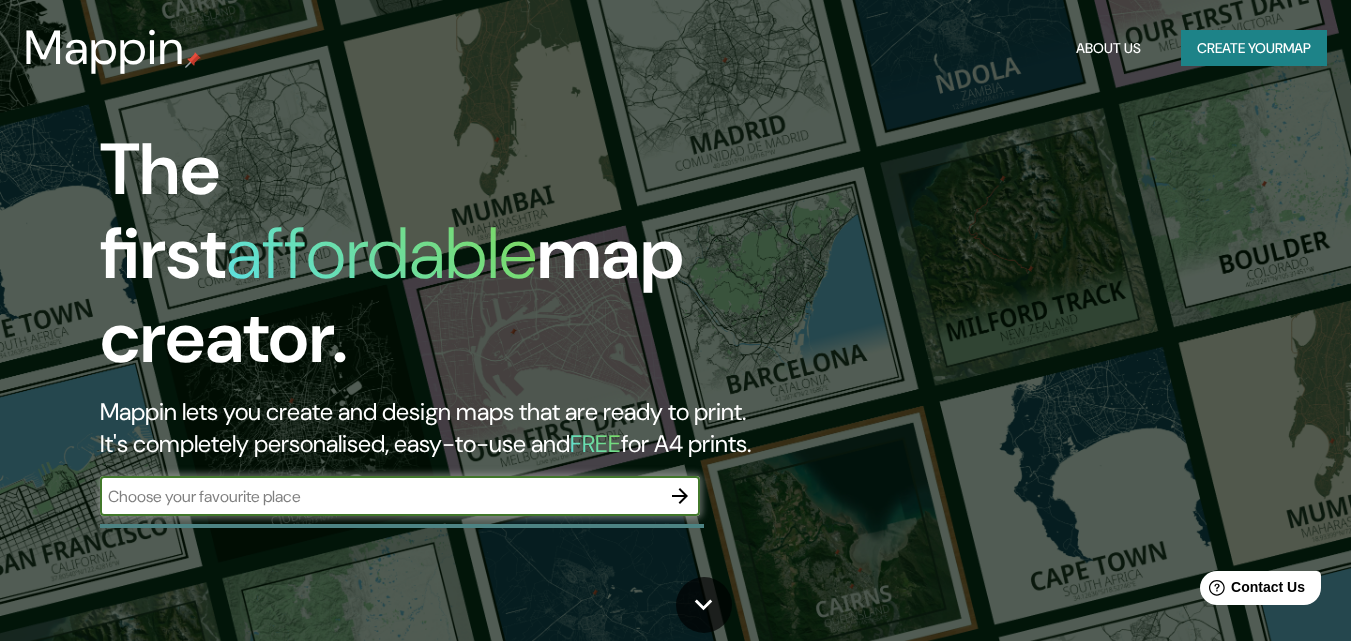 click 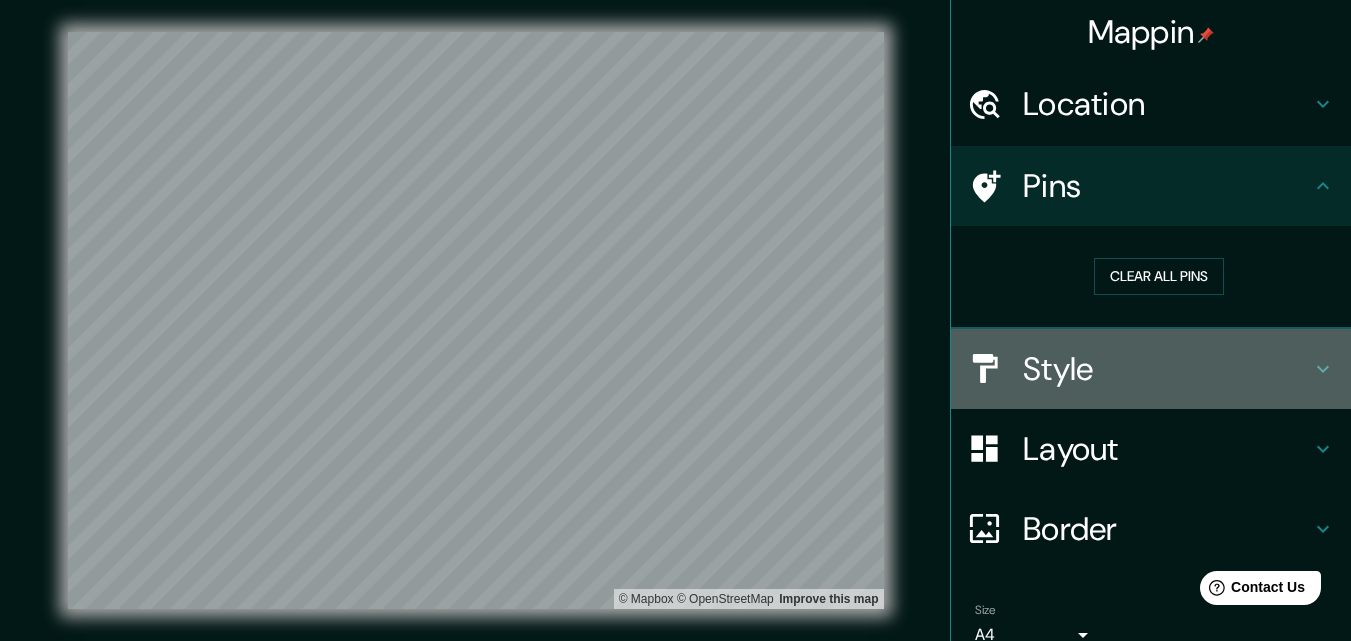 click on "Style" at bounding box center (1167, 369) 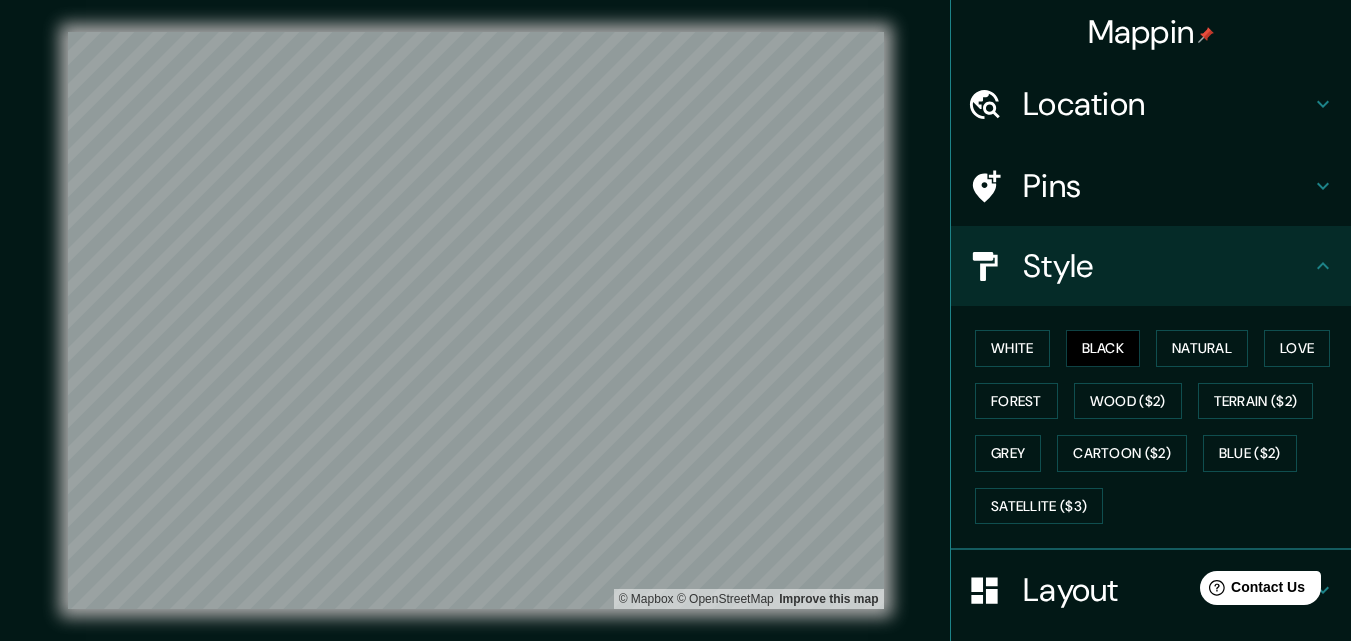 click on "Location" at bounding box center [1167, 104] 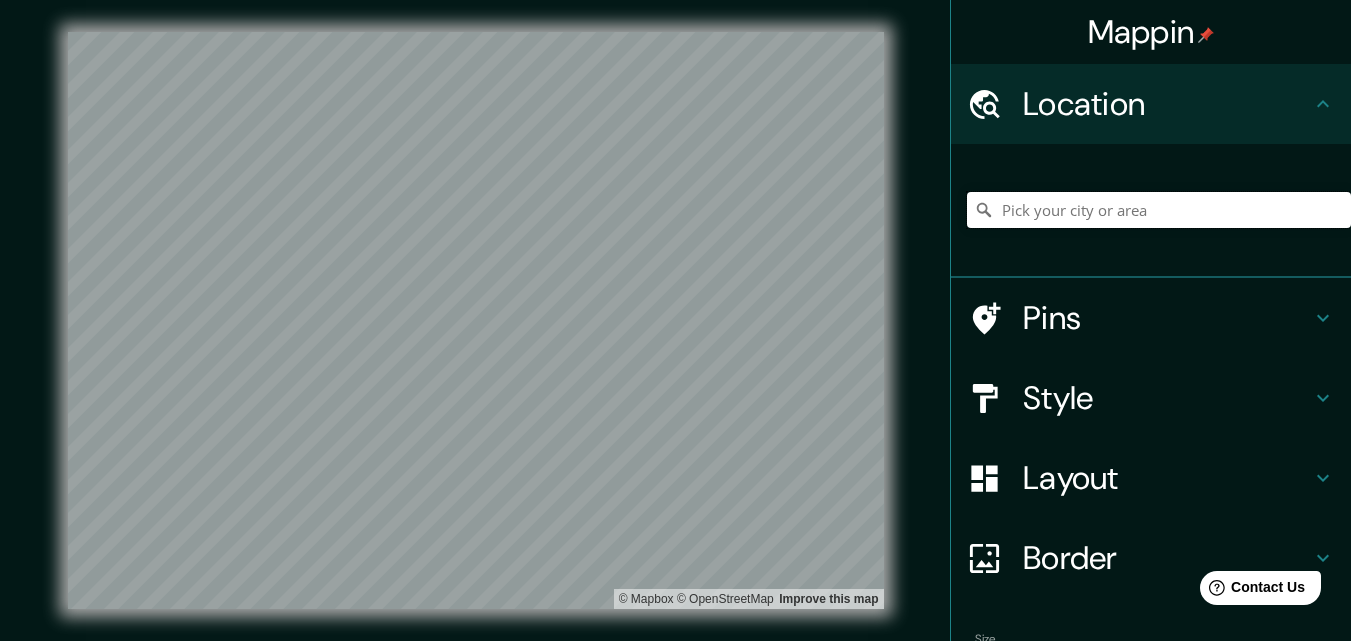 click at bounding box center [1159, 210] 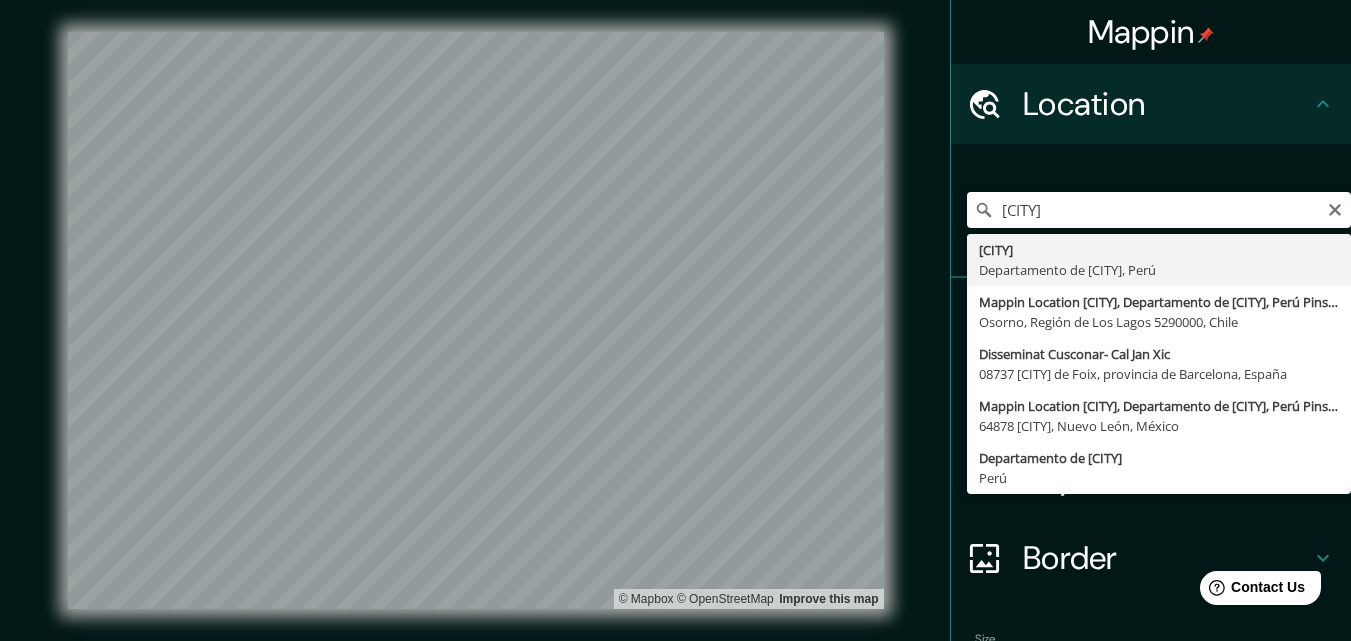 type on "Cusco, Departamento de Cusco, Perú" 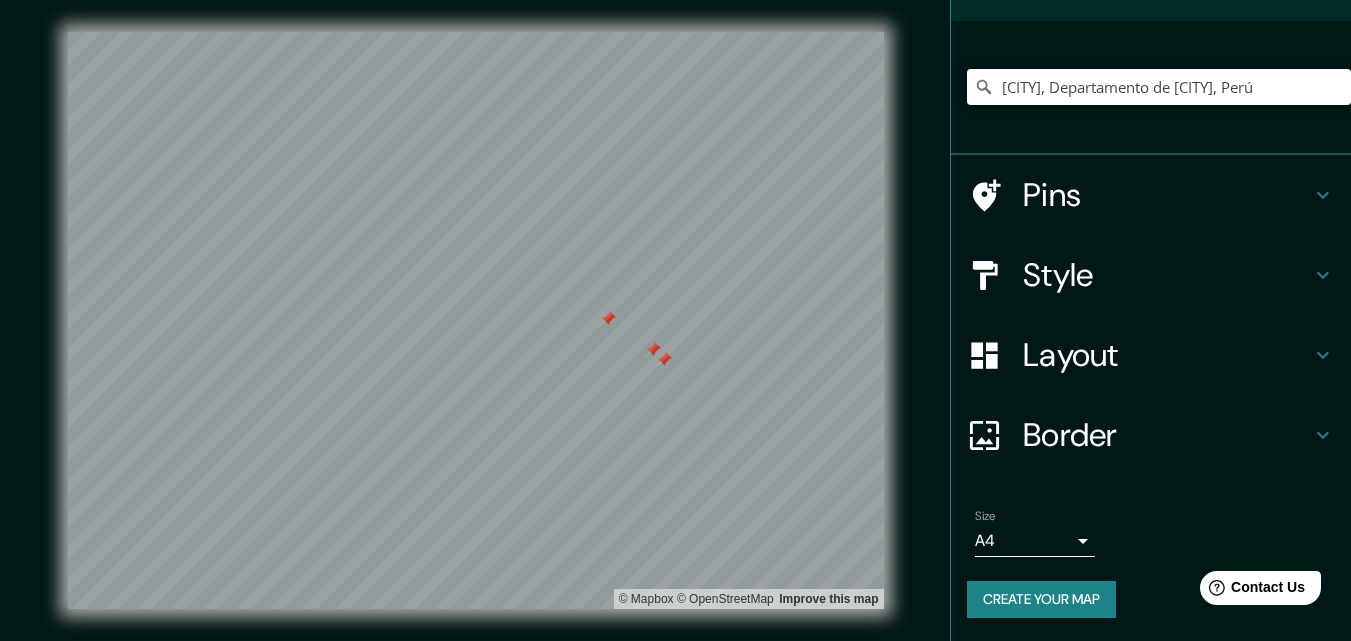 scroll, scrollTop: 124, scrollLeft: 0, axis: vertical 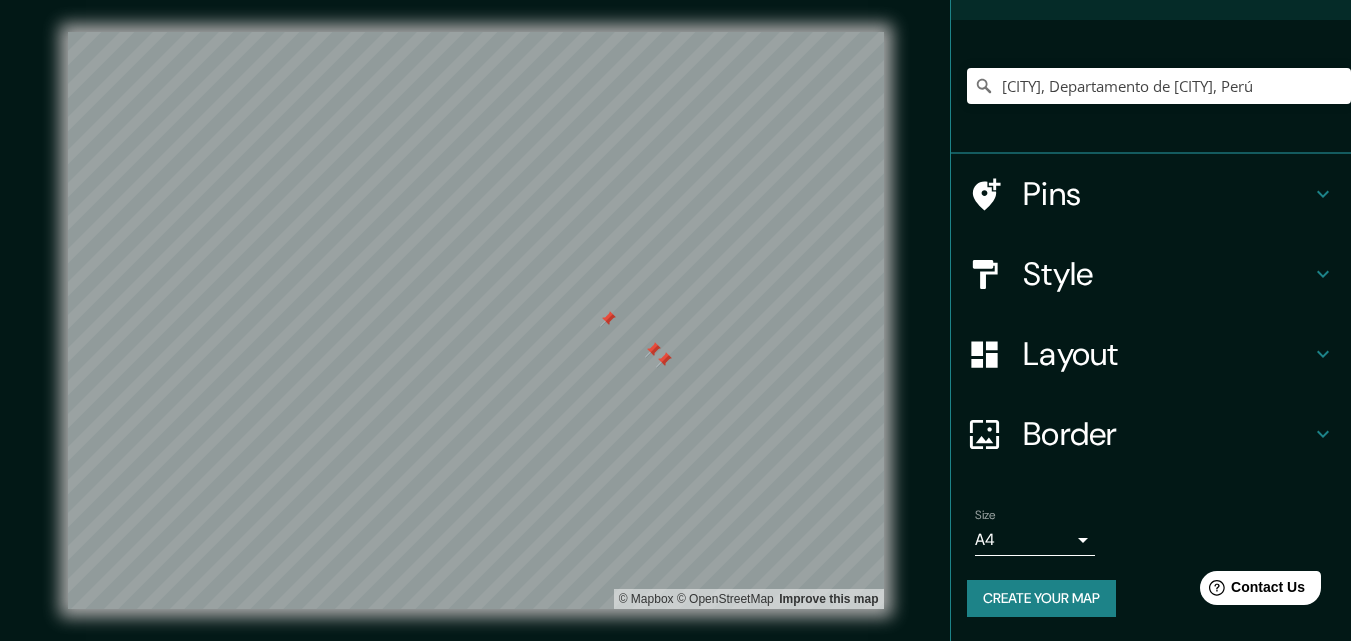 click on "Style" at bounding box center (1167, 274) 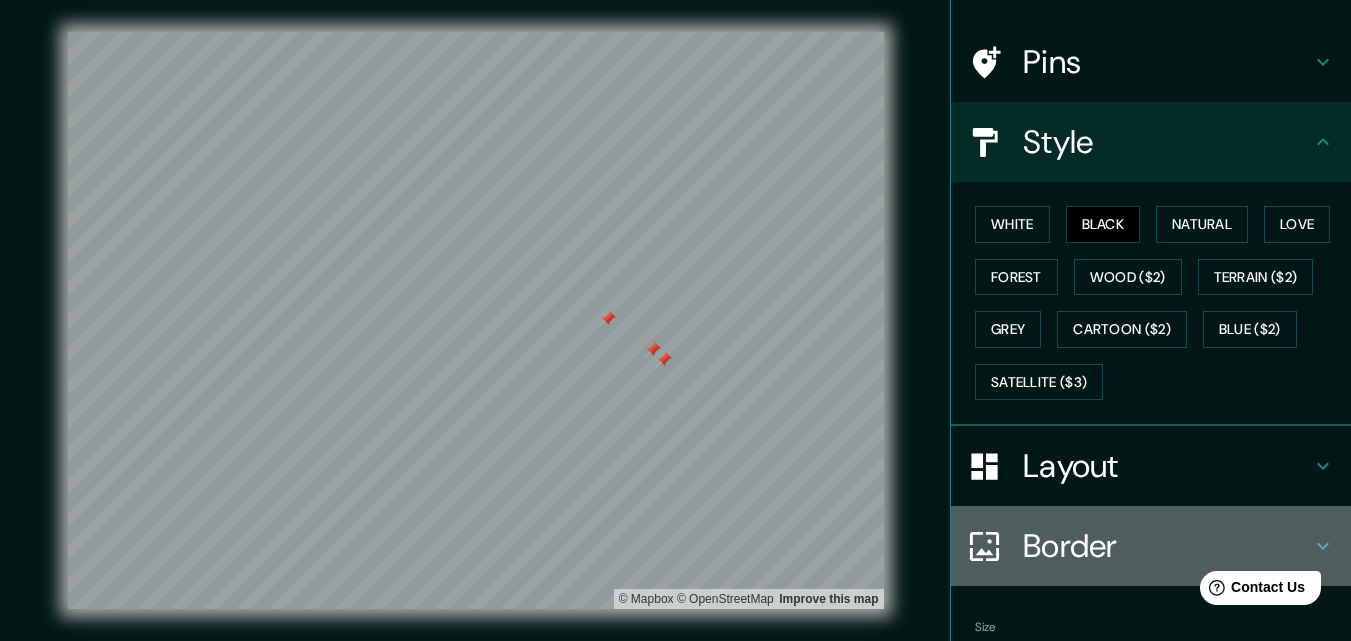 click on "Border" at bounding box center [1167, 546] 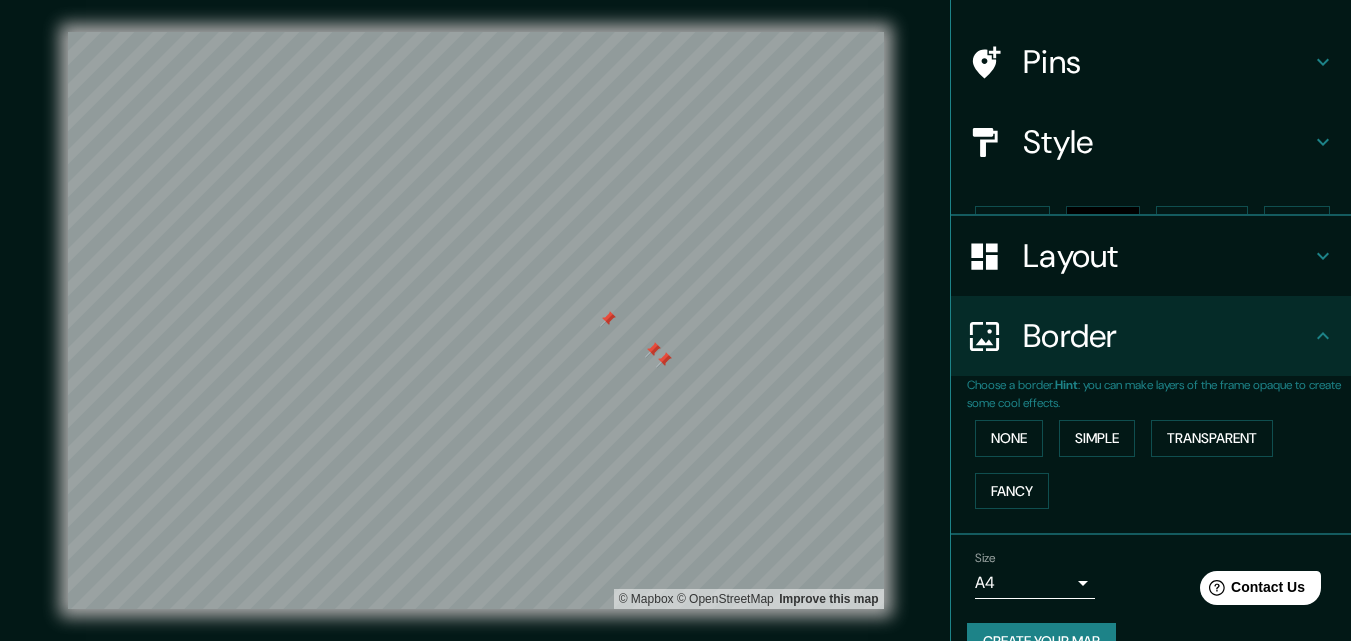 scroll, scrollTop: 133, scrollLeft: 0, axis: vertical 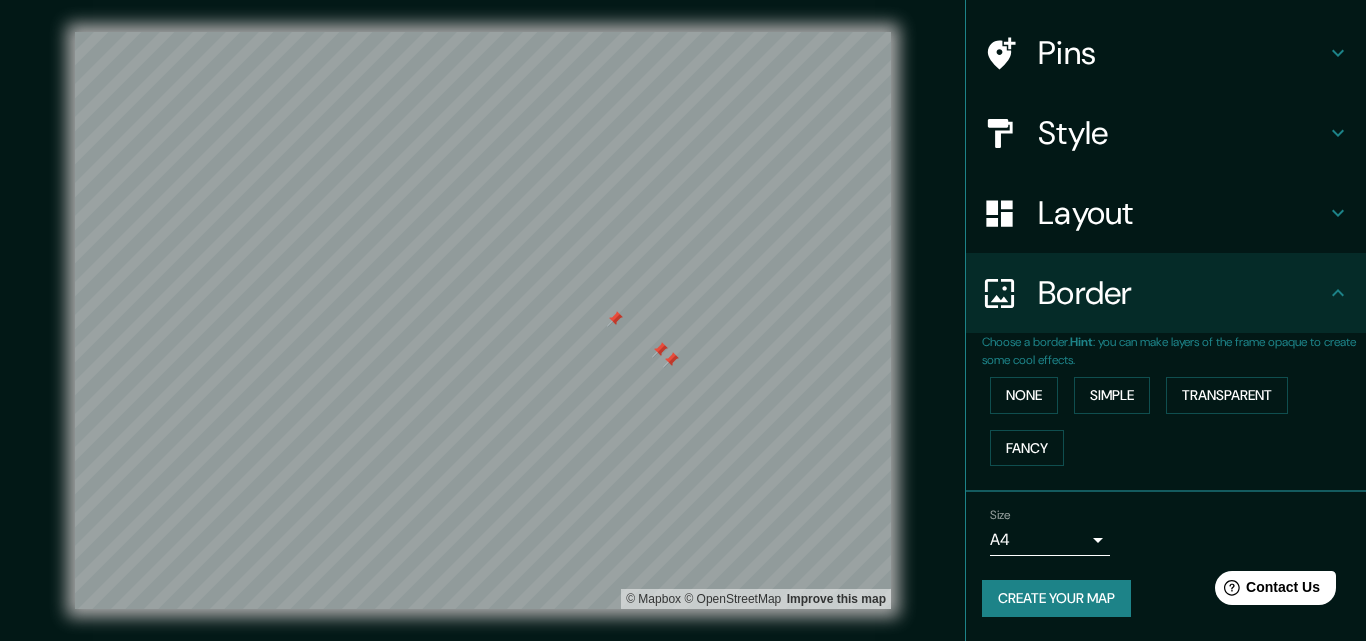 click on "Mappin Location Cusco, Departamento de Cusco, Perú Pins Style Layout Border Choose a border.  Hint : you can make layers of the frame opaque to create some cool effects. None Simple Transparent Fancy Size A4 single Create your map © Mapbox   © OpenStreetMap   Improve this map Any problems, suggestions, or concerns please email    help@mappin.pro . . ." at bounding box center (683, 320) 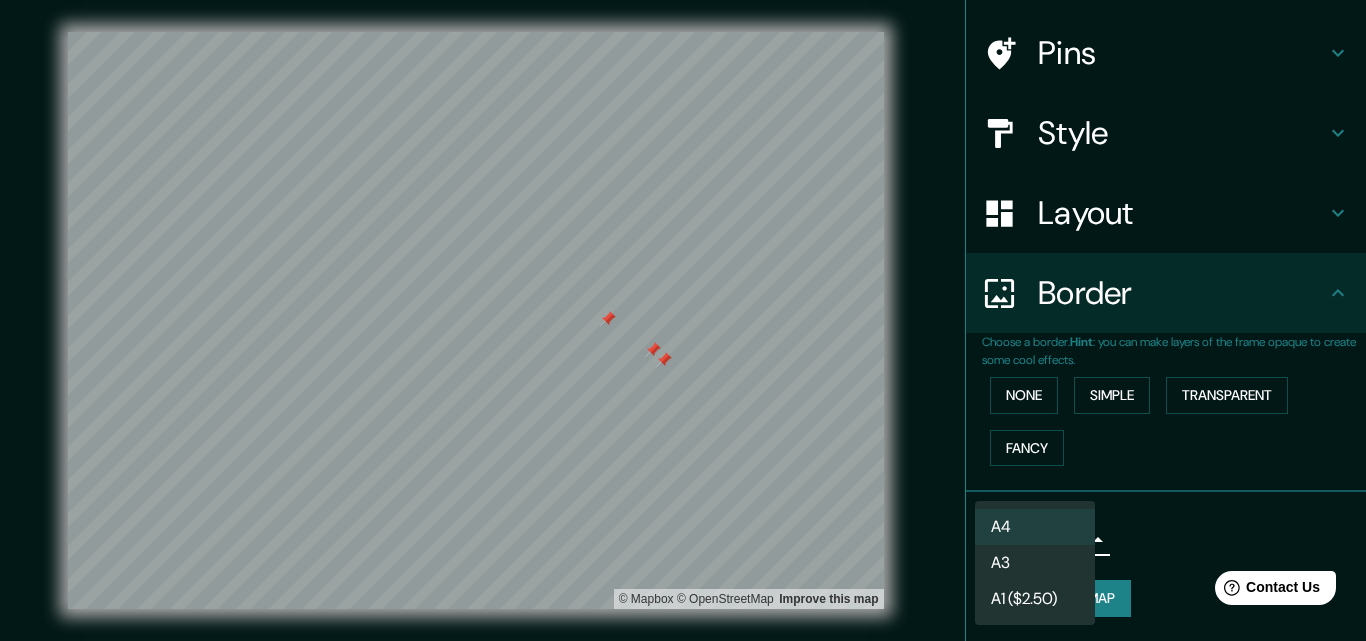 click at bounding box center [683, 320] 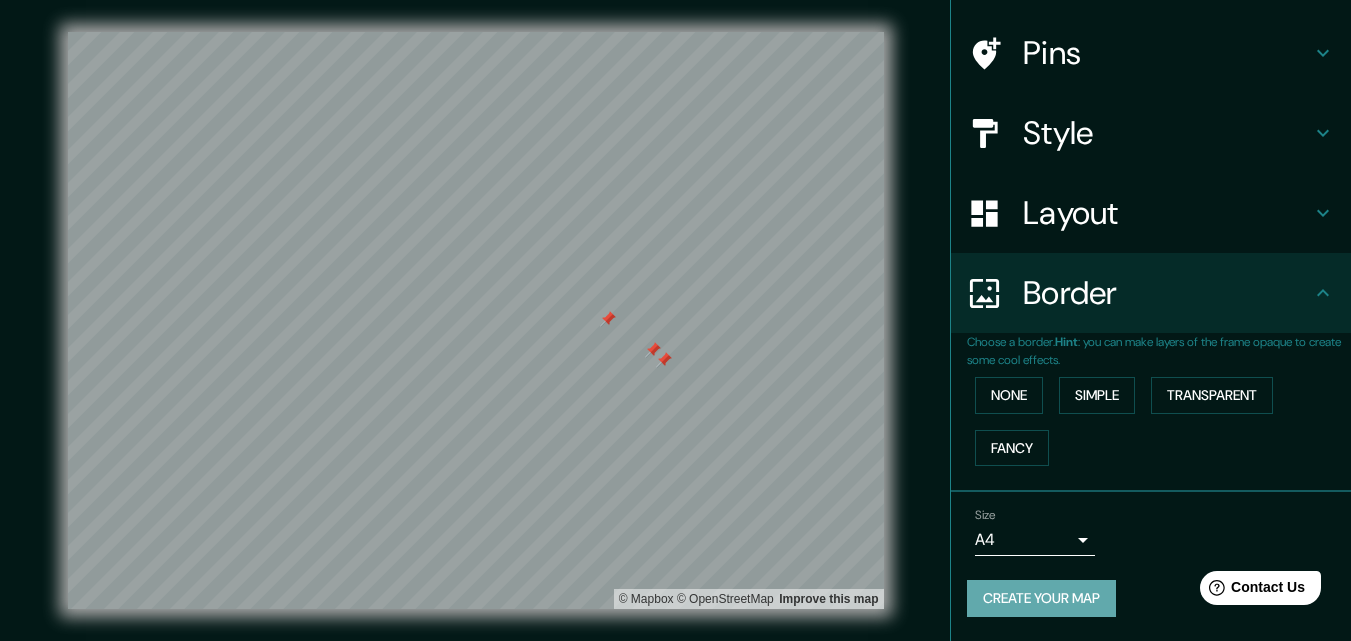 click on "Create your map" at bounding box center (1041, 598) 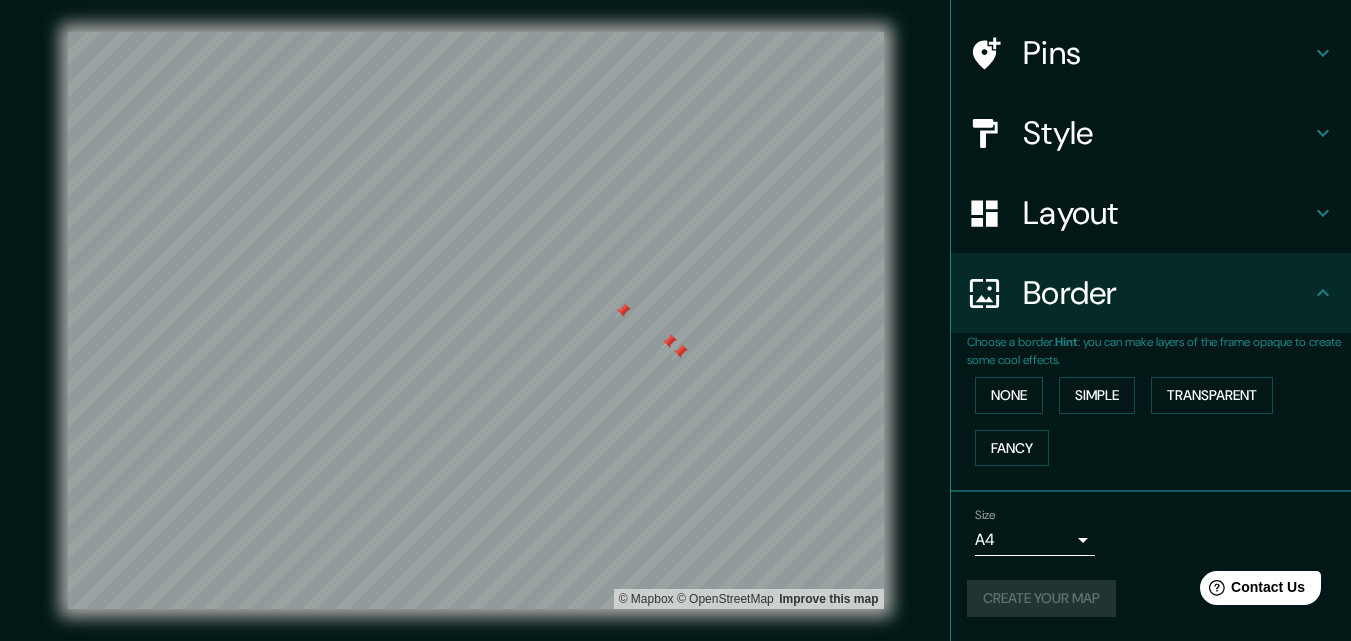 drag, startPoint x: 659, startPoint y: 366, endPoint x: 675, endPoint y: 358, distance: 17.888544 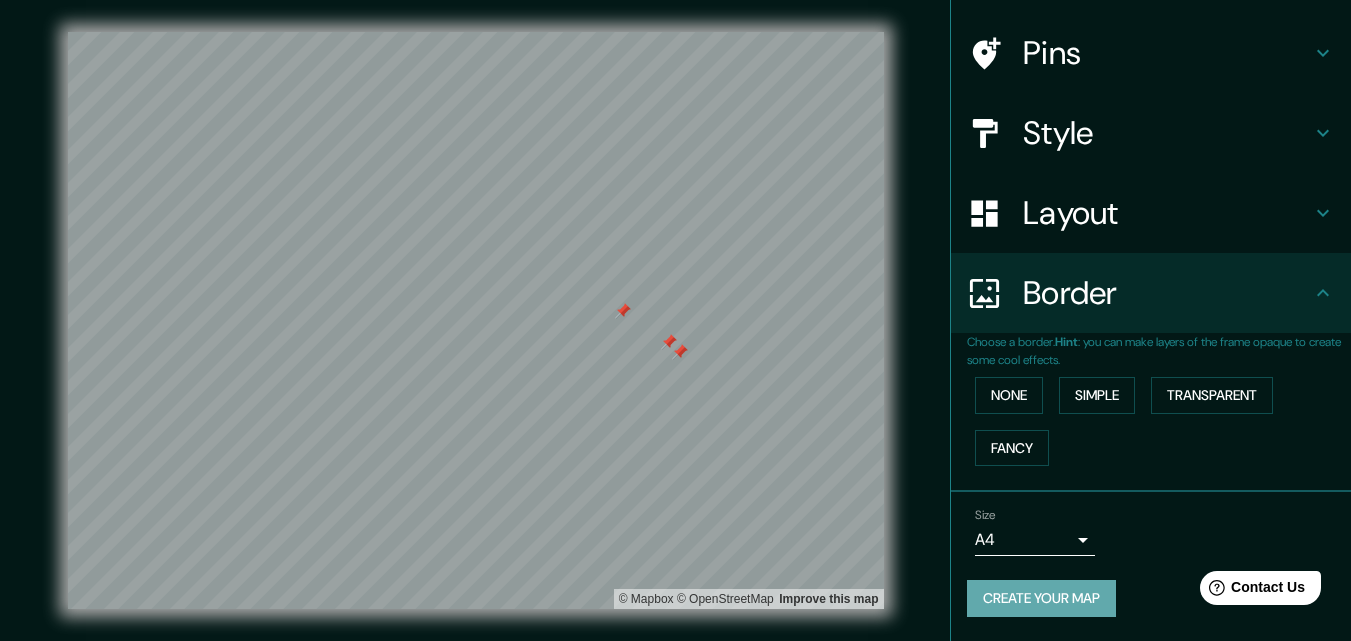 click on "Create your map" at bounding box center (1041, 598) 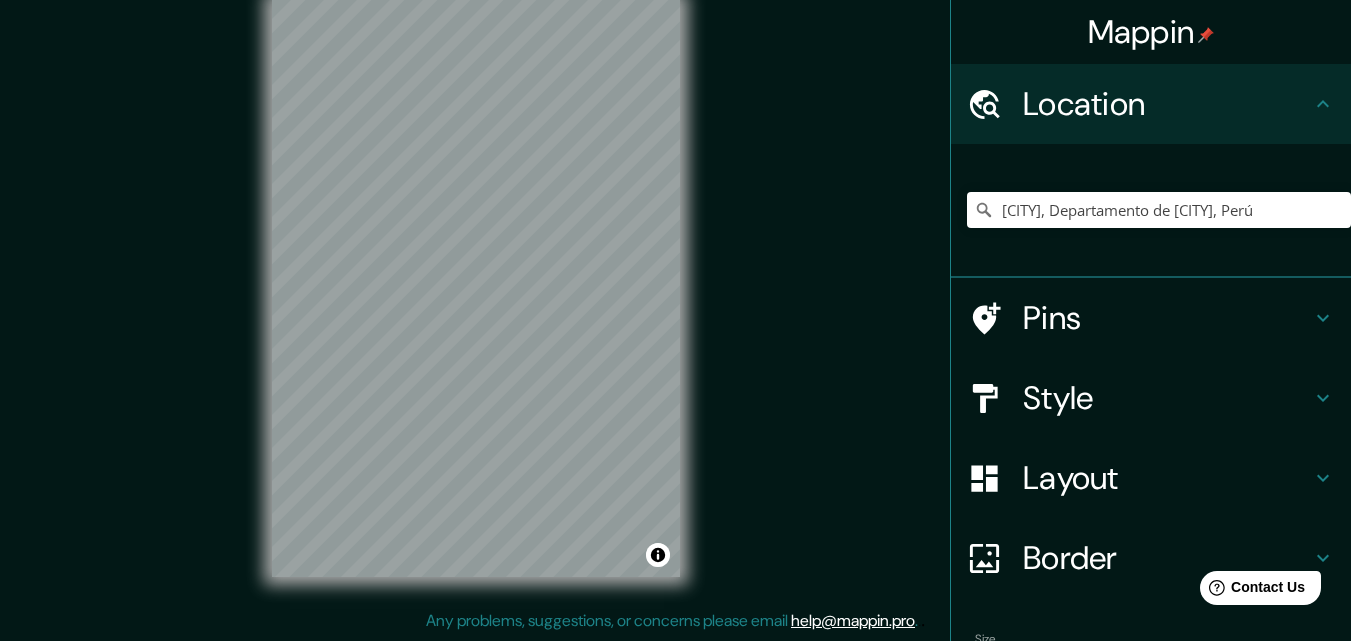 scroll, scrollTop: 0, scrollLeft: 0, axis: both 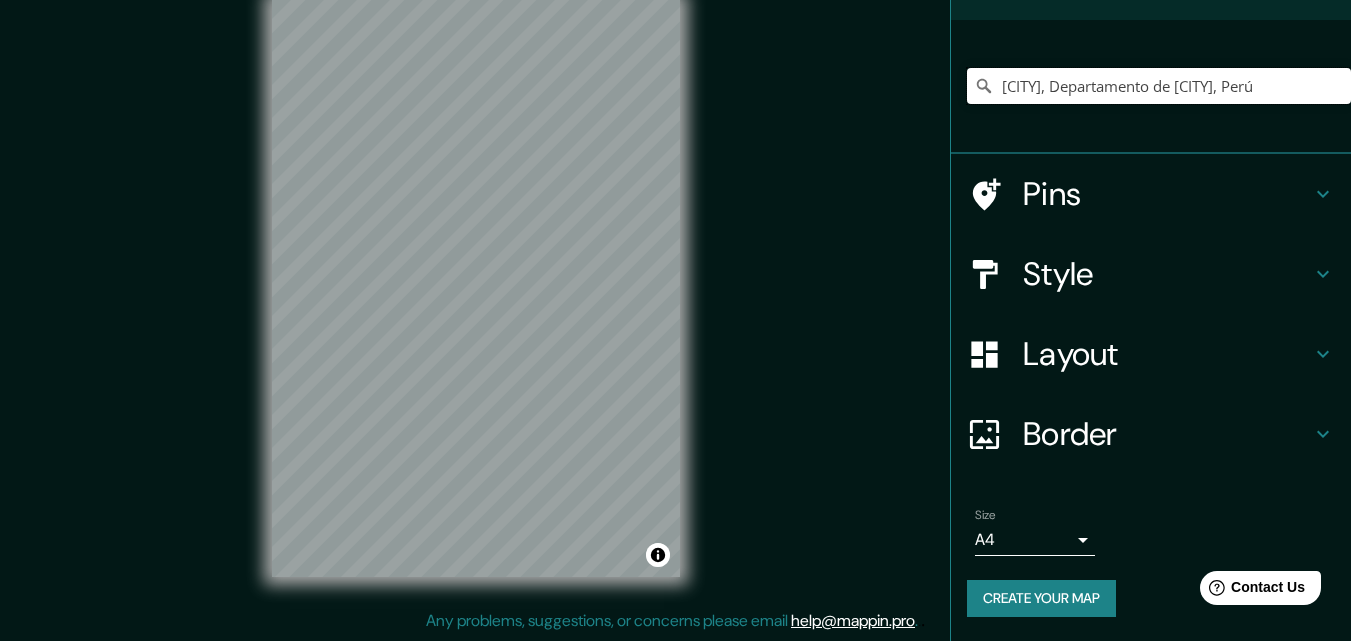 click on "[CITY], [REGION], [COUNTRY]" at bounding box center (1159, 86) 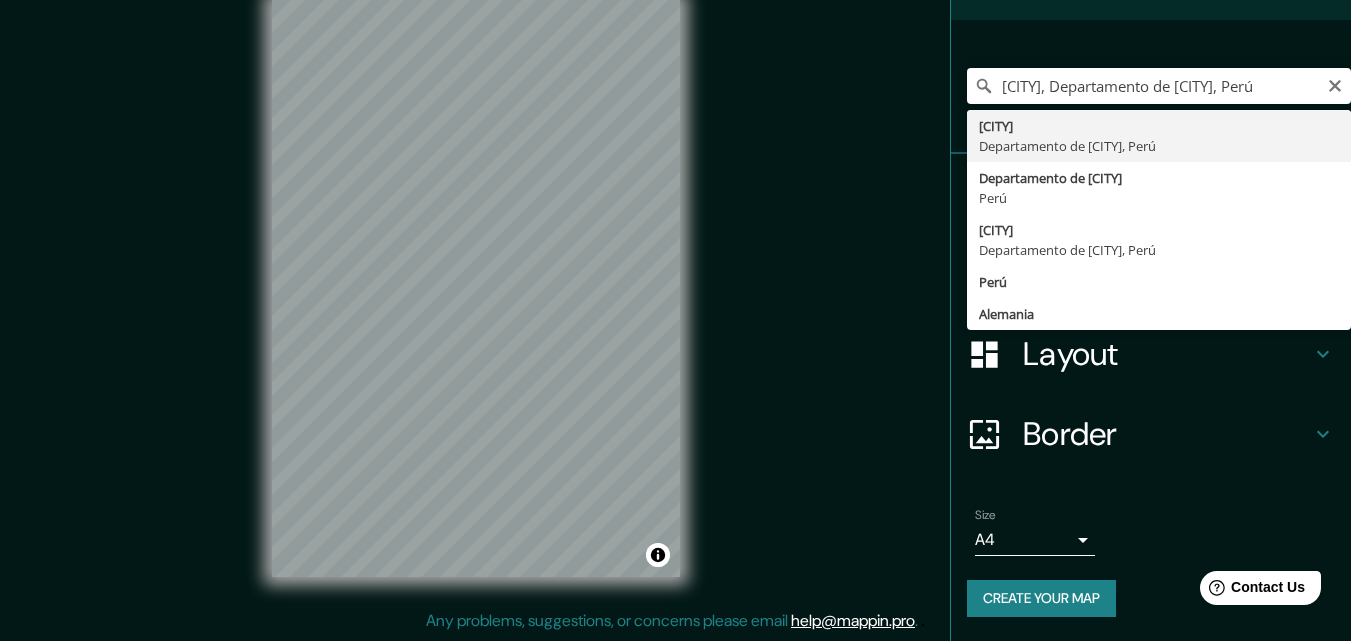type on "[CITY], [REGION], [COUNTRY]" 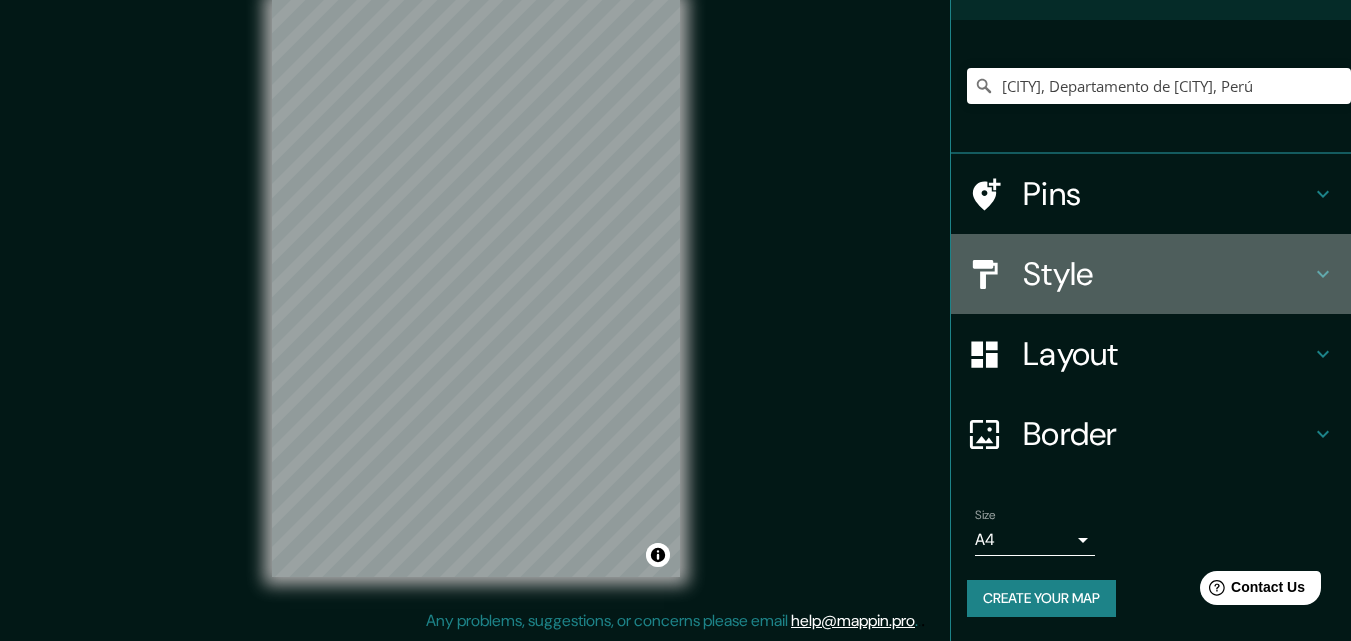 click on "Style" at bounding box center (1167, 274) 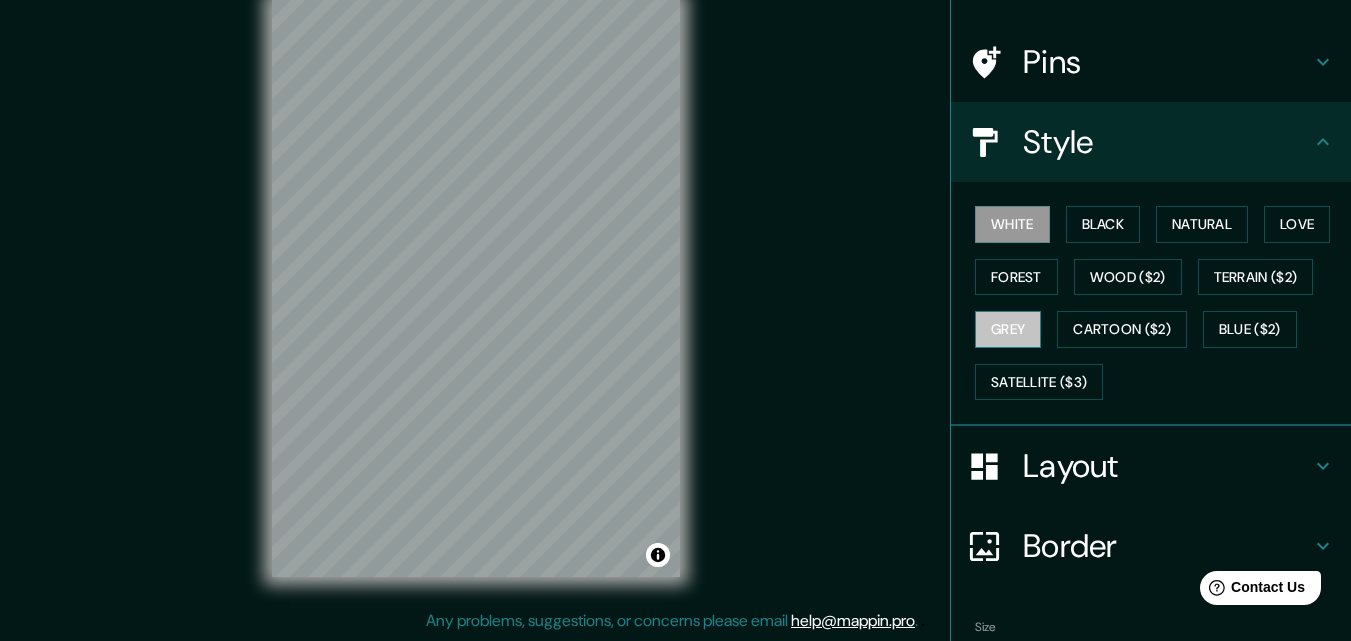 click on "Grey" at bounding box center [1008, 329] 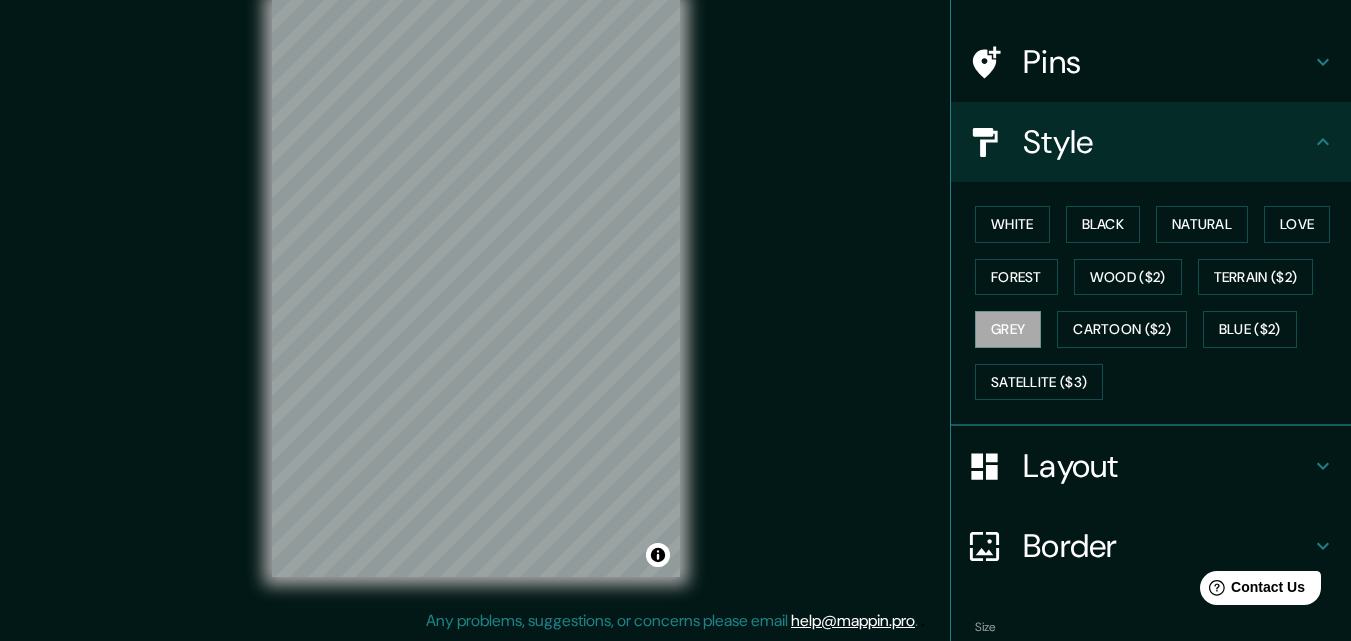 click on "Layout" at bounding box center [1167, 466] 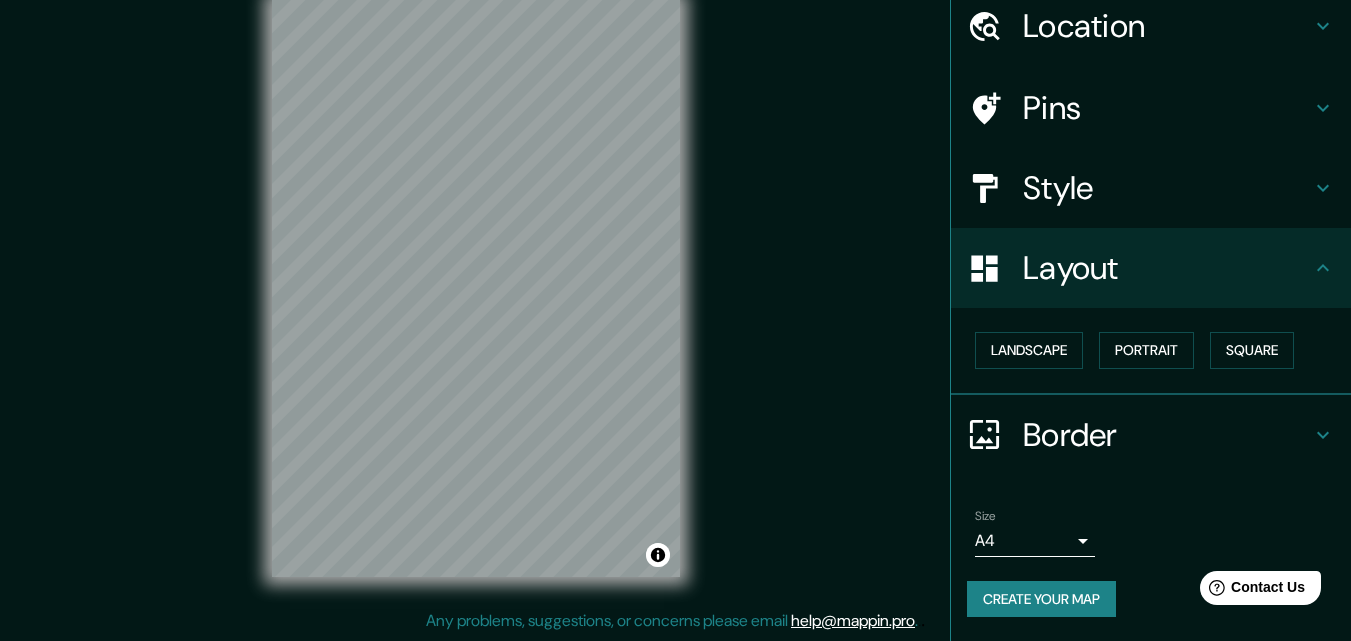 scroll, scrollTop: 78, scrollLeft: 0, axis: vertical 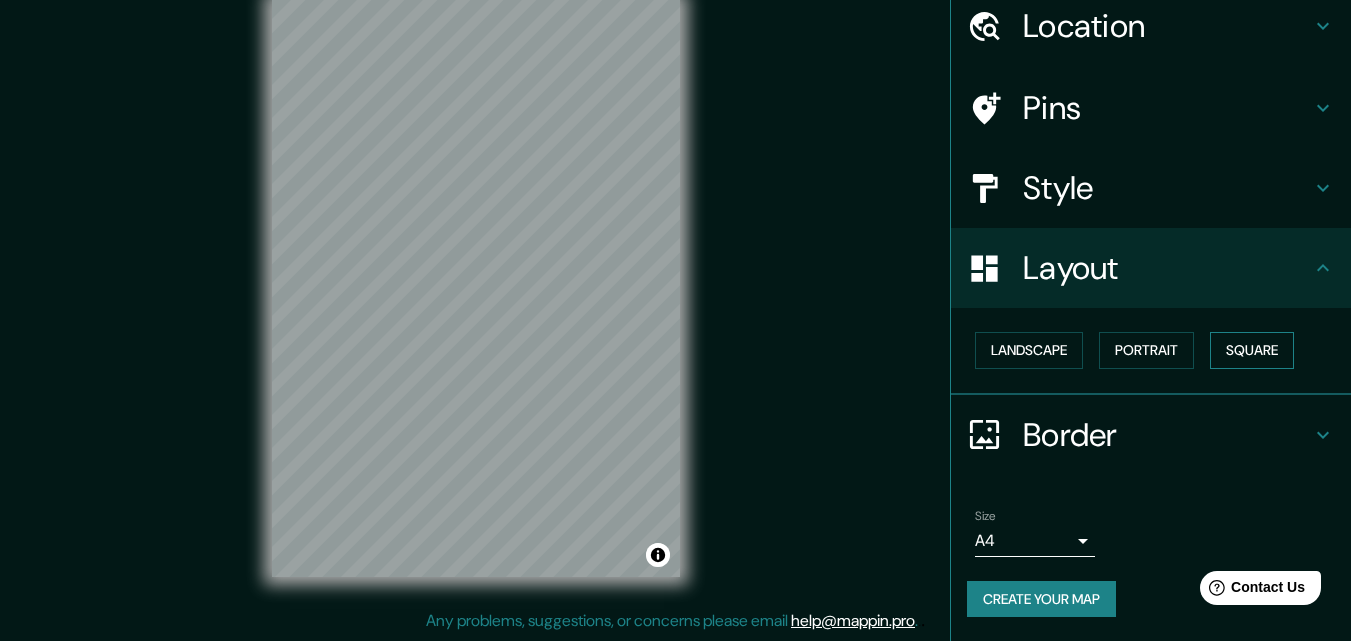 click on "Square" at bounding box center [1252, 350] 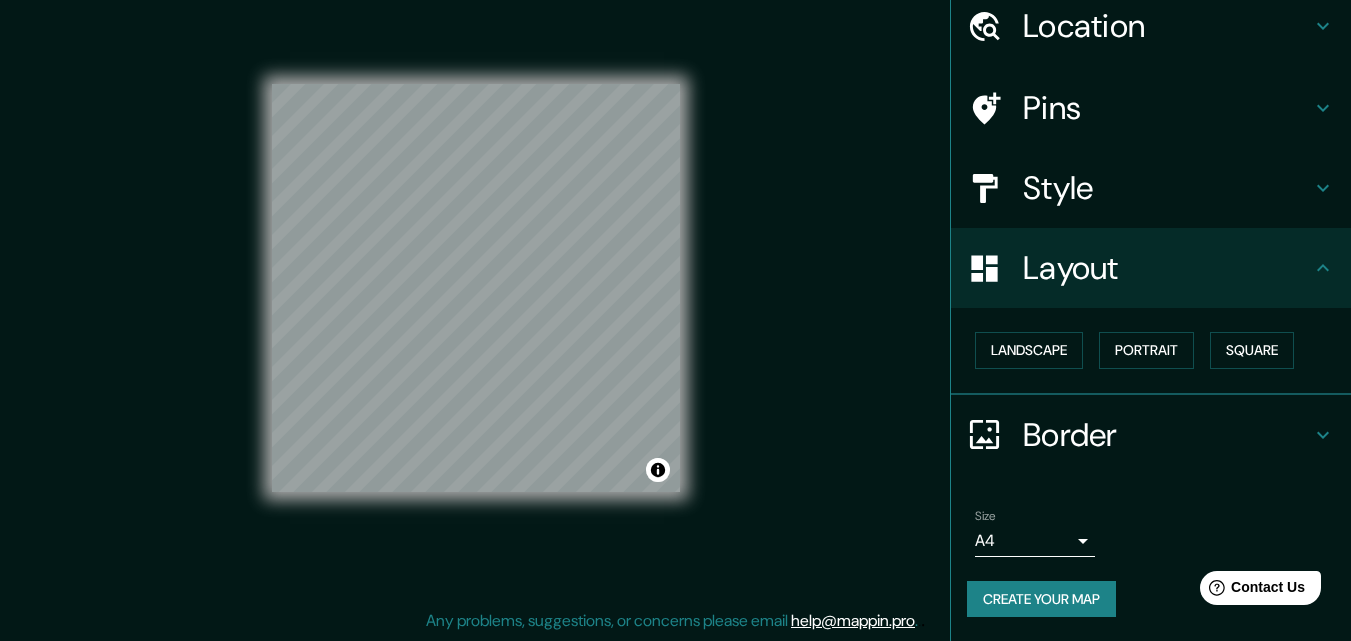 click on "Create your map" at bounding box center [1041, 599] 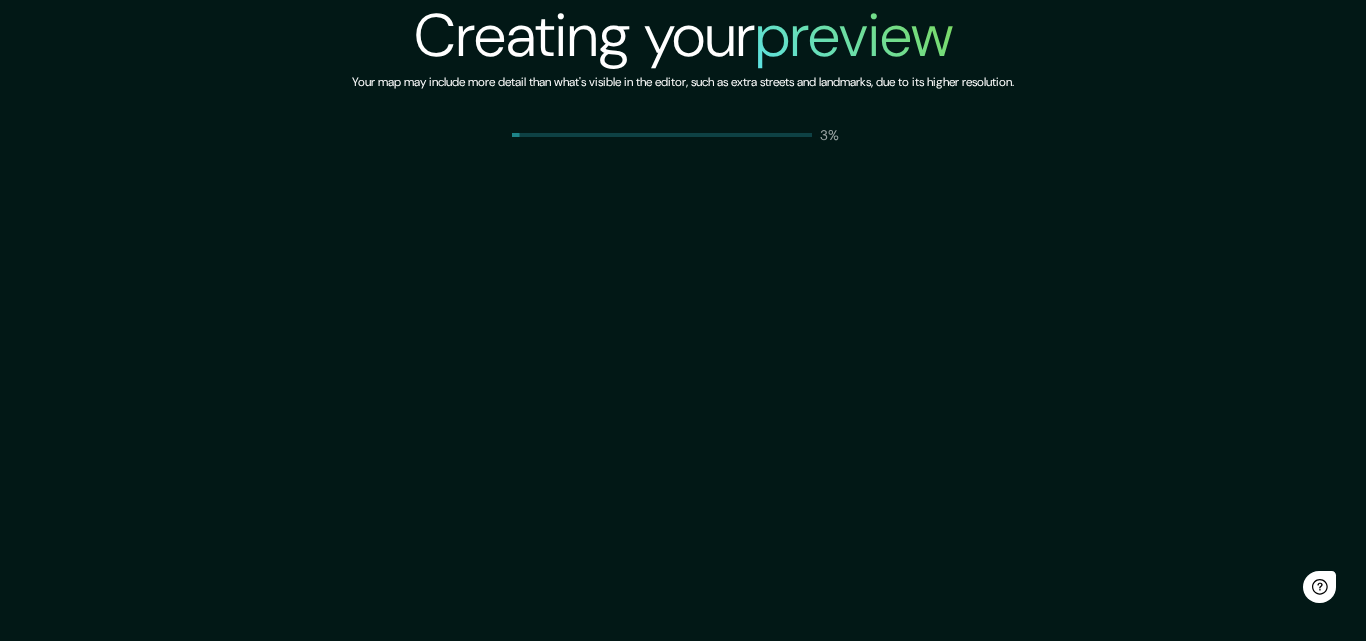 scroll, scrollTop: 0, scrollLeft: 0, axis: both 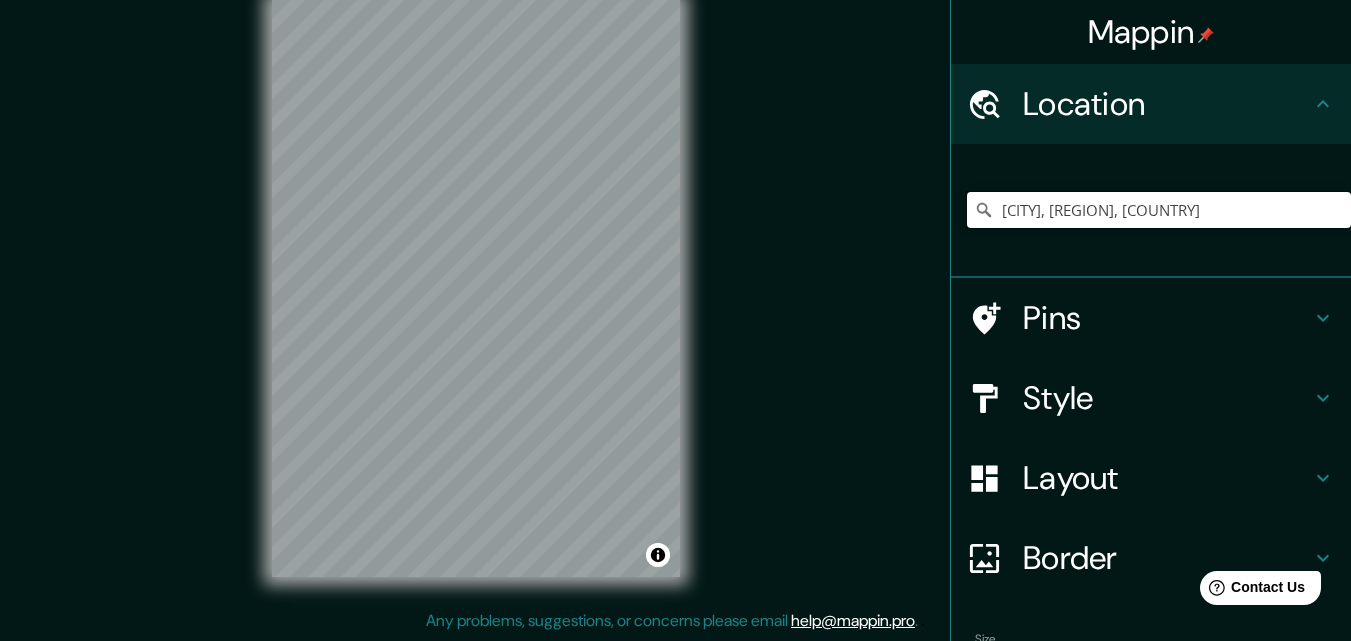 click on "[CITY], [REGION], [COUNTRY]" at bounding box center [1159, 210] 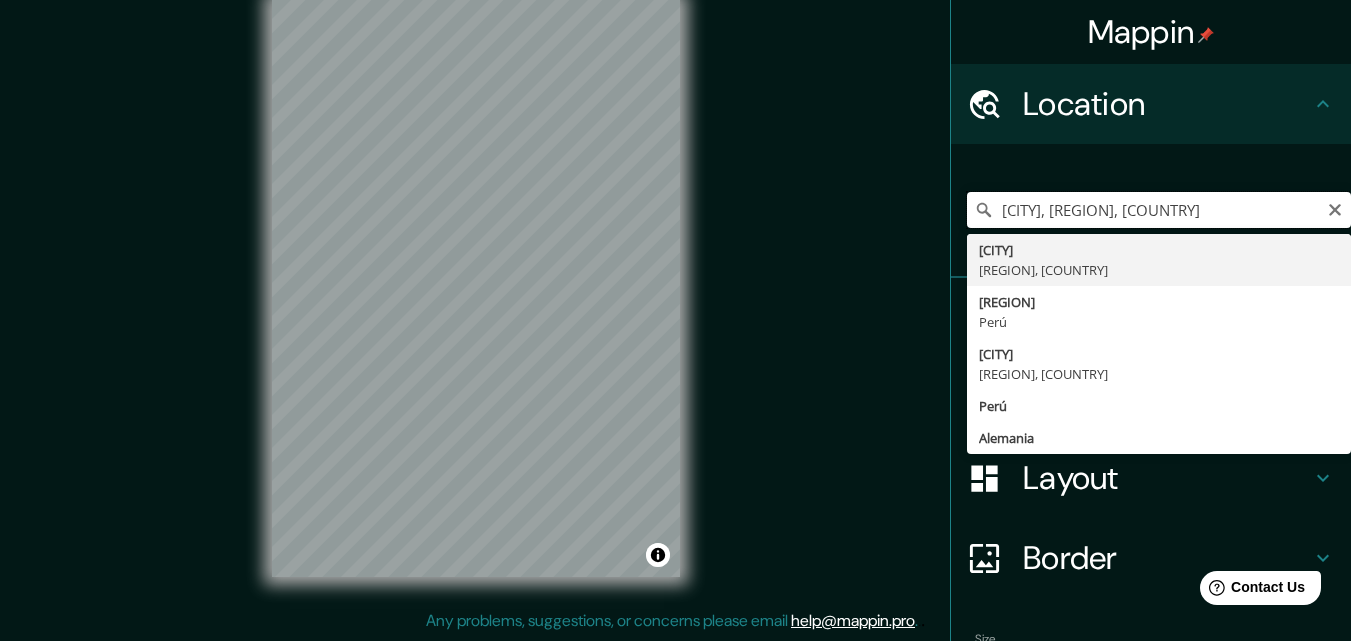 type on "[CITY], [REGION], [COUNTRY]" 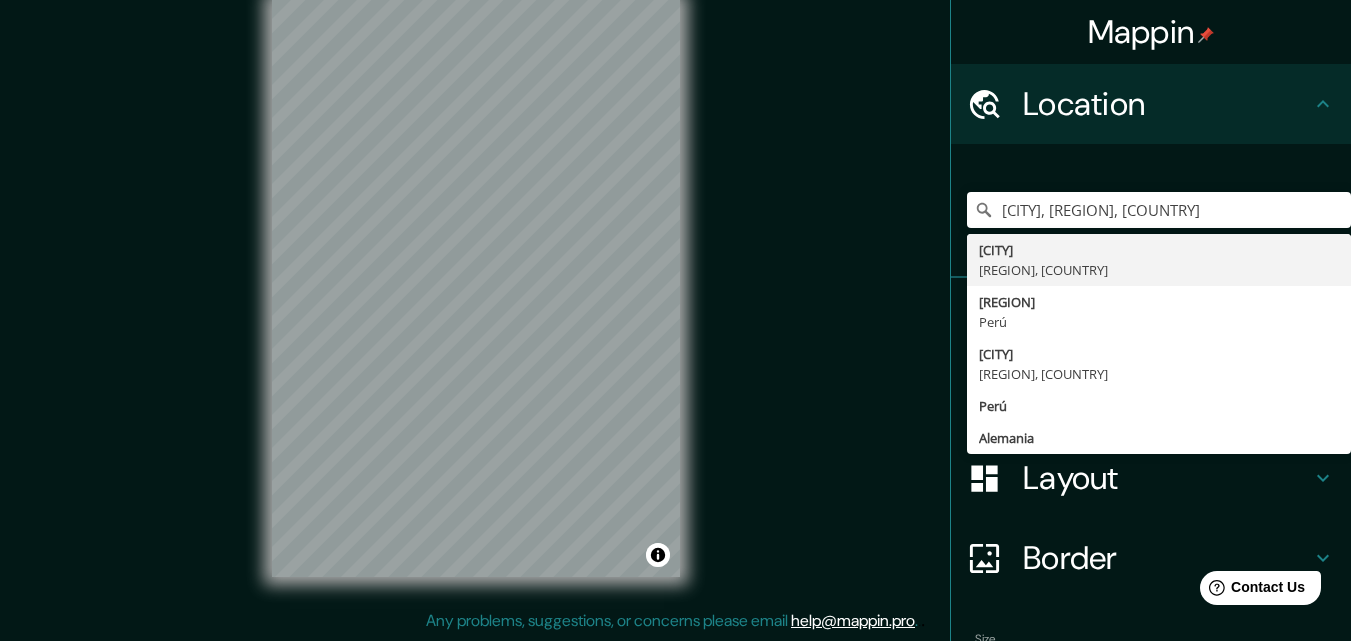 click on "[CITY], [REGION], [COUNTRY] [CITY]  [REGION], [COUNTRY] [REGION]  [COUNTRY] [CITY]  [REGION], [COUNTRY] [COUNTRY] [COUNTRY]" at bounding box center [1151, 211] 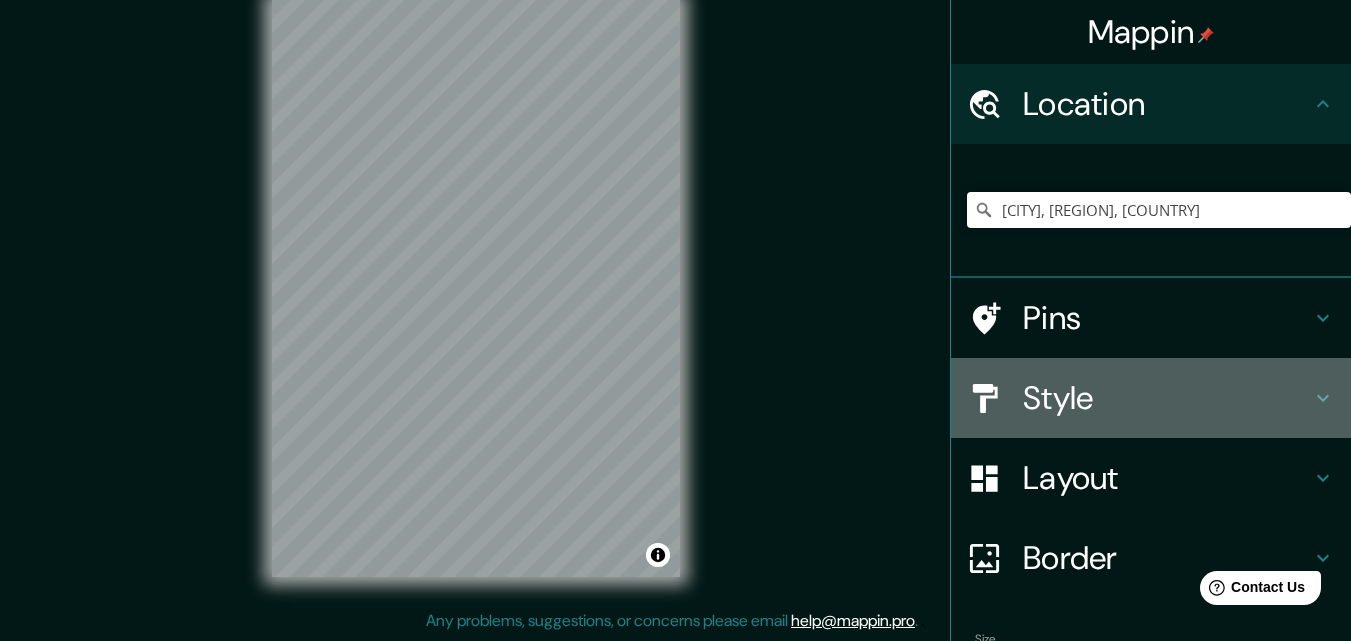 click on "Style" at bounding box center [1167, 398] 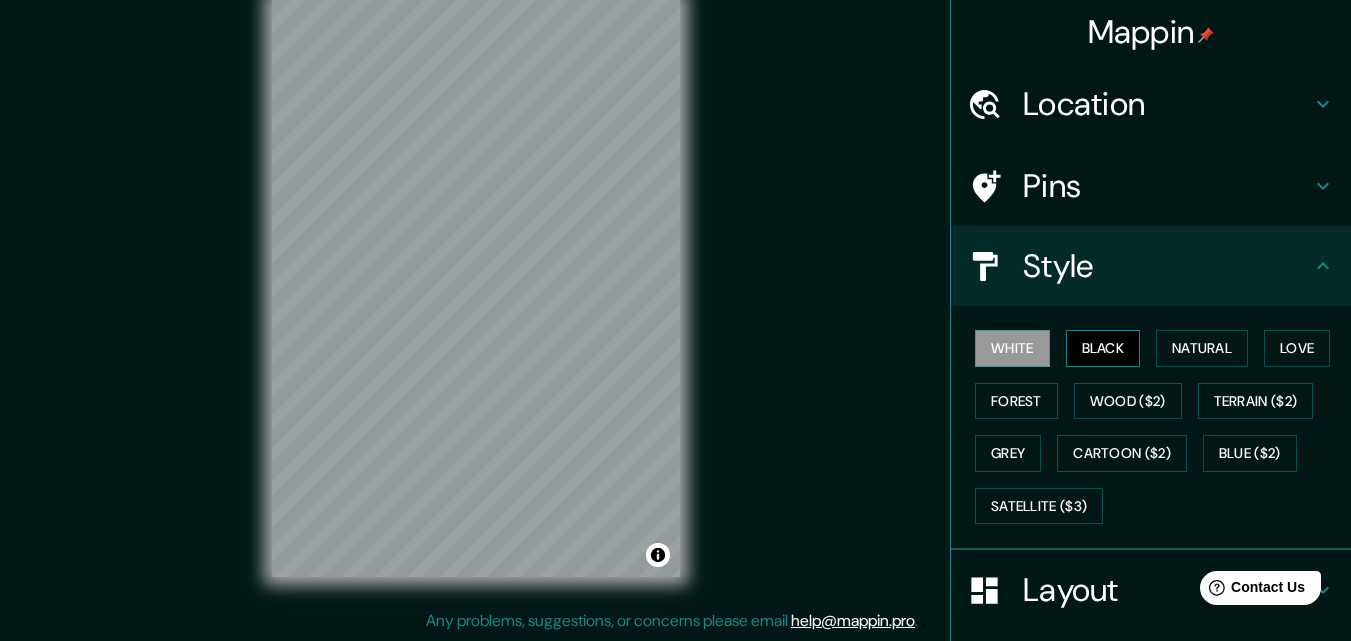 click on "Black" at bounding box center (1103, 348) 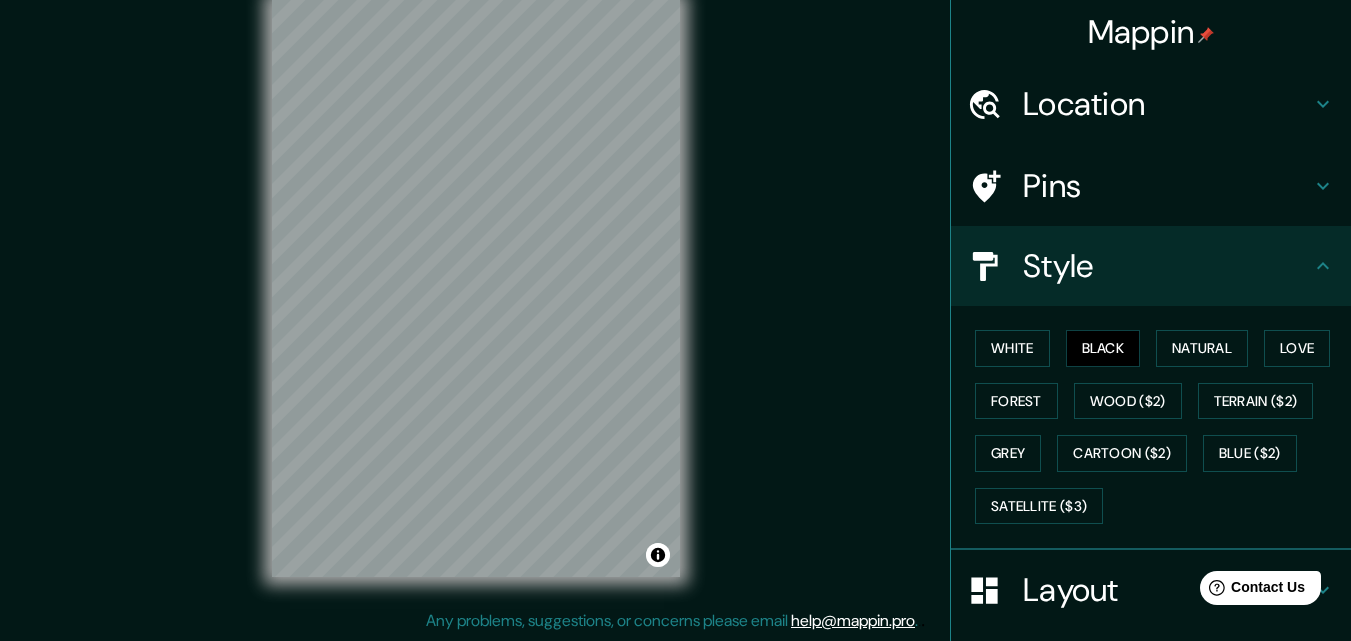 click on "Layout" at bounding box center (1167, 590) 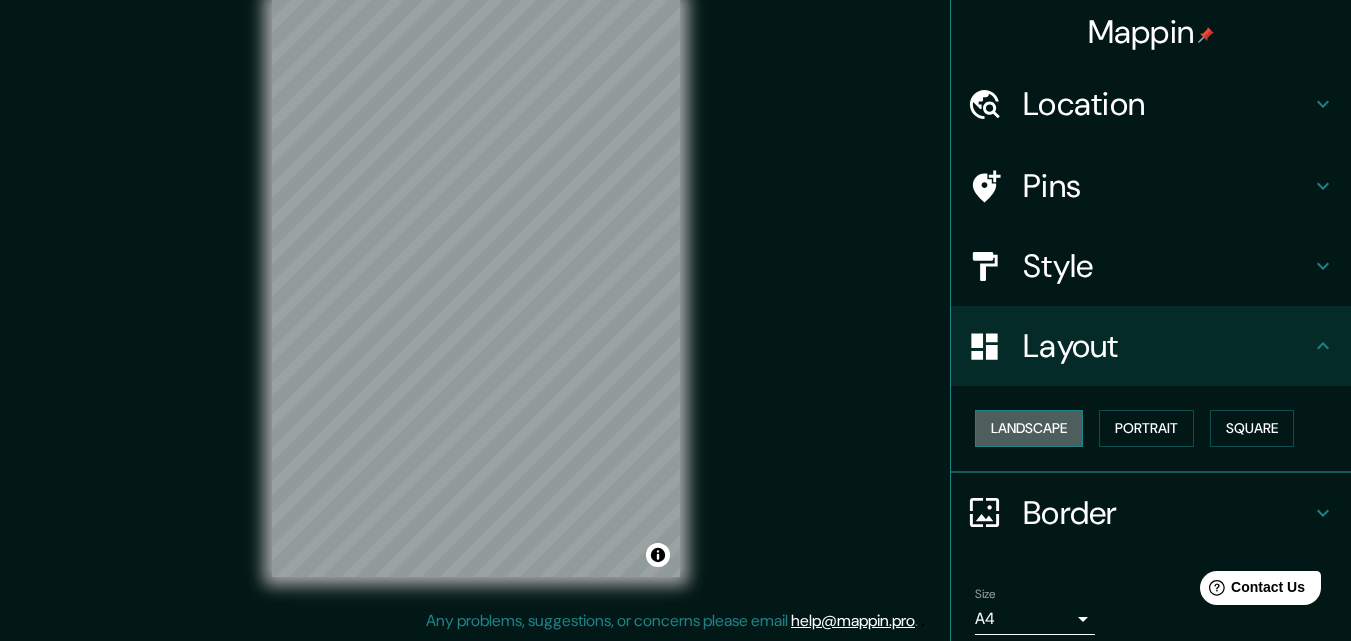 click on "Landscape" at bounding box center (1029, 428) 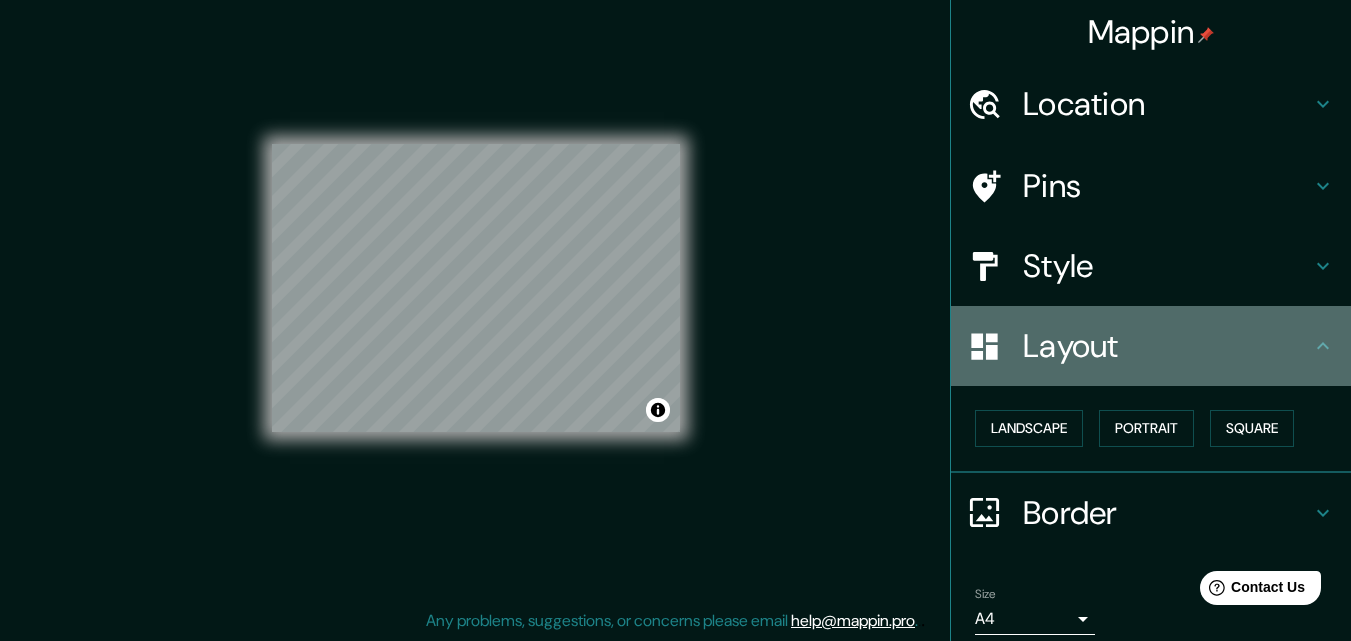 click on "Layout" at bounding box center (1167, 346) 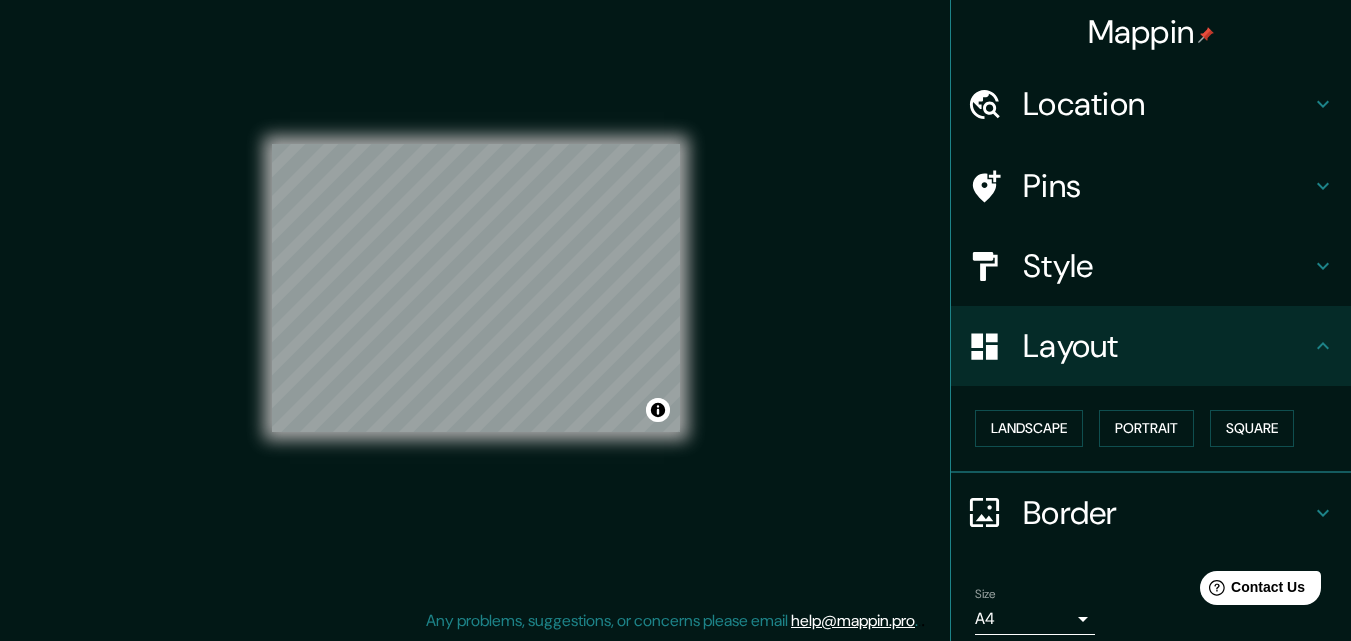 click on "Border" at bounding box center (1167, 513) 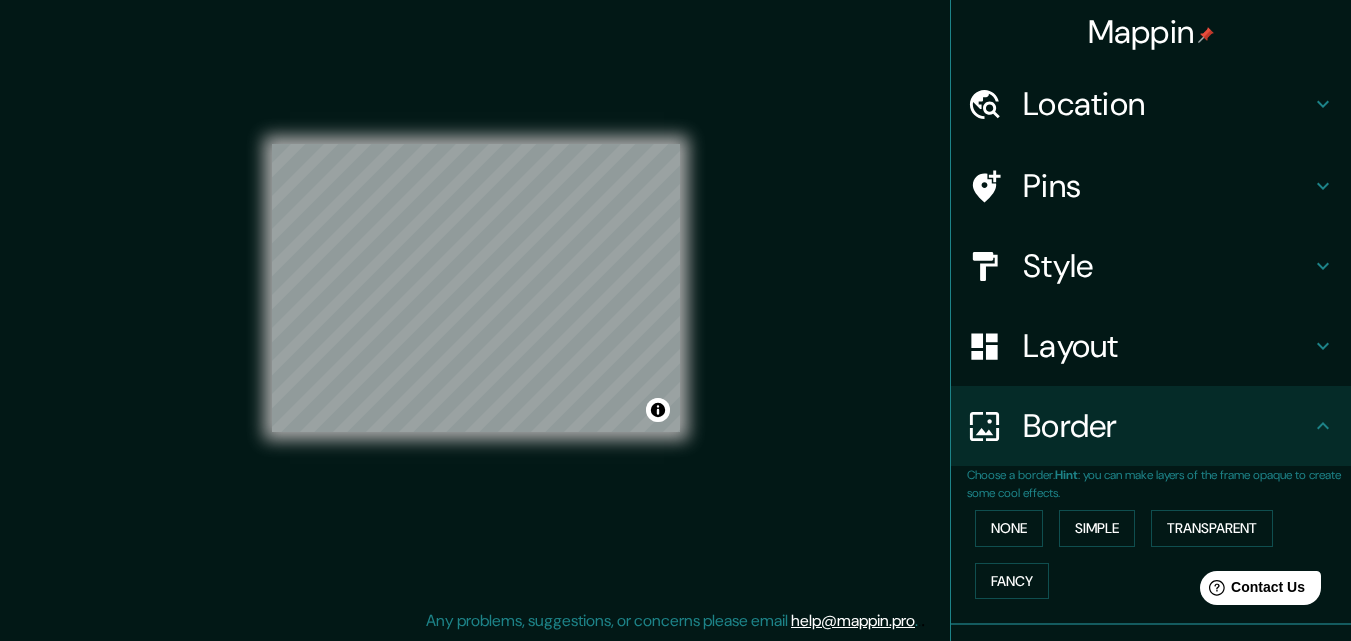 click on "Border" at bounding box center (1167, 426) 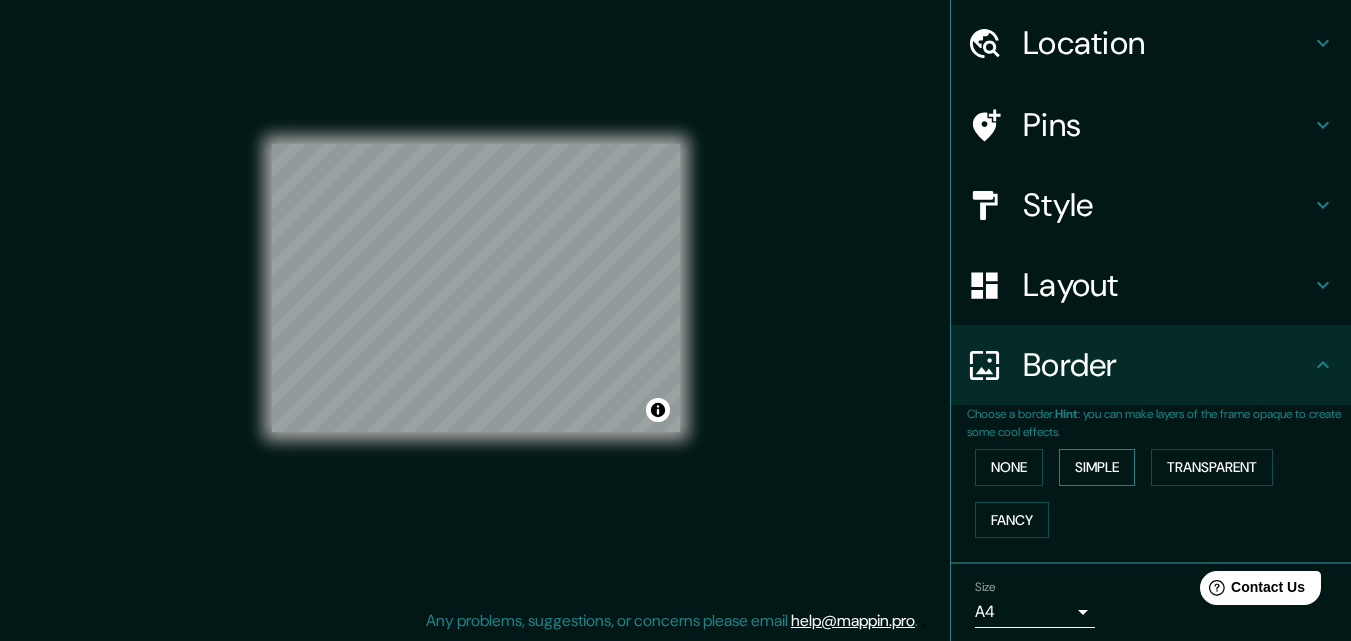 scroll, scrollTop: 133, scrollLeft: 0, axis: vertical 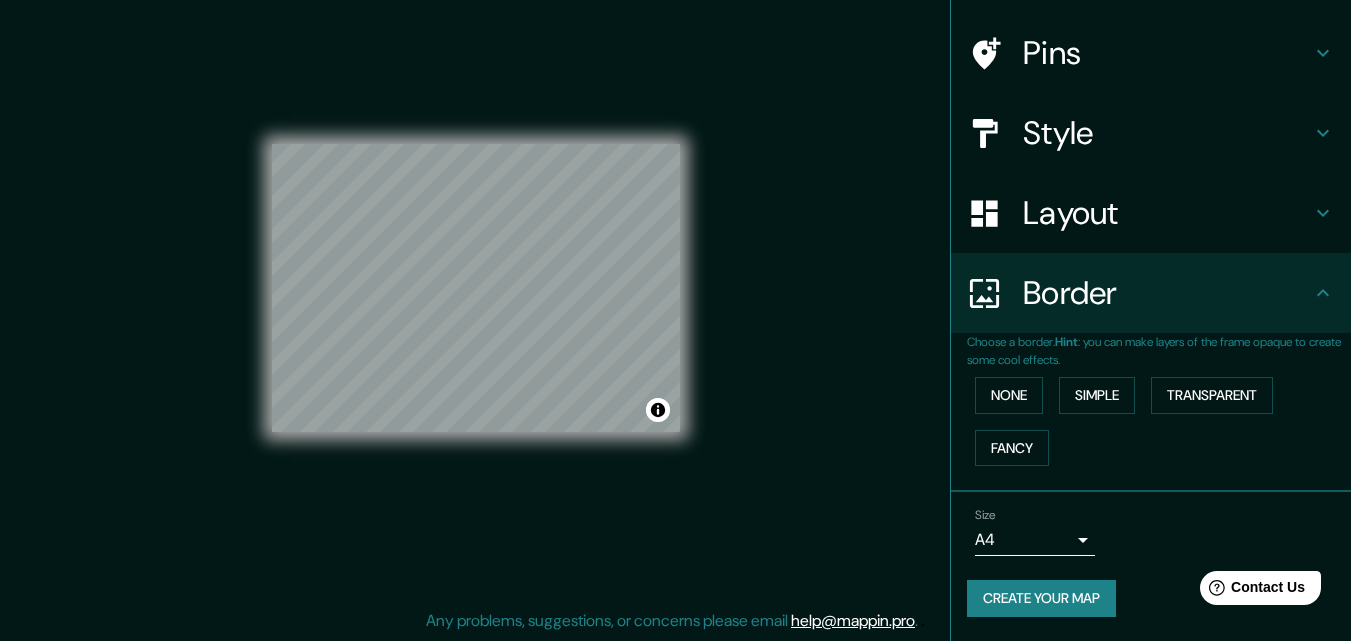 click on "Mappin Location Cusco, Departamento de Cusco, Perú Cusco  Departamento de Cusco, Perú Departamento de Cusco  Perú Cusca  Departamento de Áncash, Perú Perú Alemania Pins Style Layout Border Choose a border.  Hint : you can make layers of the frame opaque to create some cool effects. None Simple Transparent Fancy Size A4 single Create your map © Mapbox   © OpenStreetMap   Improve this map Any problems, suggestions, or concerns please email    help@mappin.pro . . ." at bounding box center [675, 288] 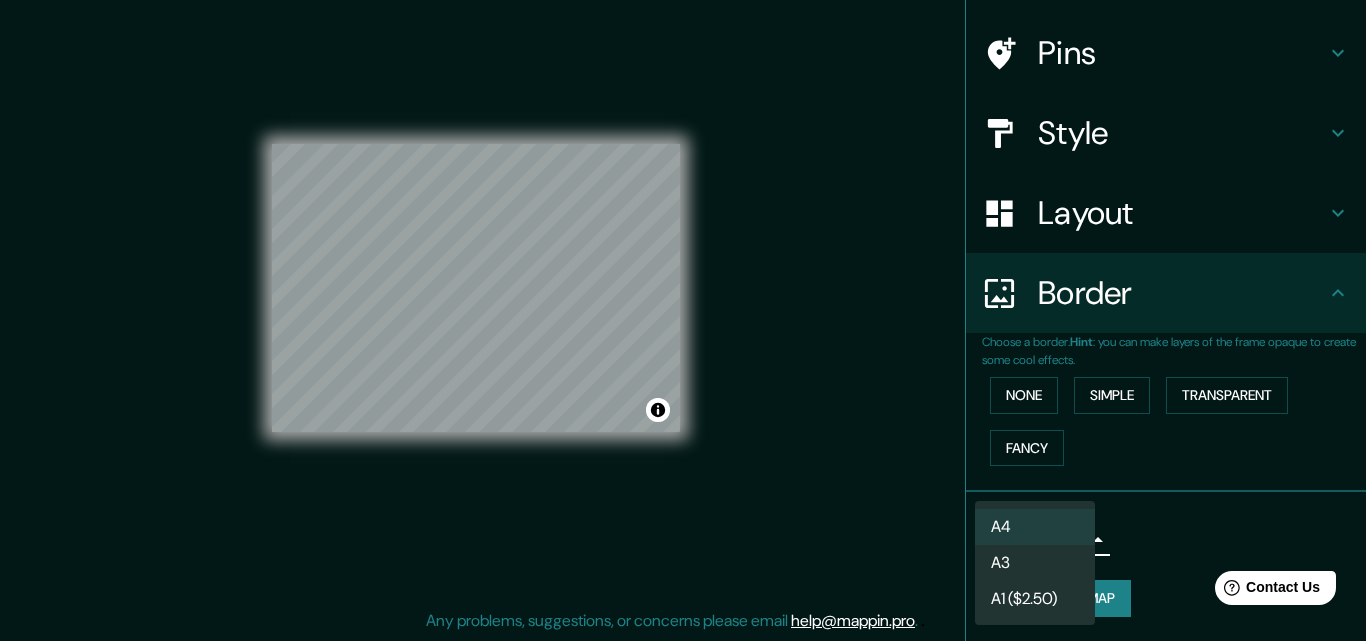 click on "A3" at bounding box center [1035, 563] 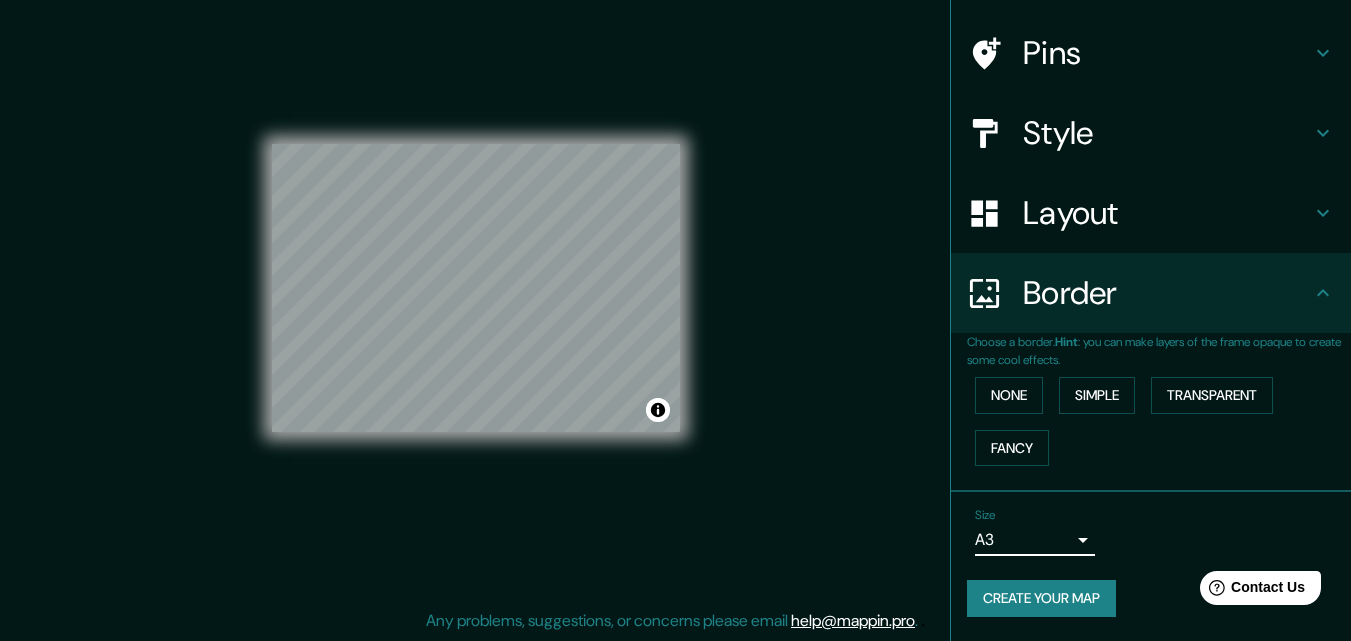 click on "Create your map" at bounding box center (1041, 598) 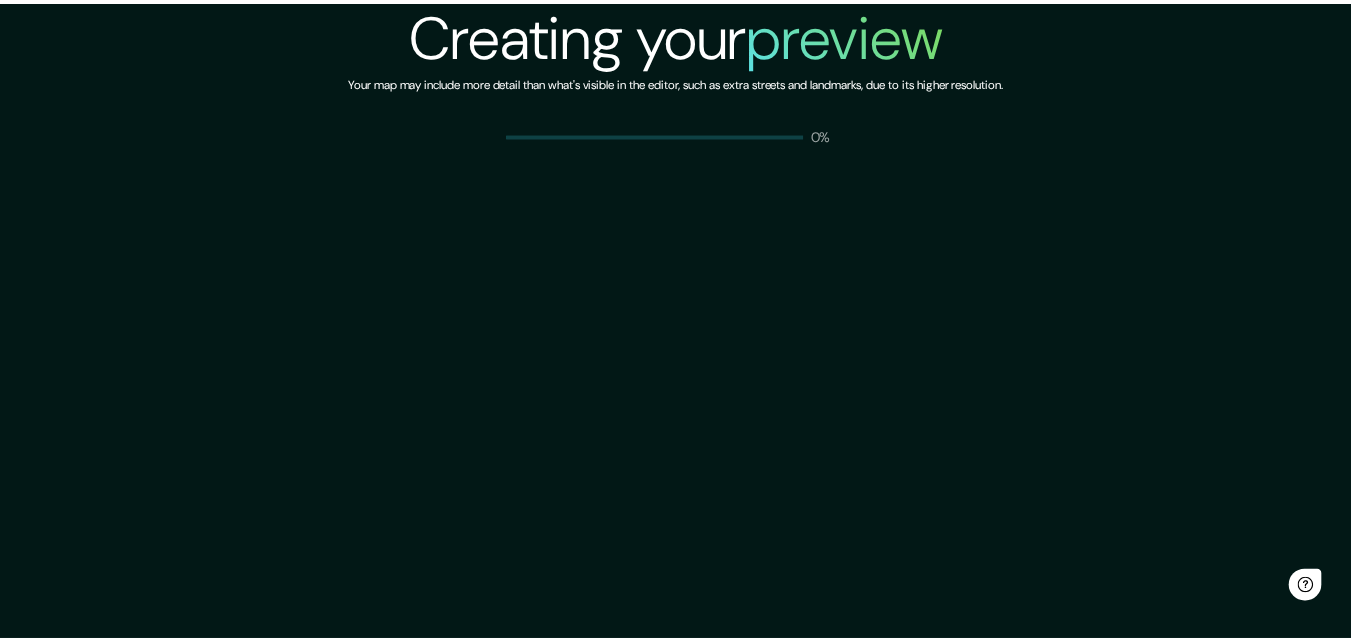 scroll, scrollTop: 0, scrollLeft: 0, axis: both 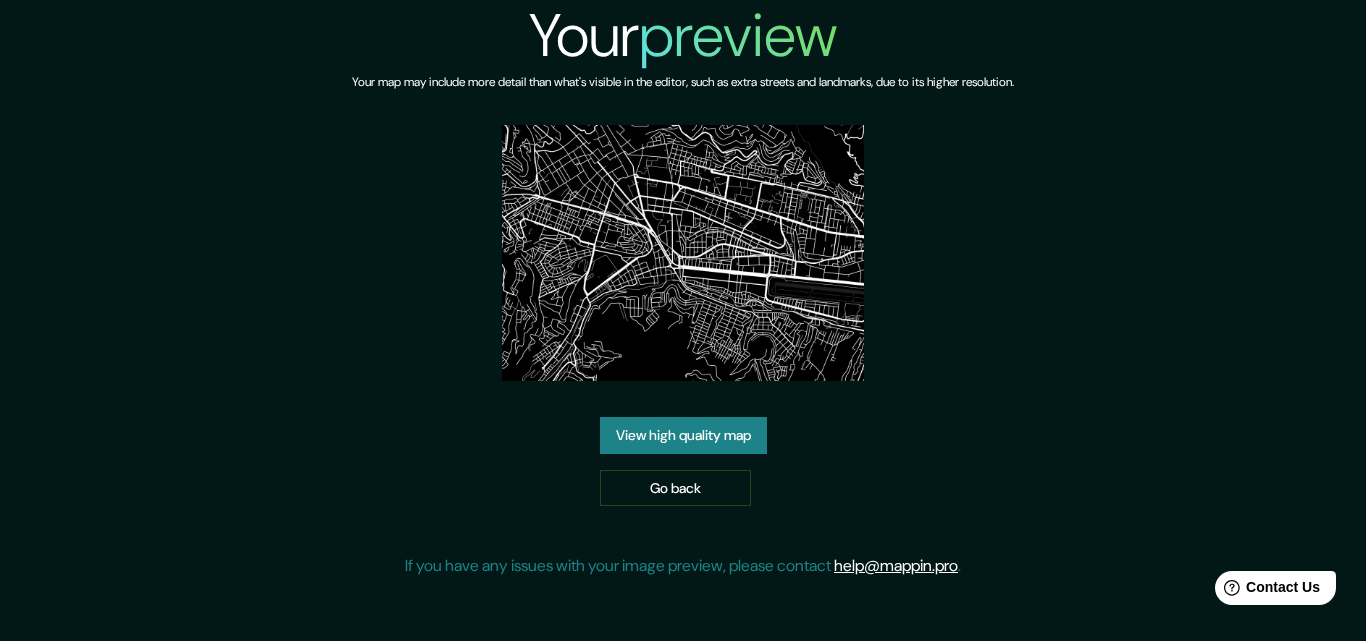 click at bounding box center (683, 253) 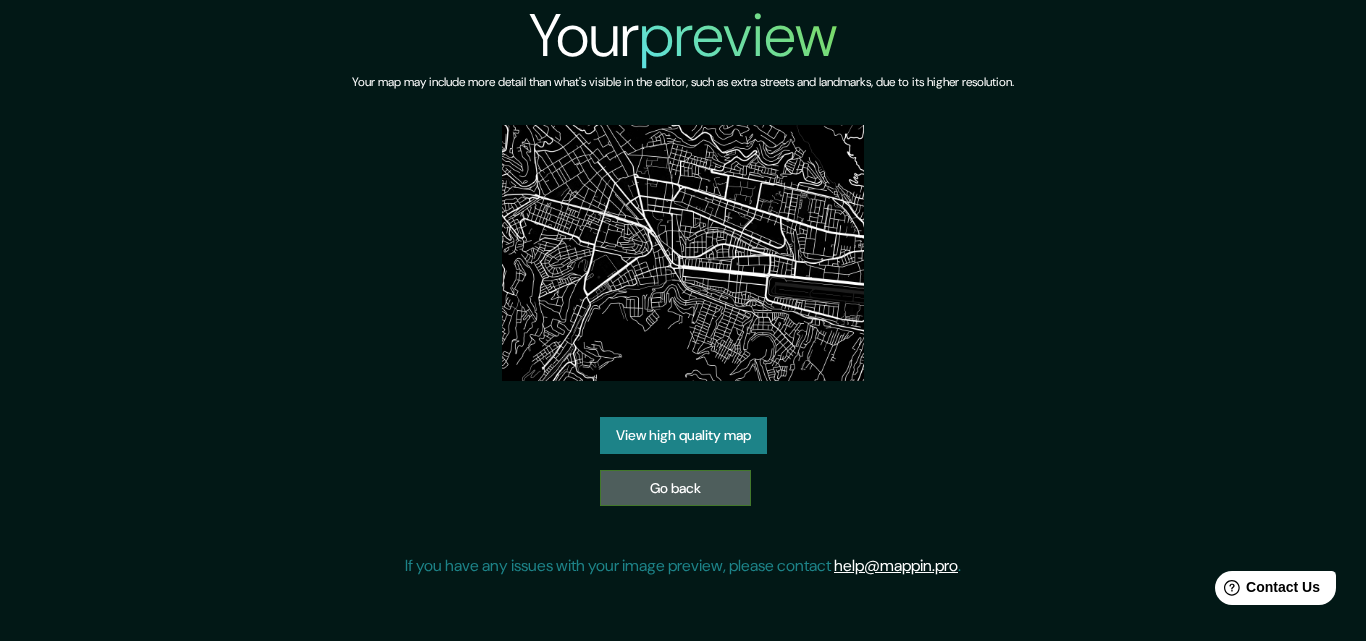 click on "Go back" at bounding box center (675, 488) 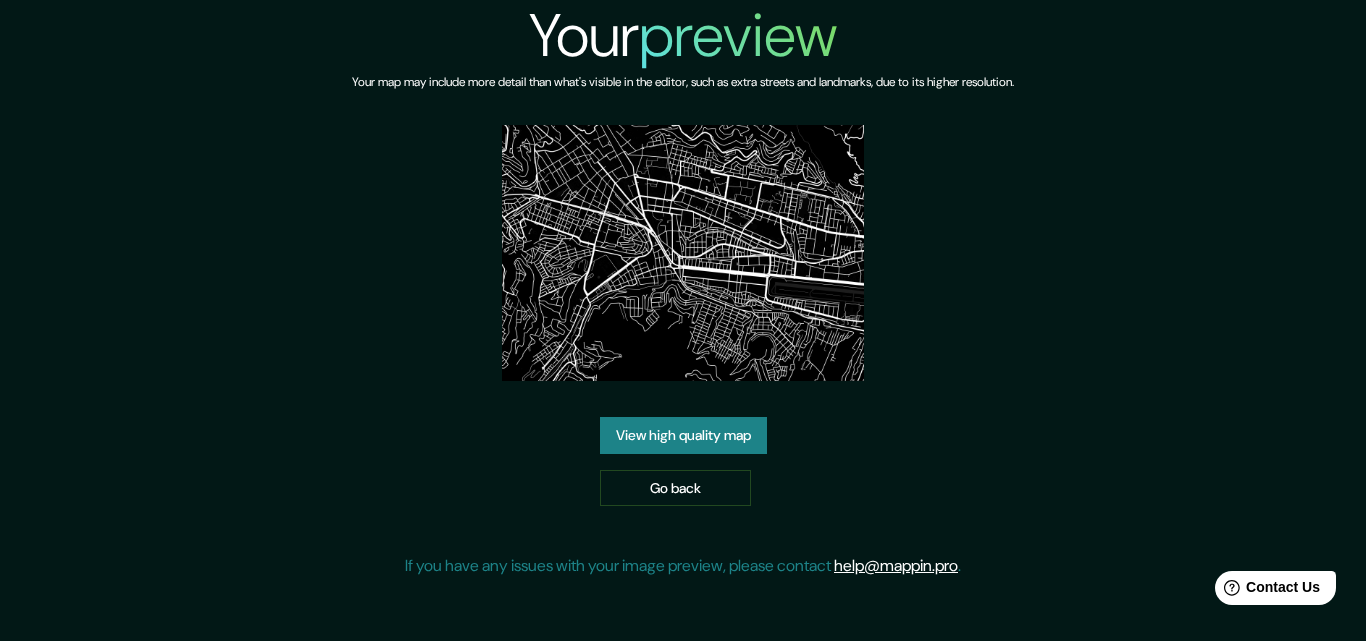 click on "Your  preview Your map may include more detail than what's visible in the editor, such as extra streets and landmarks, due to its higher resolution. View high quality map Go back If you have any issues with your image preview, please contact    [EMAIL]." at bounding box center [683, 297] 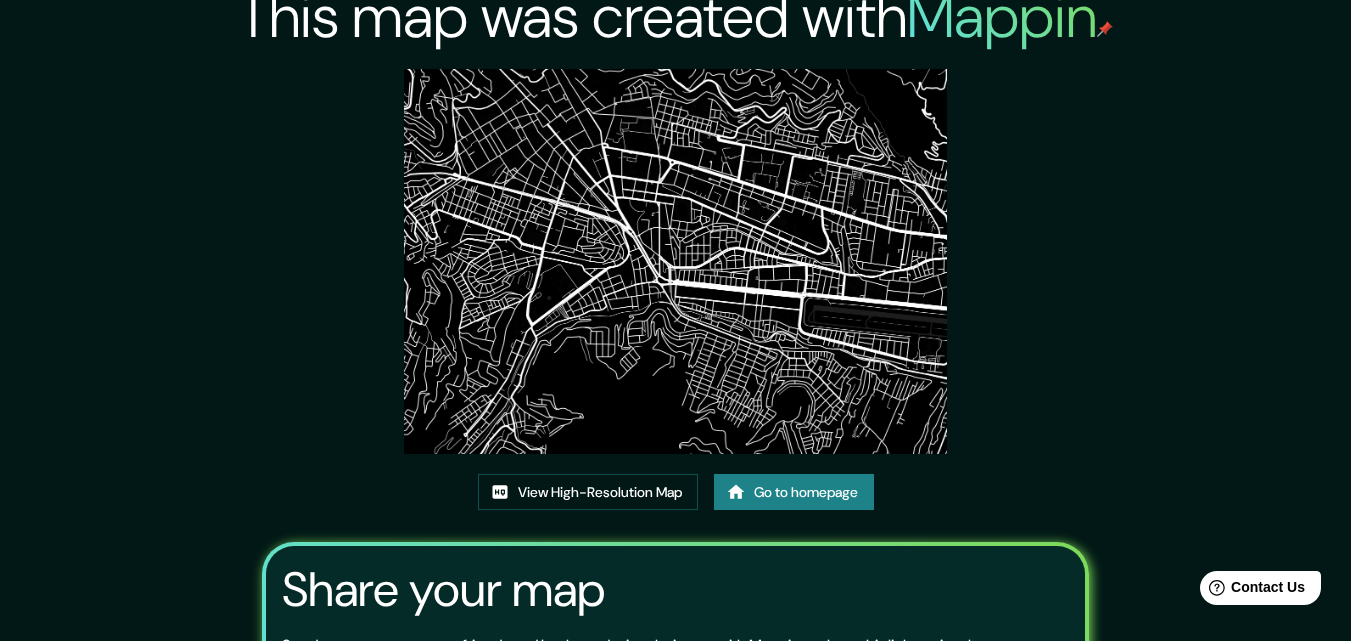 scroll, scrollTop: 0, scrollLeft: 0, axis: both 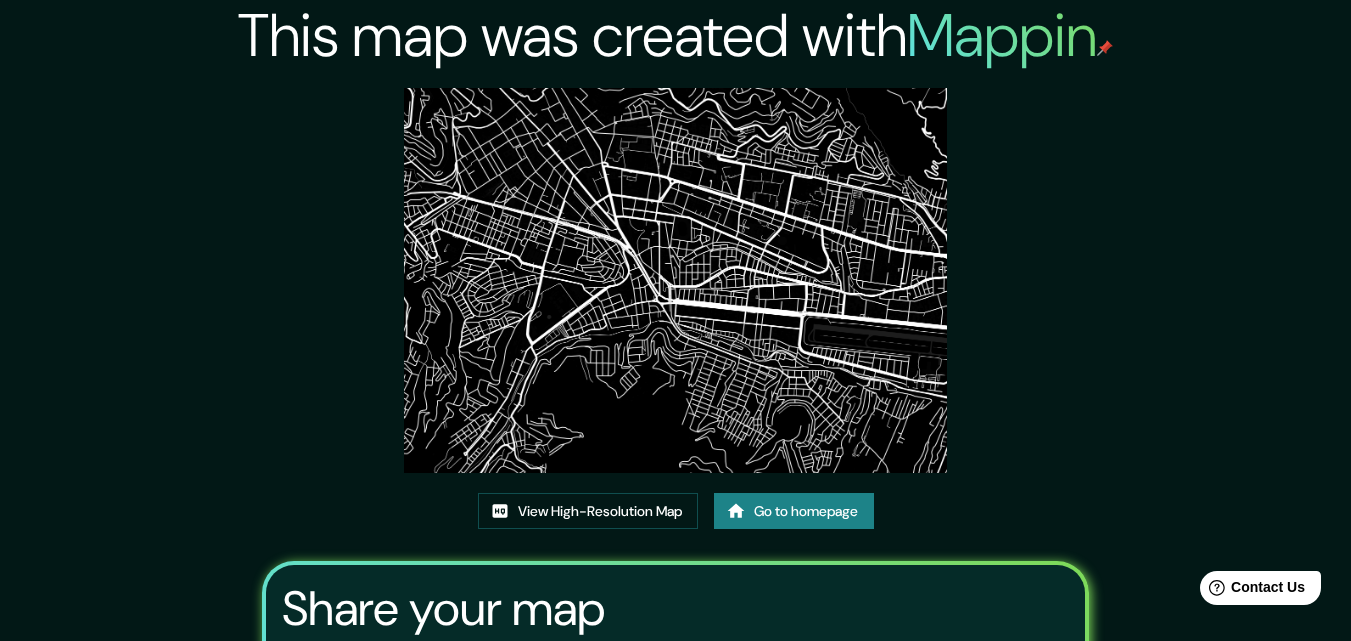 click on "This map was created with  Mappin View High-Resolution Map Go to homepage Share your map Send your custom map to friends and let them design their own with Mappin — share this link to give them access. https://app.mappin.pro/map/59b0a1acaffc5be1f1ab83c04ea70474f5ebdfc3?utm_source=link&utm_campaign=v1&utm_medium=share Copy ​ Maps link valid for 60 days. If you have any problems getting your image preview, please contact    help@mappin.pro ." at bounding box center [675, 430] 